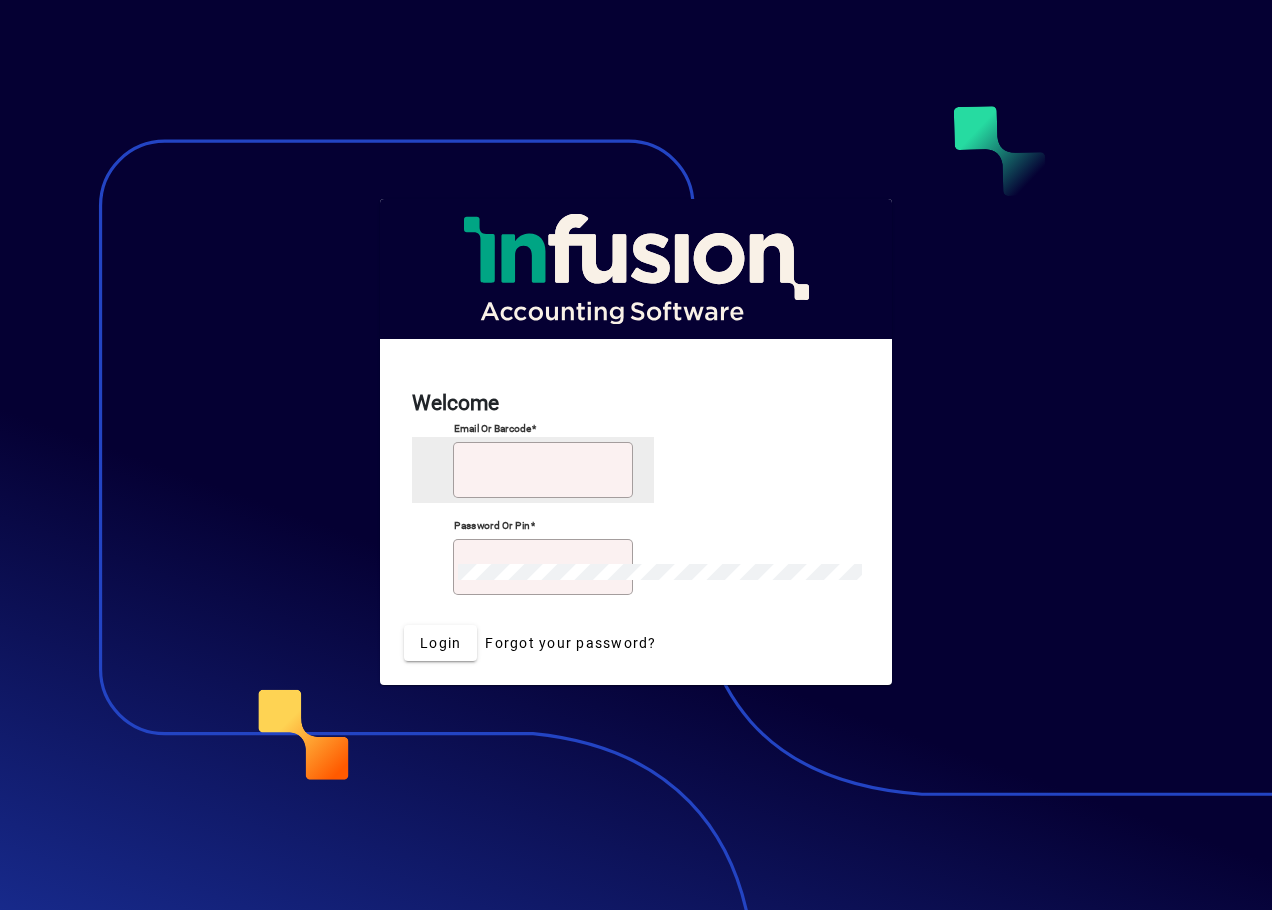 scroll, scrollTop: 0, scrollLeft: 0, axis: both 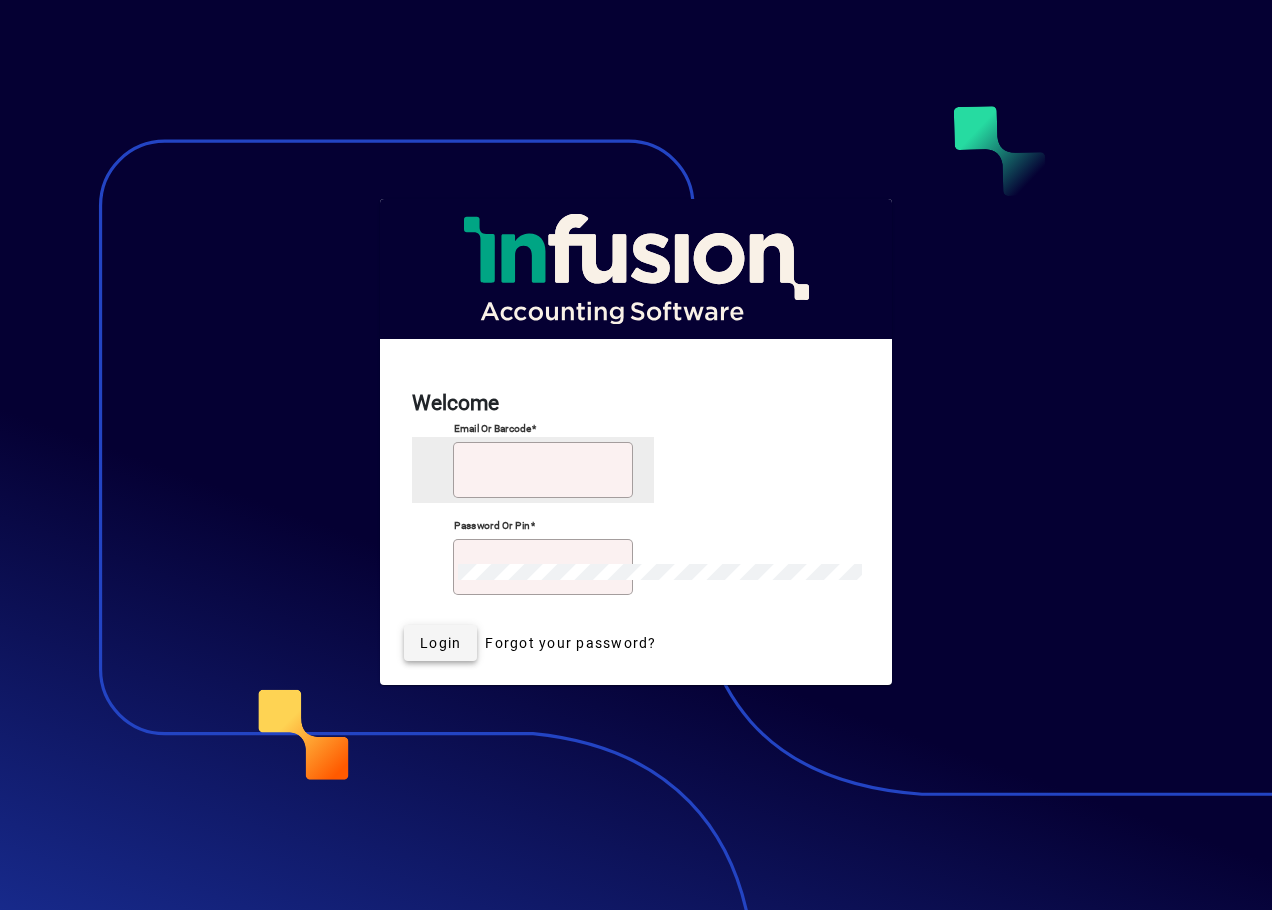 type on "**********" 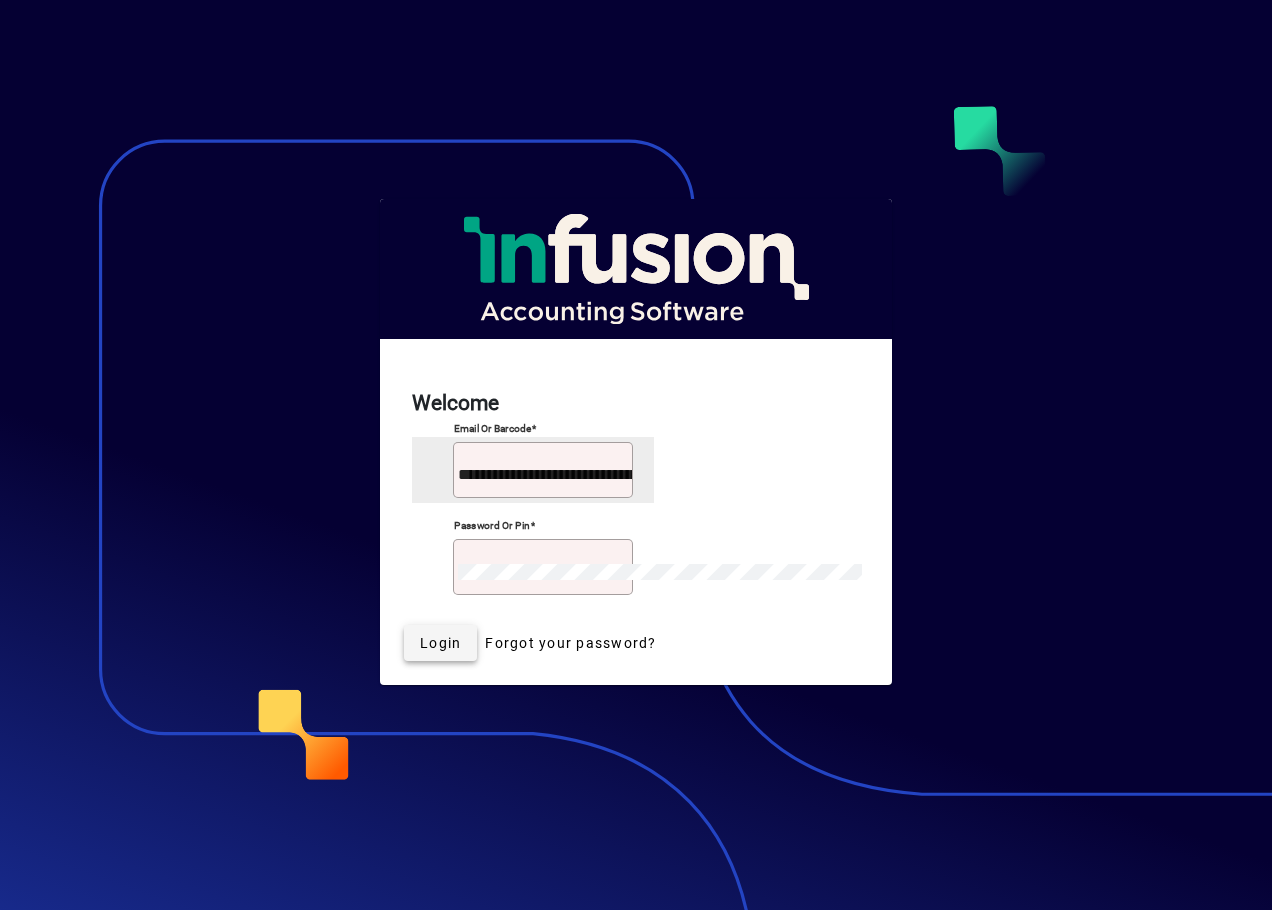 click on "Login" at bounding box center (440, 643) 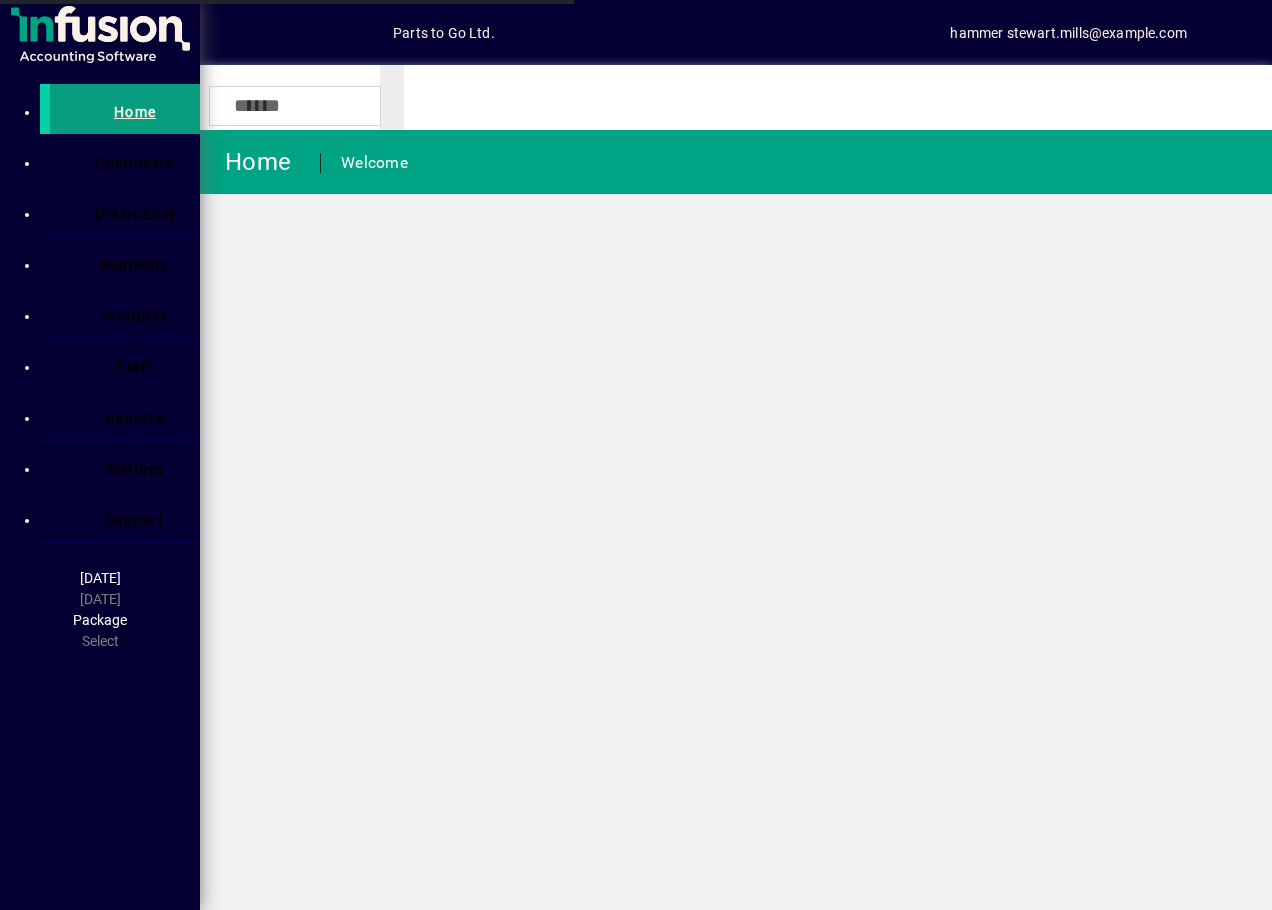 scroll, scrollTop: 0, scrollLeft: 0, axis: both 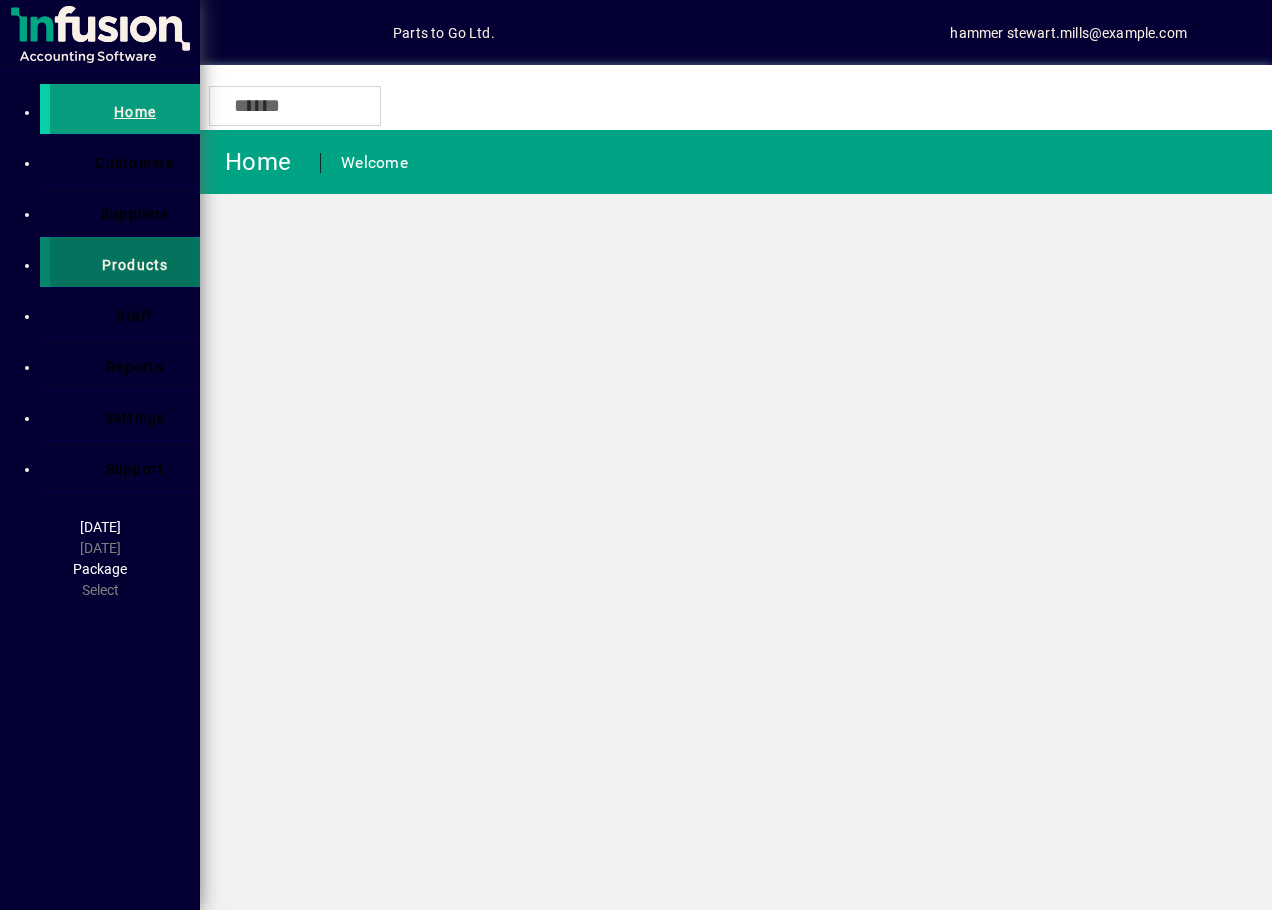 click on "Products" at bounding box center [135, 265] 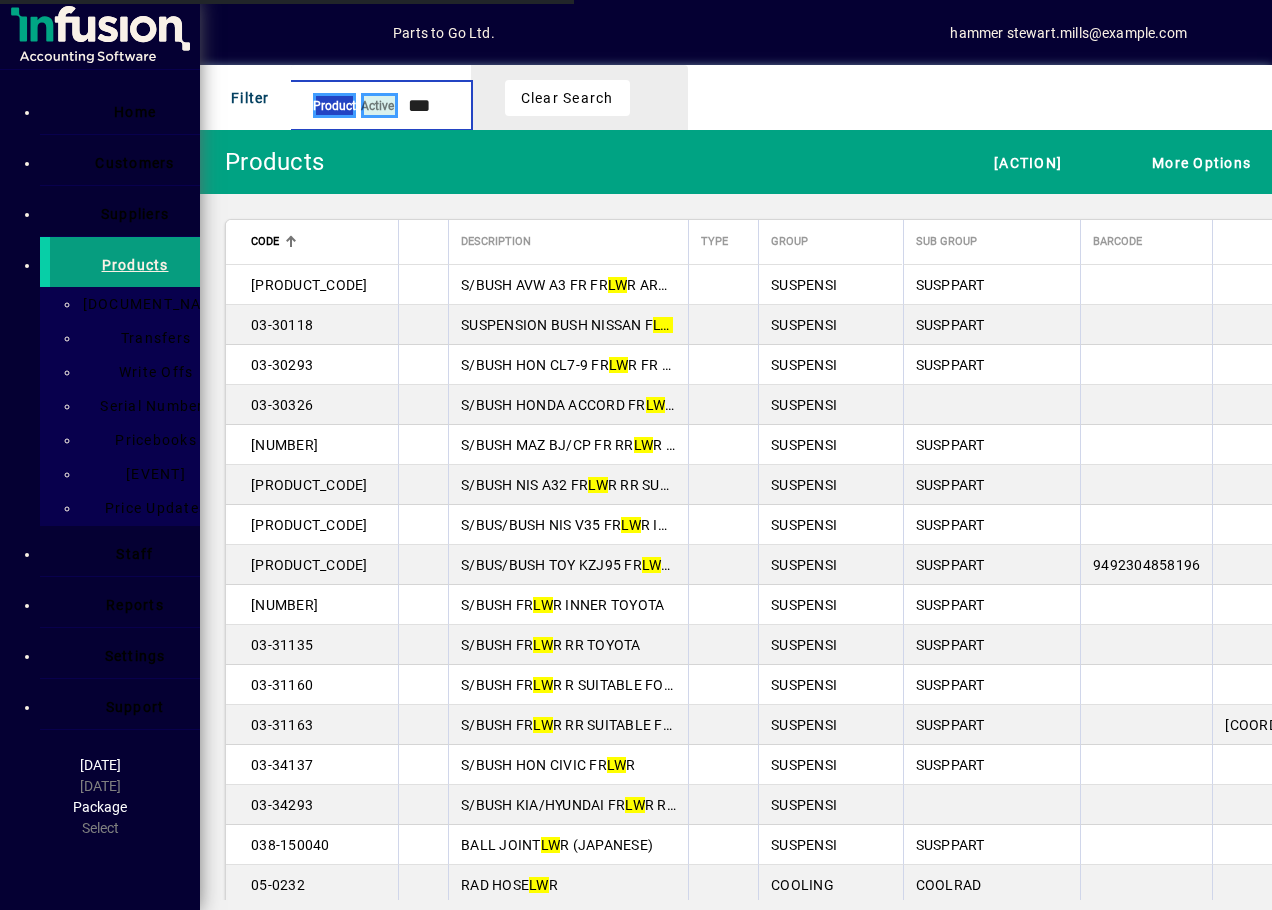 type on "****" 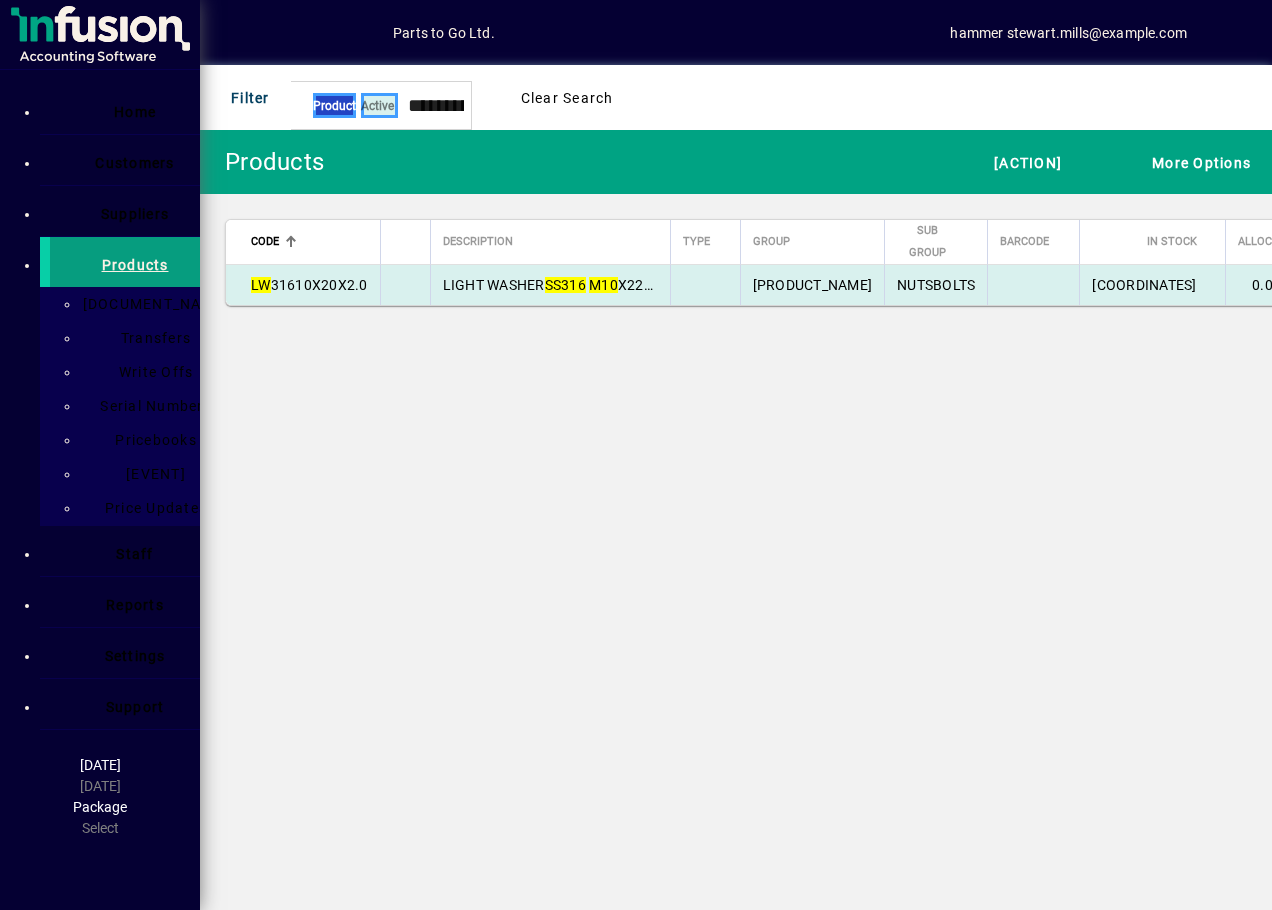 click on "LIGHT WASHER  SS316   M10 X22X1.6" at bounding box center [558, 285] 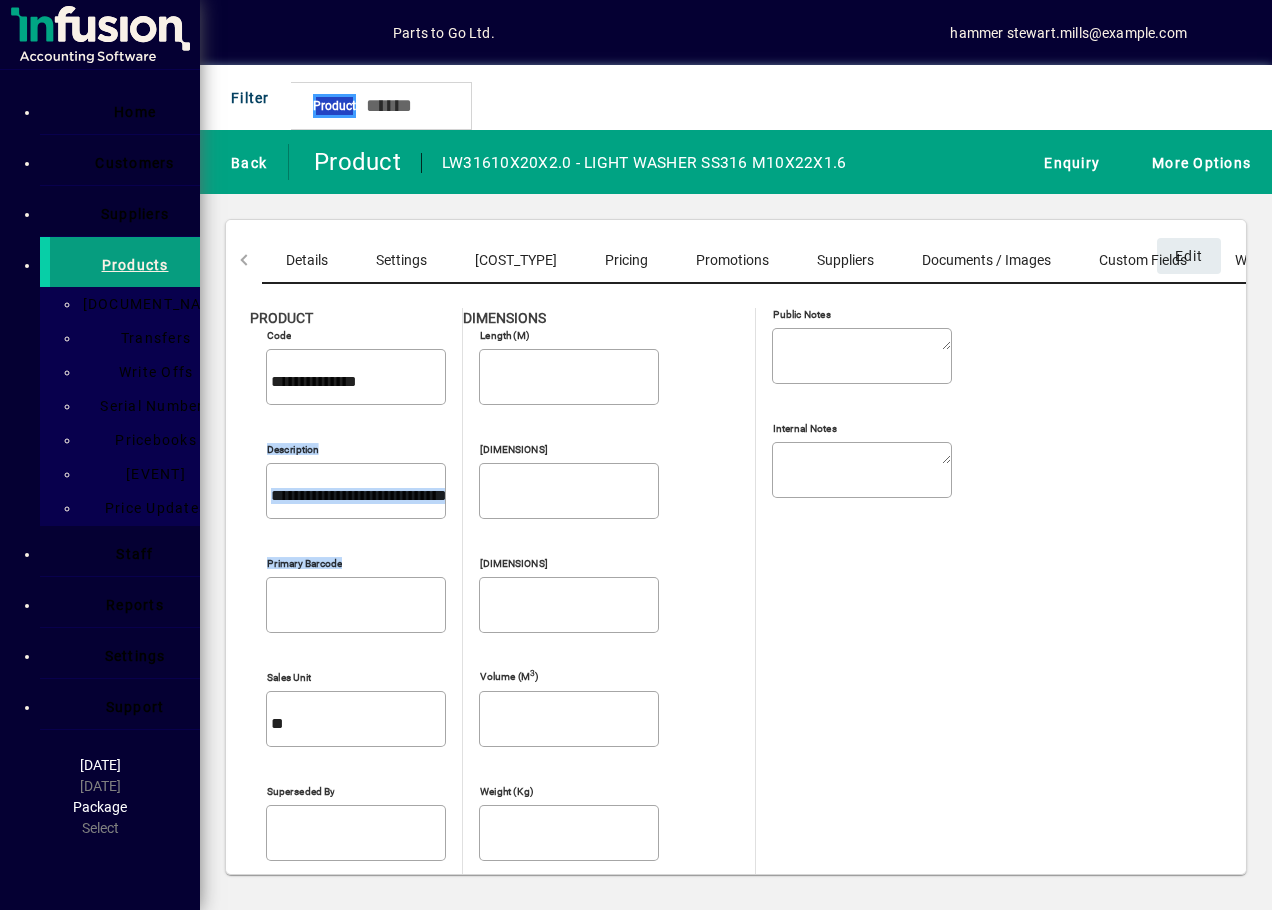 drag, startPoint x: 249, startPoint y: 435, endPoint x: 538, endPoint y: 466, distance: 290.65787 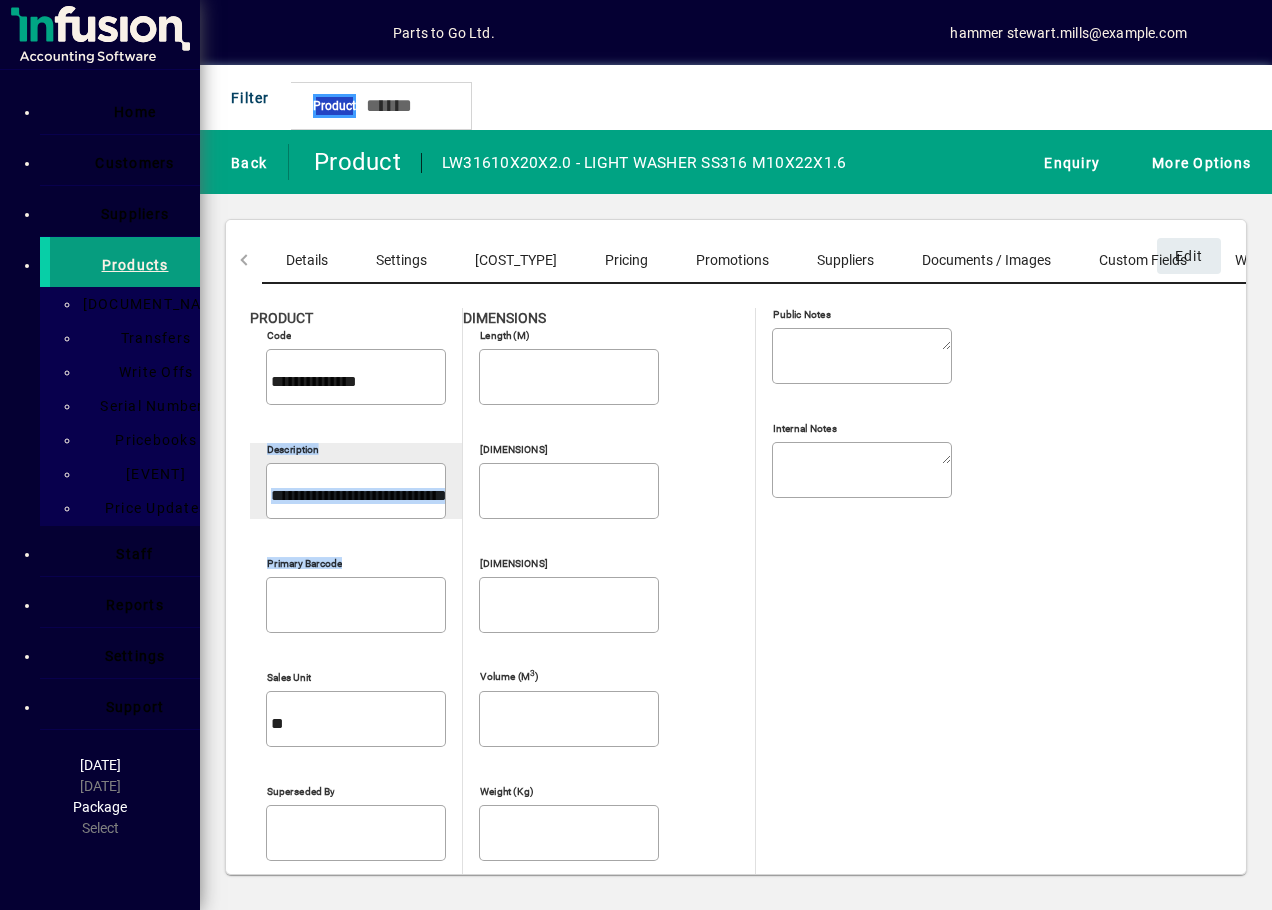 drag, startPoint x: 538, startPoint y: 466, endPoint x: 425, endPoint y: 437, distance: 116.6619 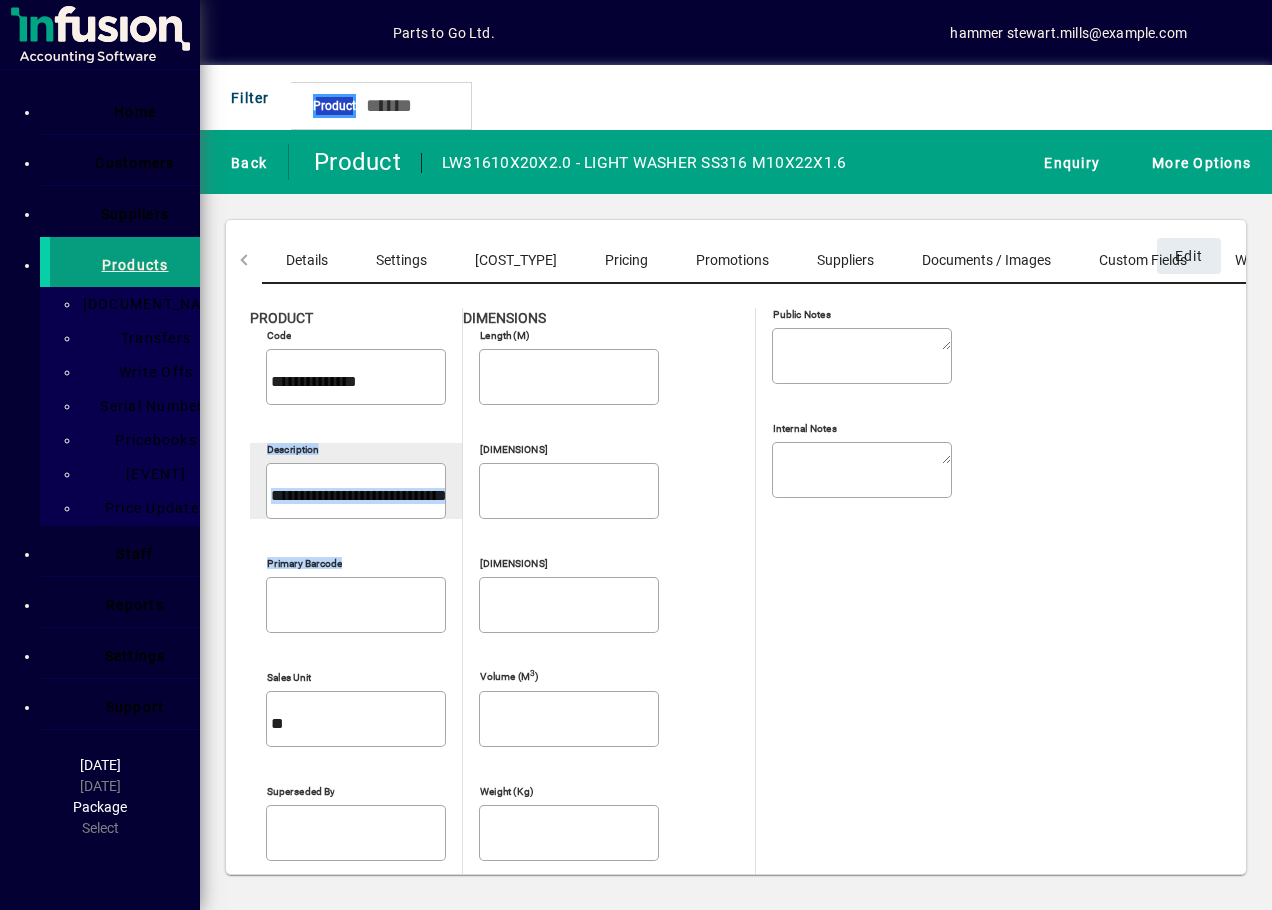 copy on "Description Primary barcode" 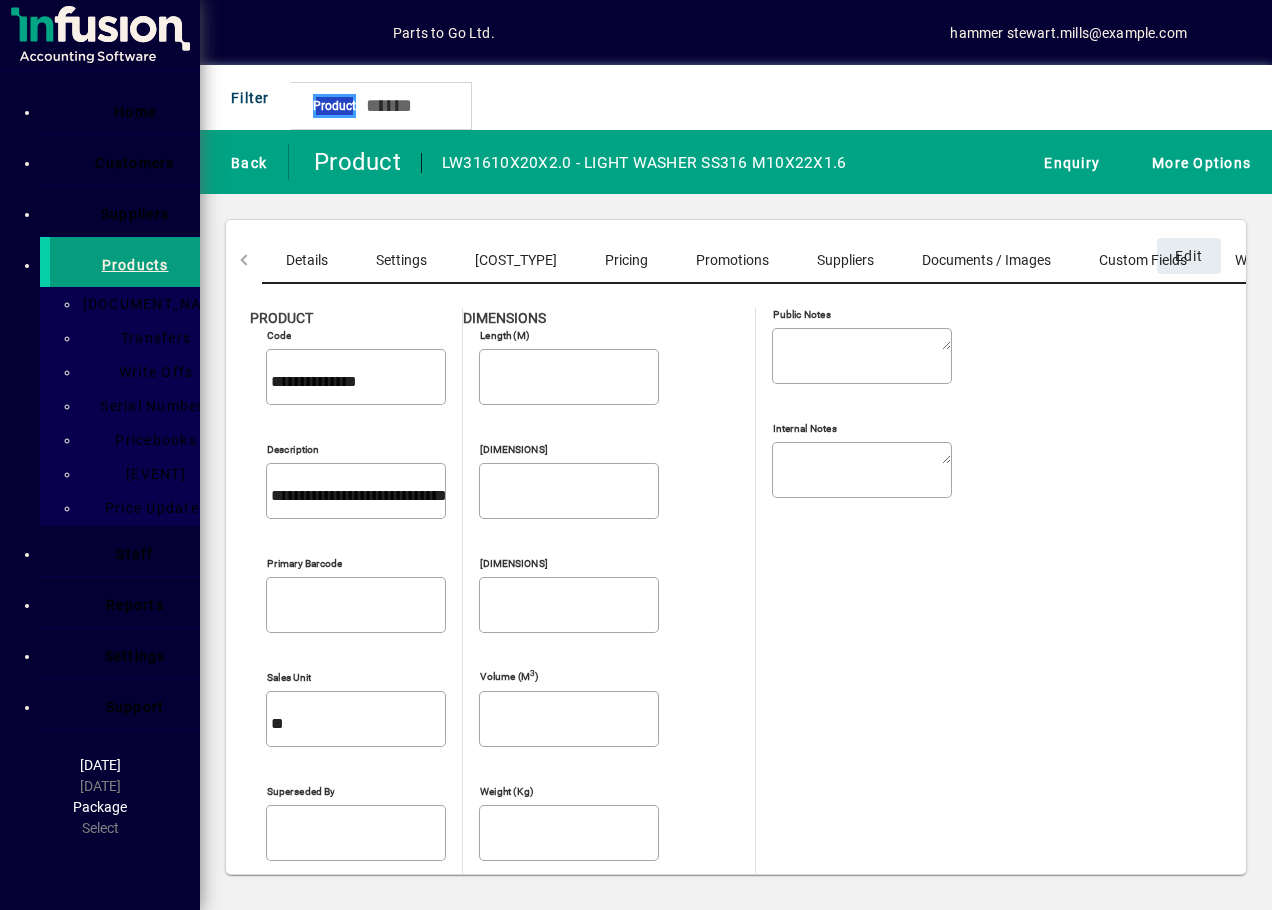 click on "Primary barcode" at bounding box center (356, 614) 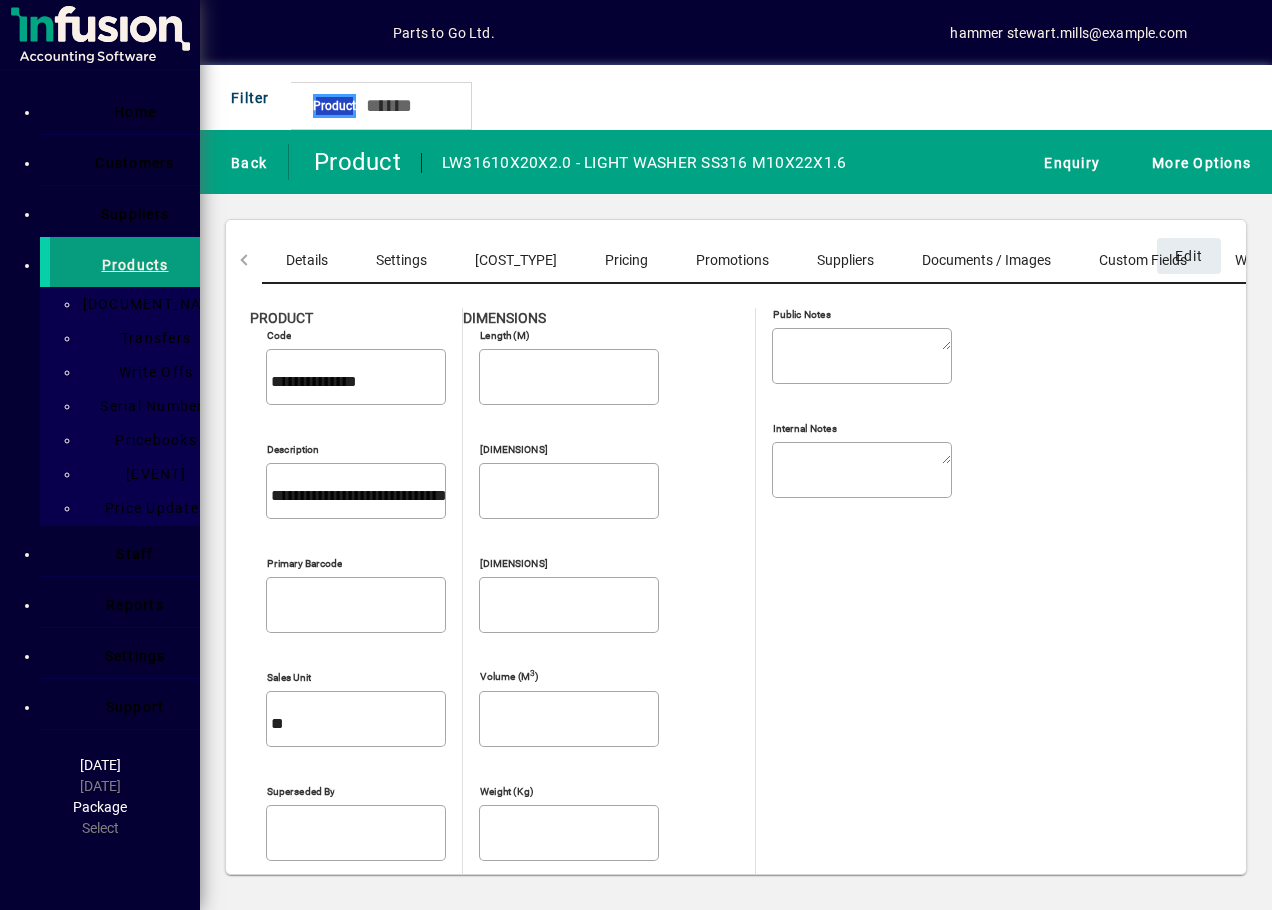 drag, startPoint x: 251, startPoint y: 434, endPoint x: 606, endPoint y: 445, distance: 355.17038 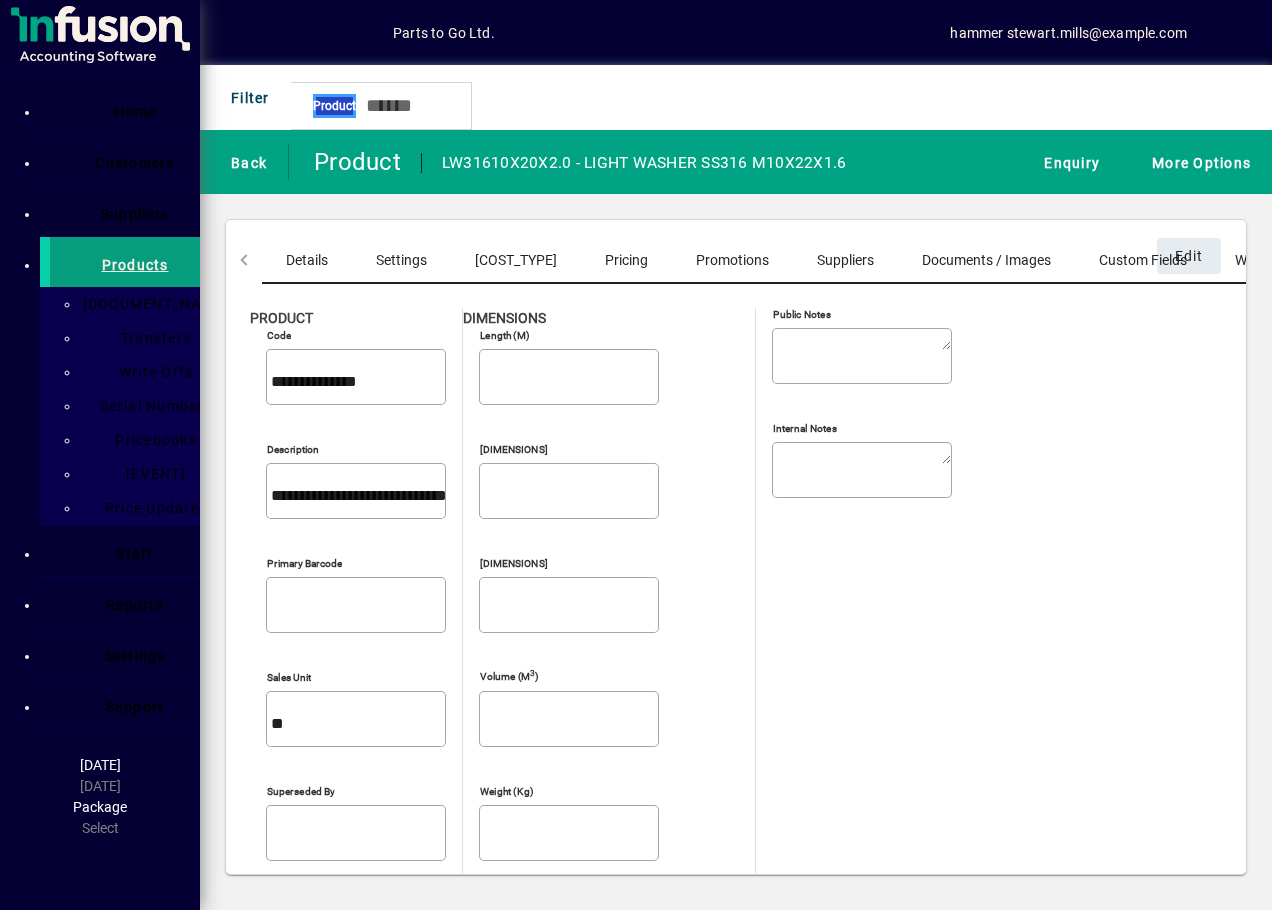 click on "**********" at bounding box center (736, 790) 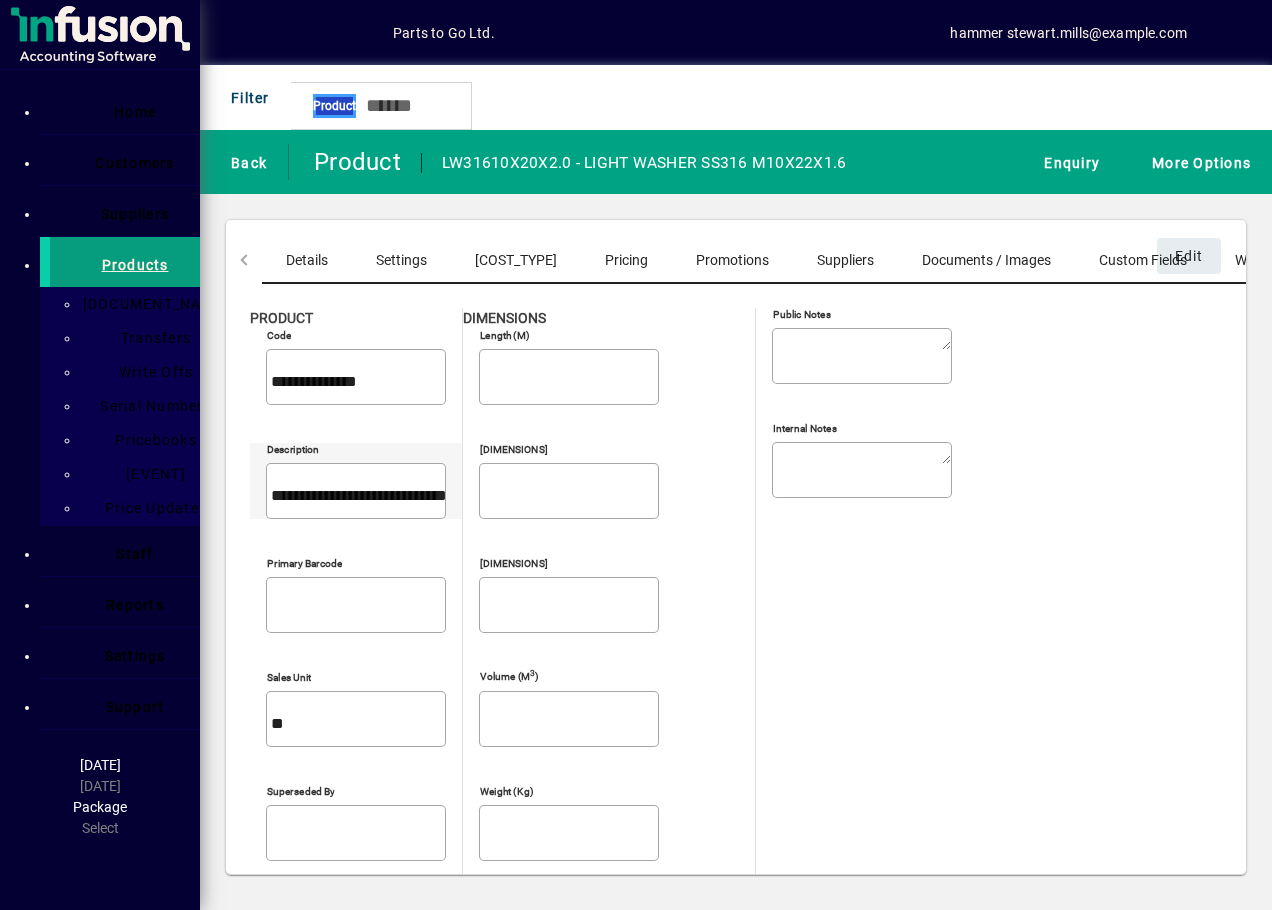 drag, startPoint x: 606, startPoint y: 445, endPoint x: 457, endPoint y: 436, distance: 149.27156 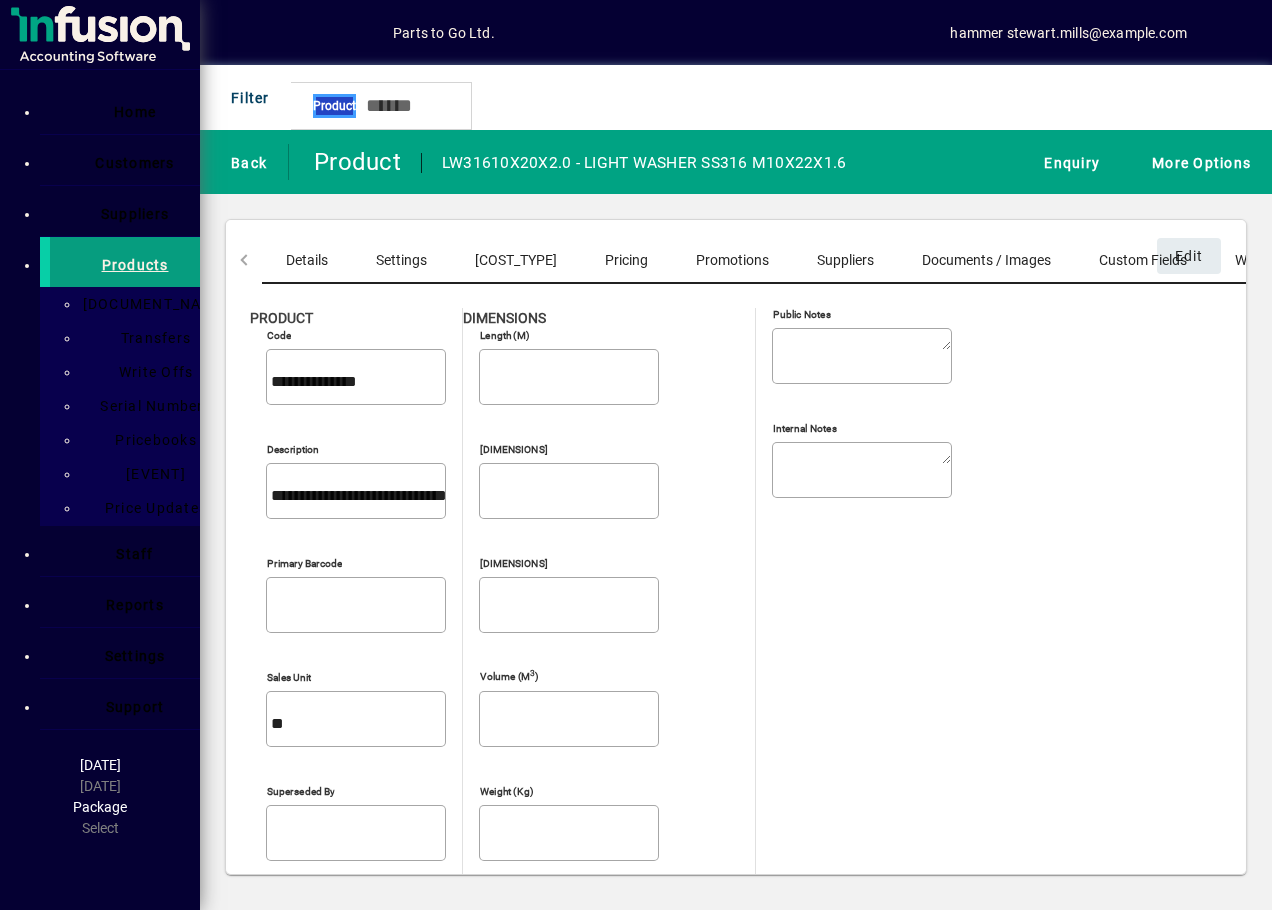 drag, startPoint x: 254, startPoint y: 360, endPoint x: 453, endPoint y: 360, distance: 199 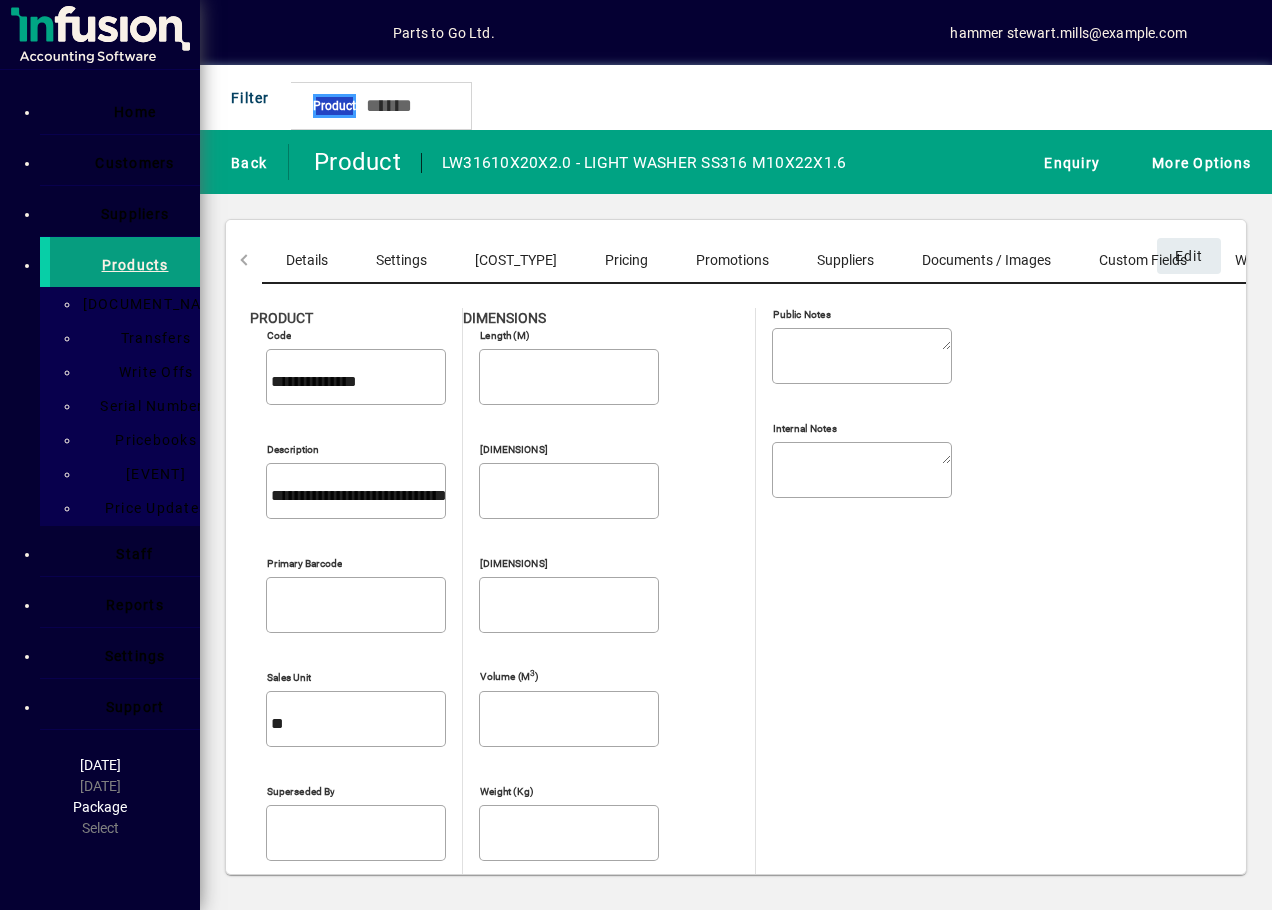 click on "**********" at bounding box center [356, 386] 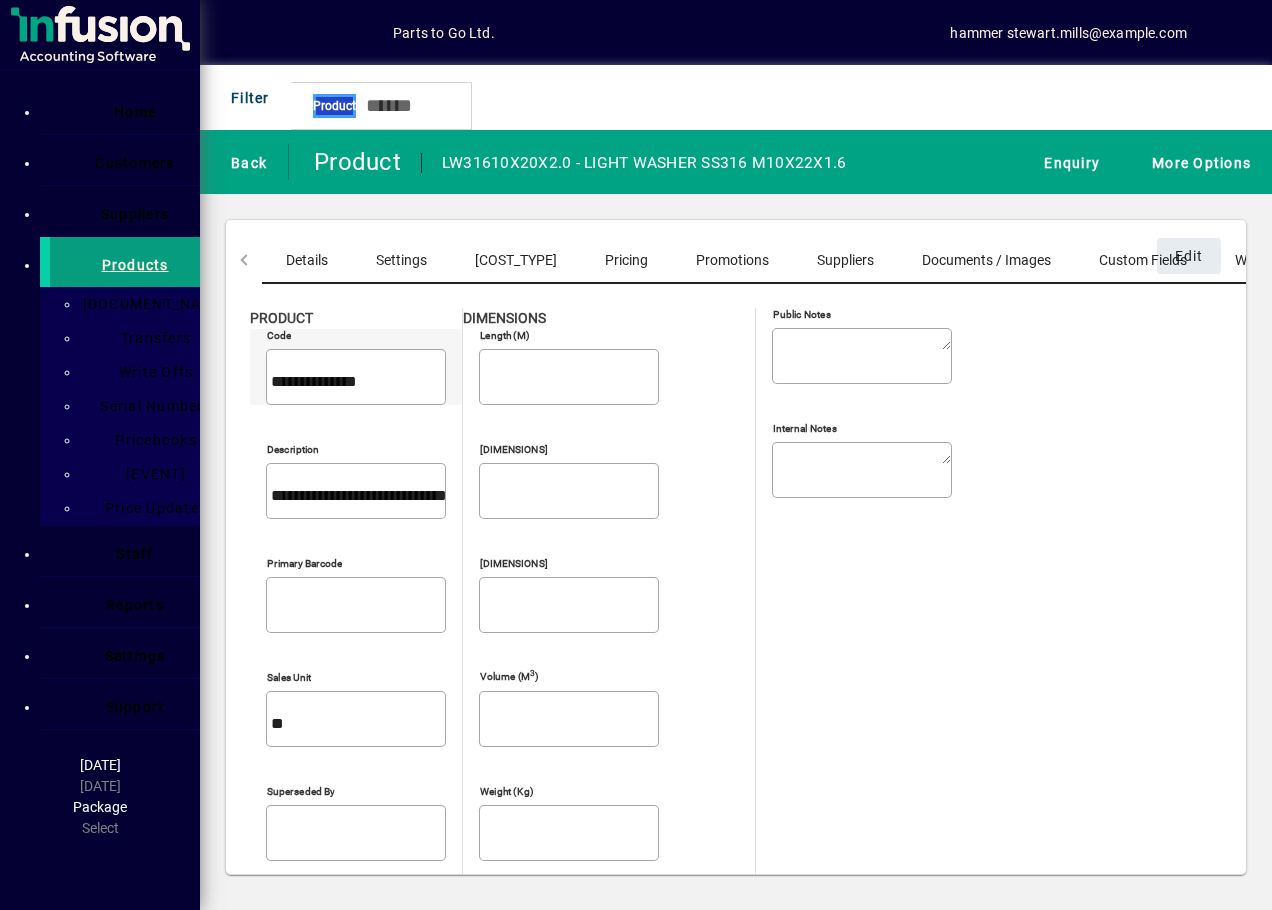 drag, startPoint x: 453, startPoint y: 360, endPoint x: 355, endPoint y: 349, distance: 98.61542 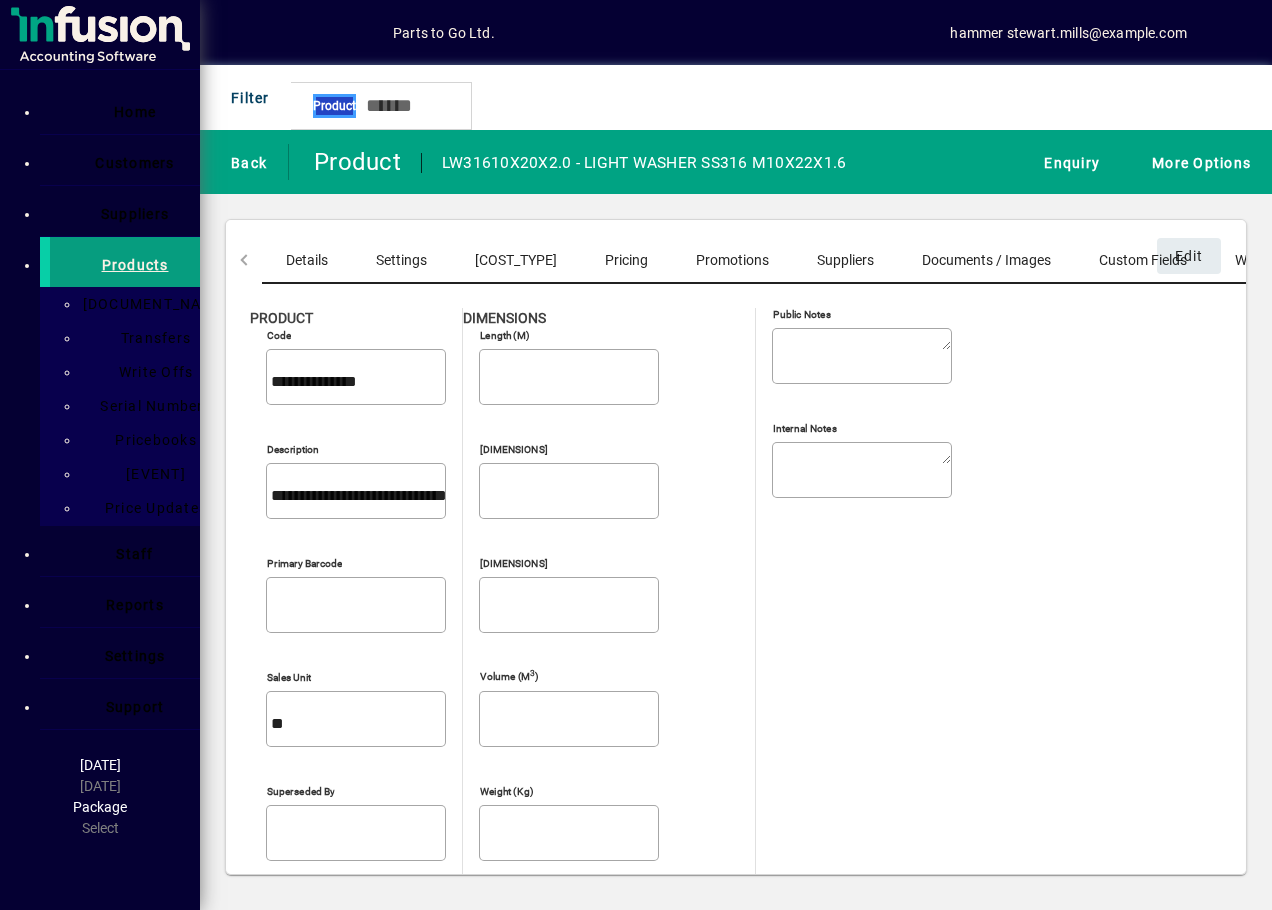 click on "Costs" at bounding box center [516, 260] 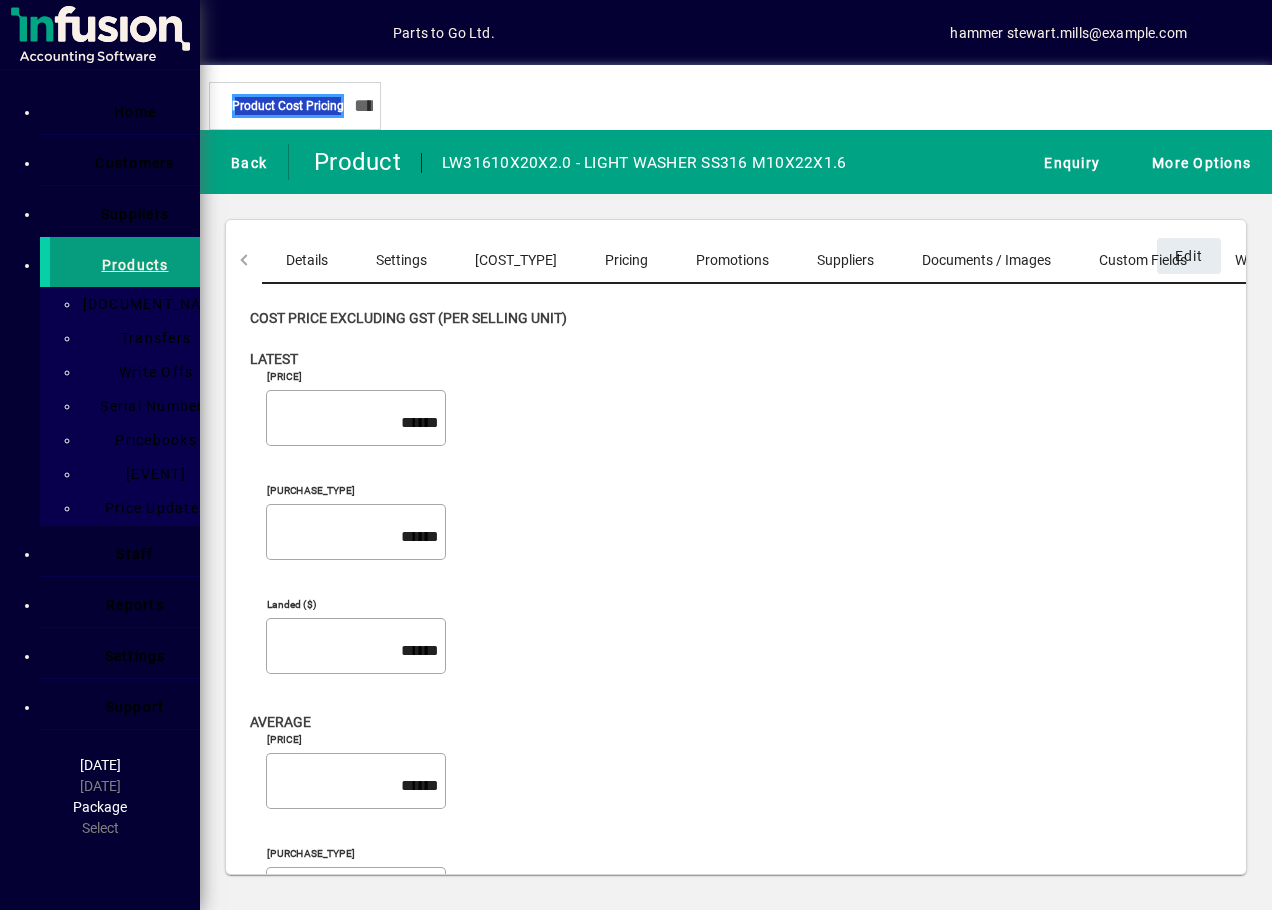 click on "Pricing" at bounding box center [626, 260] 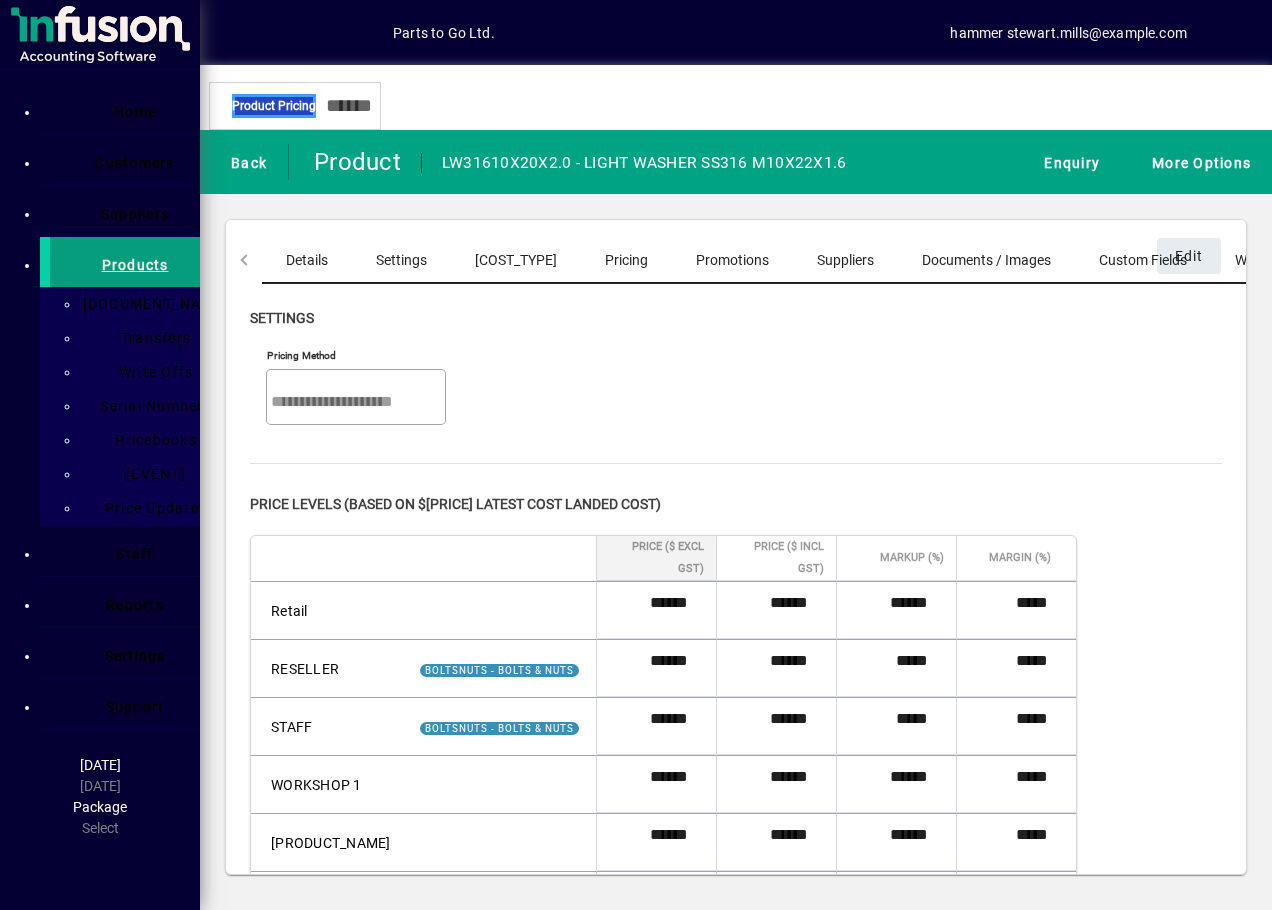 click on "Costs" at bounding box center [516, 260] 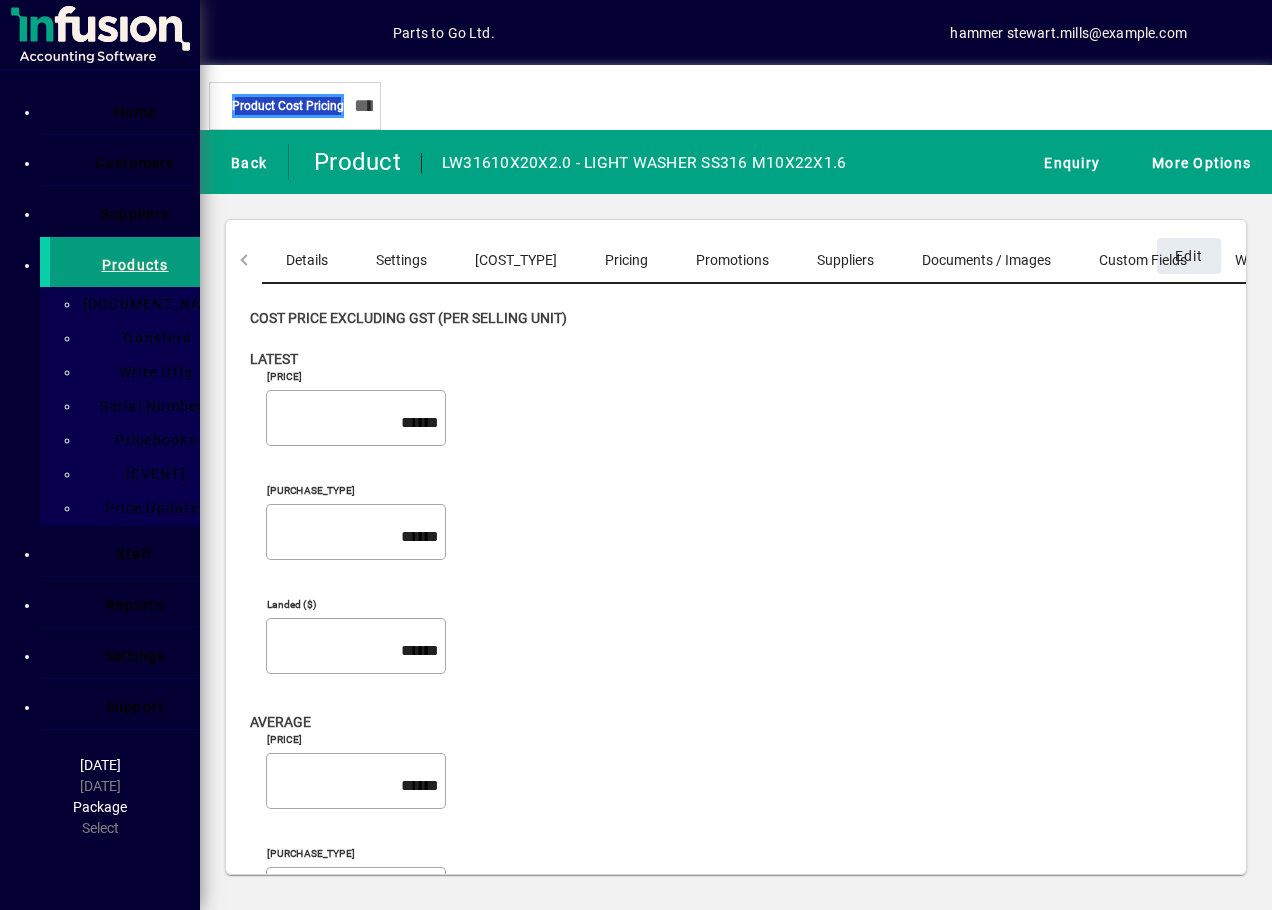 click on "[PRODUCT_CODE]" at bounding box center [307, 260] 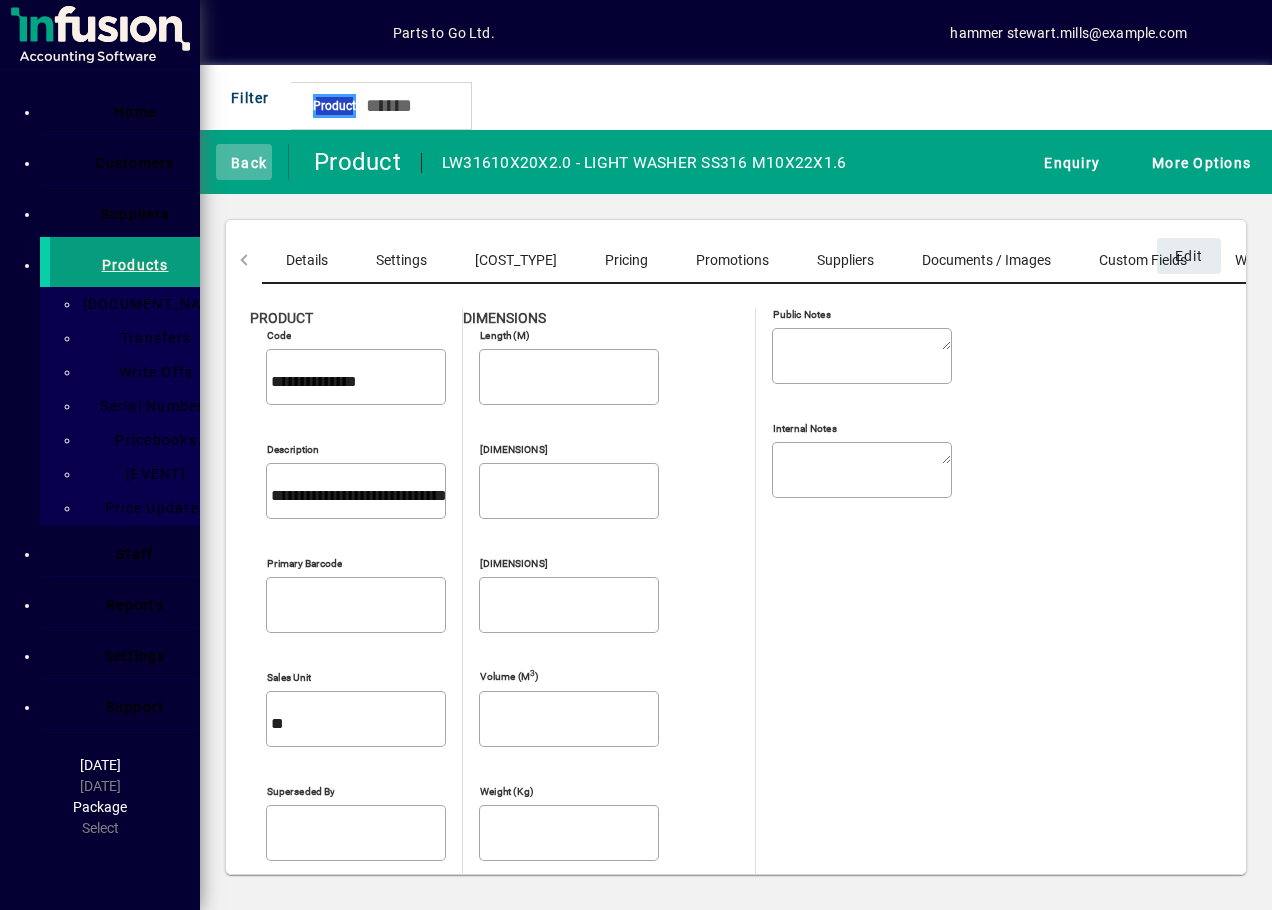 click at bounding box center [221, 161] 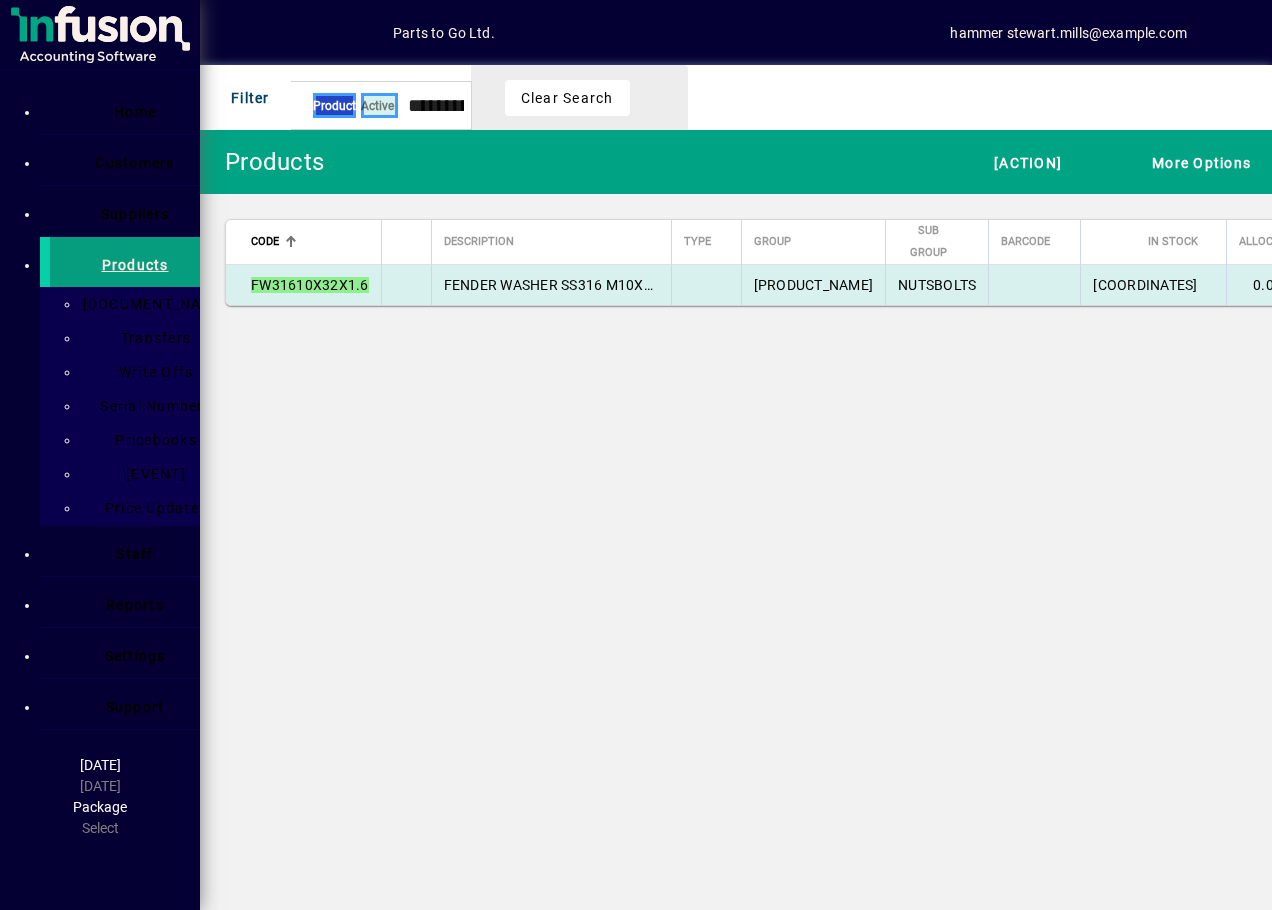 click on "FENDER WASHER SS316 M10X32X1.6" at bounding box center [567, 285] 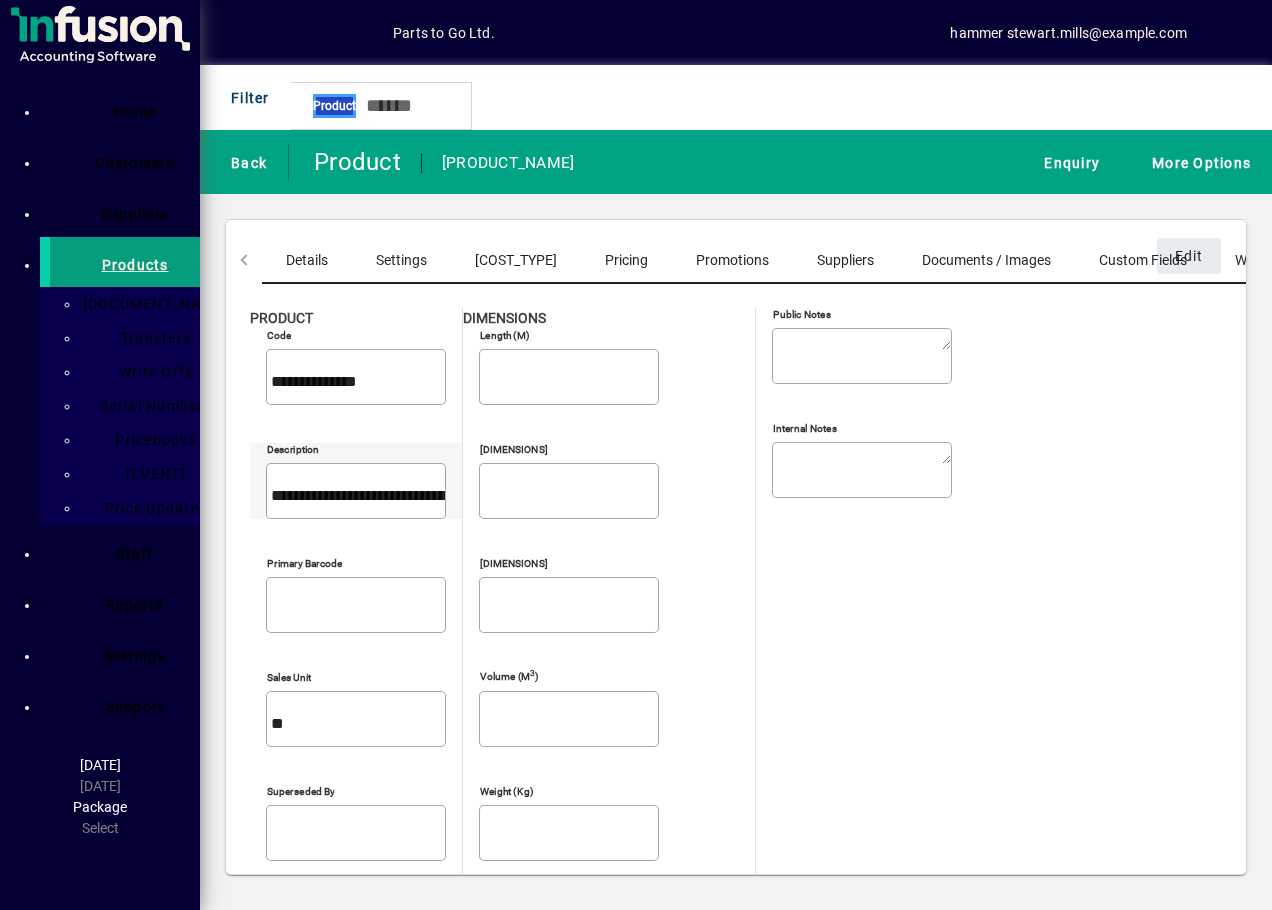 drag, startPoint x: 251, startPoint y: 433, endPoint x: 528, endPoint y: 425, distance: 277.1155 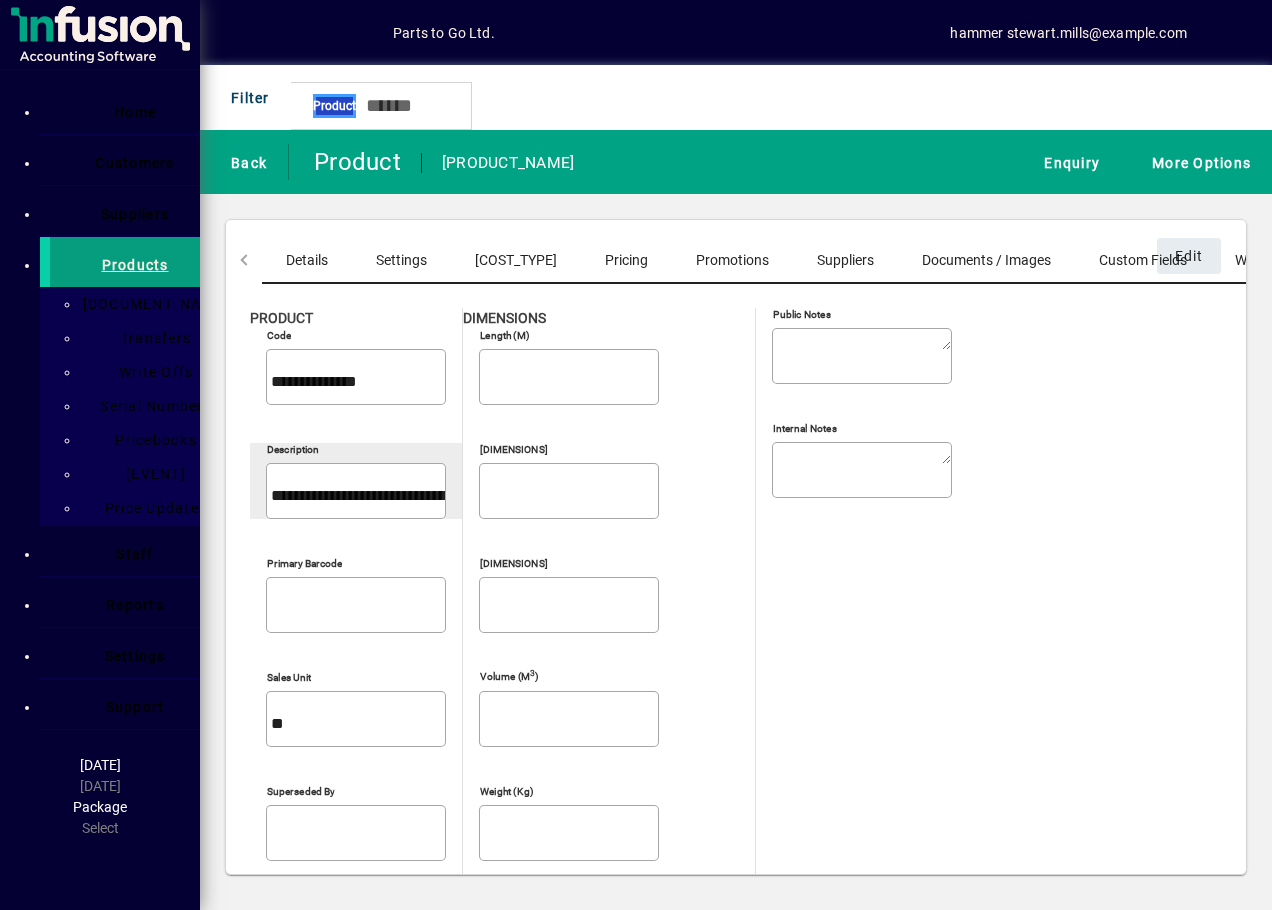 drag, startPoint x: 528, startPoint y: 425, endPoint x: 496, endPoint y: 432, distance: 32.75668 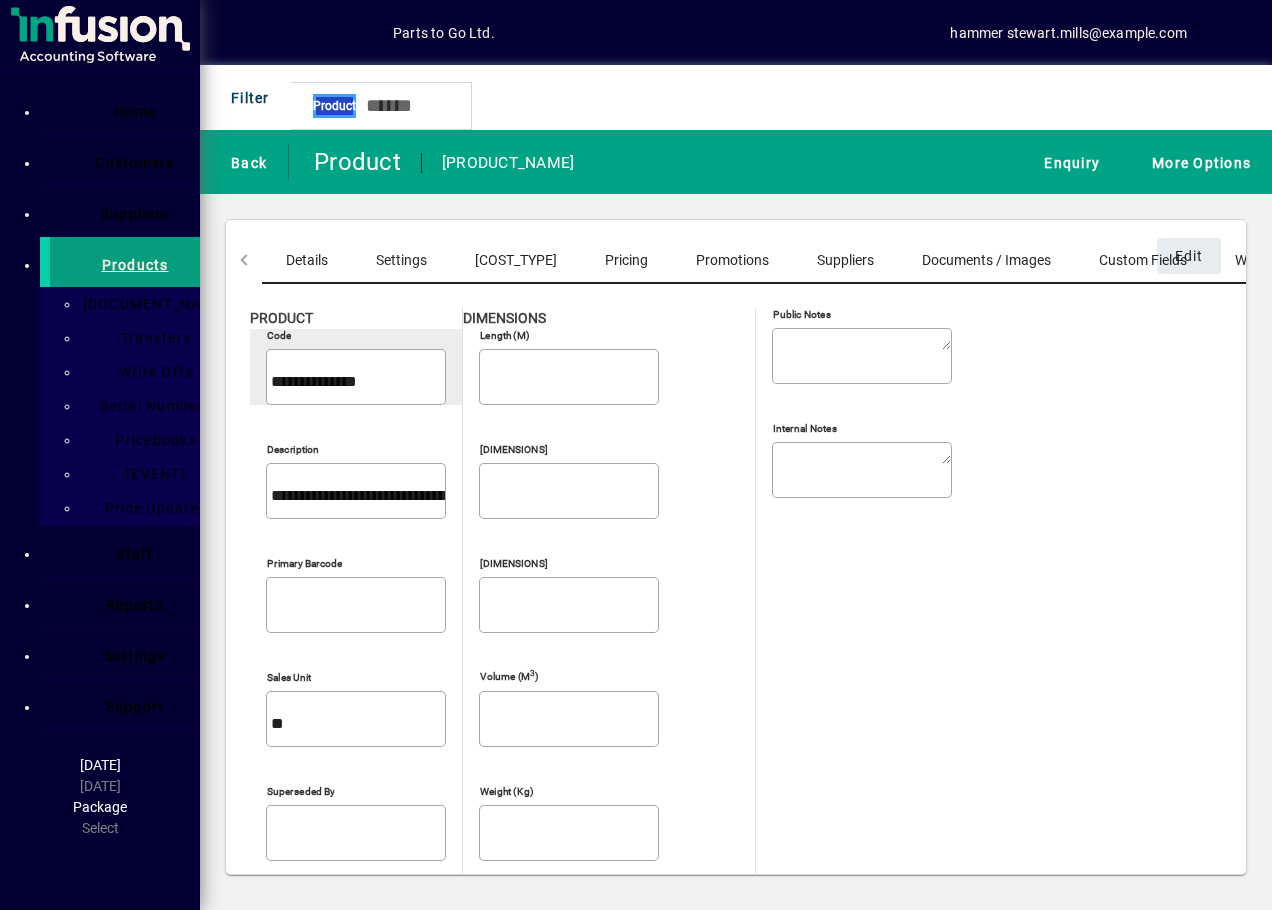 drag, startPoint x: 279, startPoint y: 359, endPoint x: 424, endPoint y: 349, distance: 145.34442 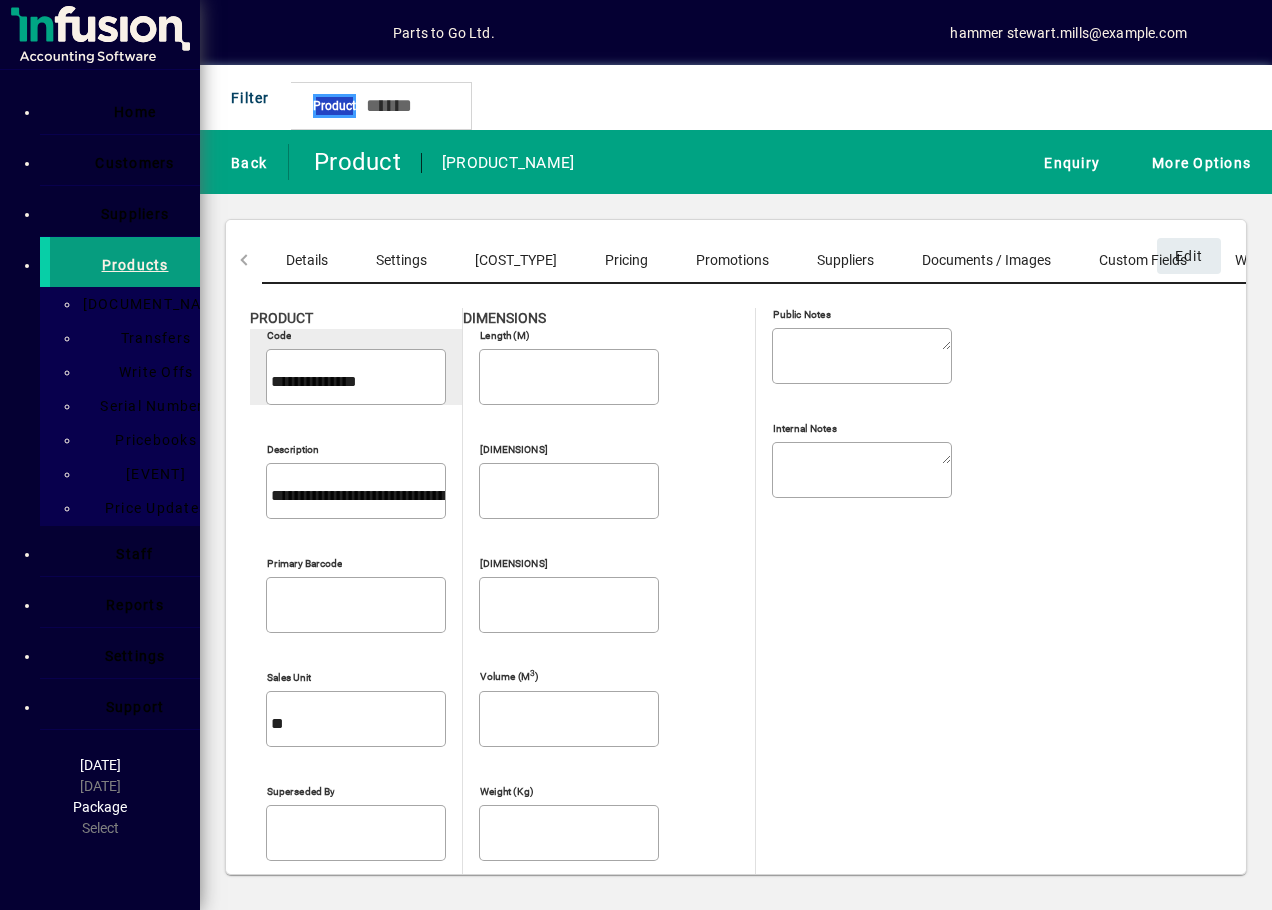 click on "**********" at bounding box center (356, 377) 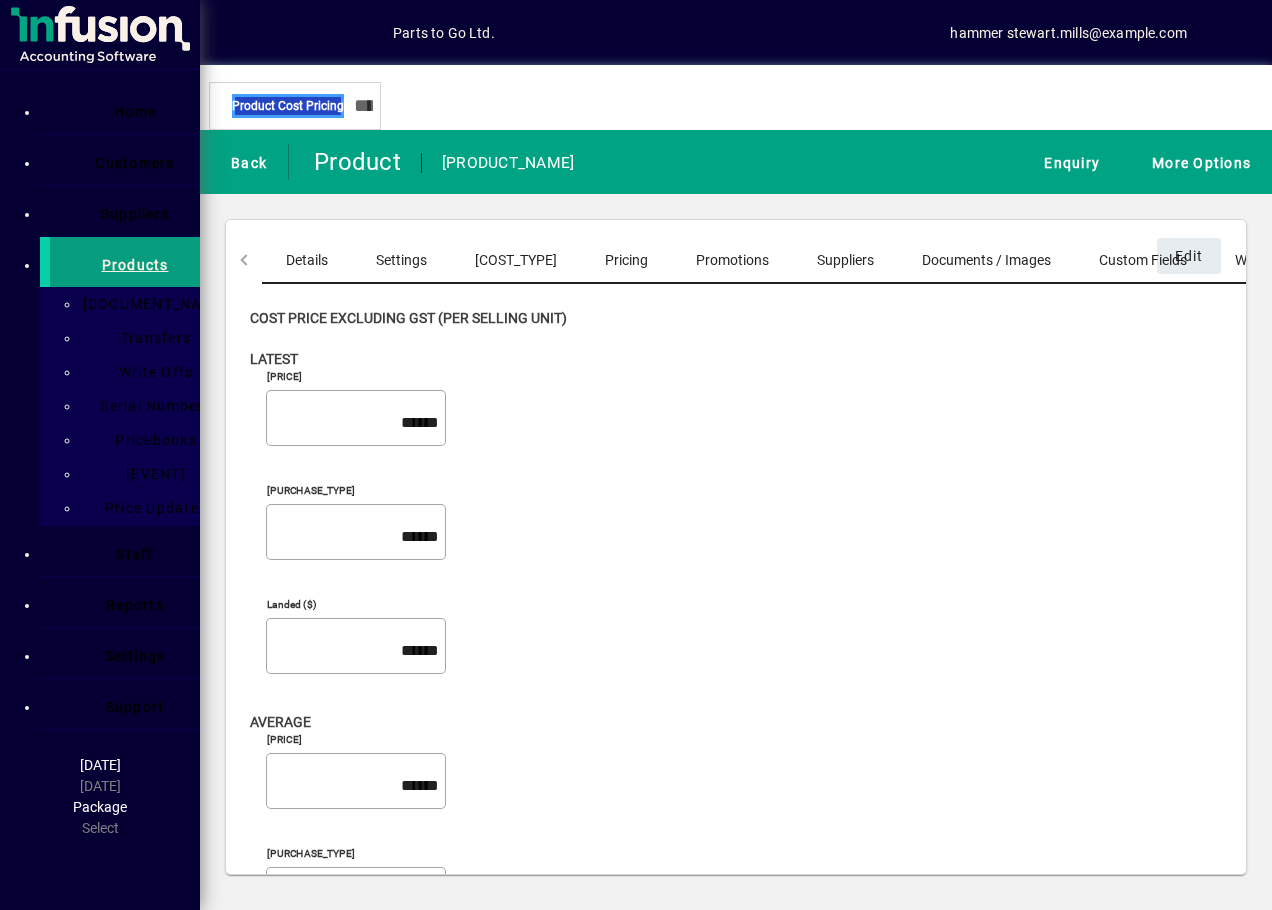 click on "Pricing" at bounding box center (626, 260) 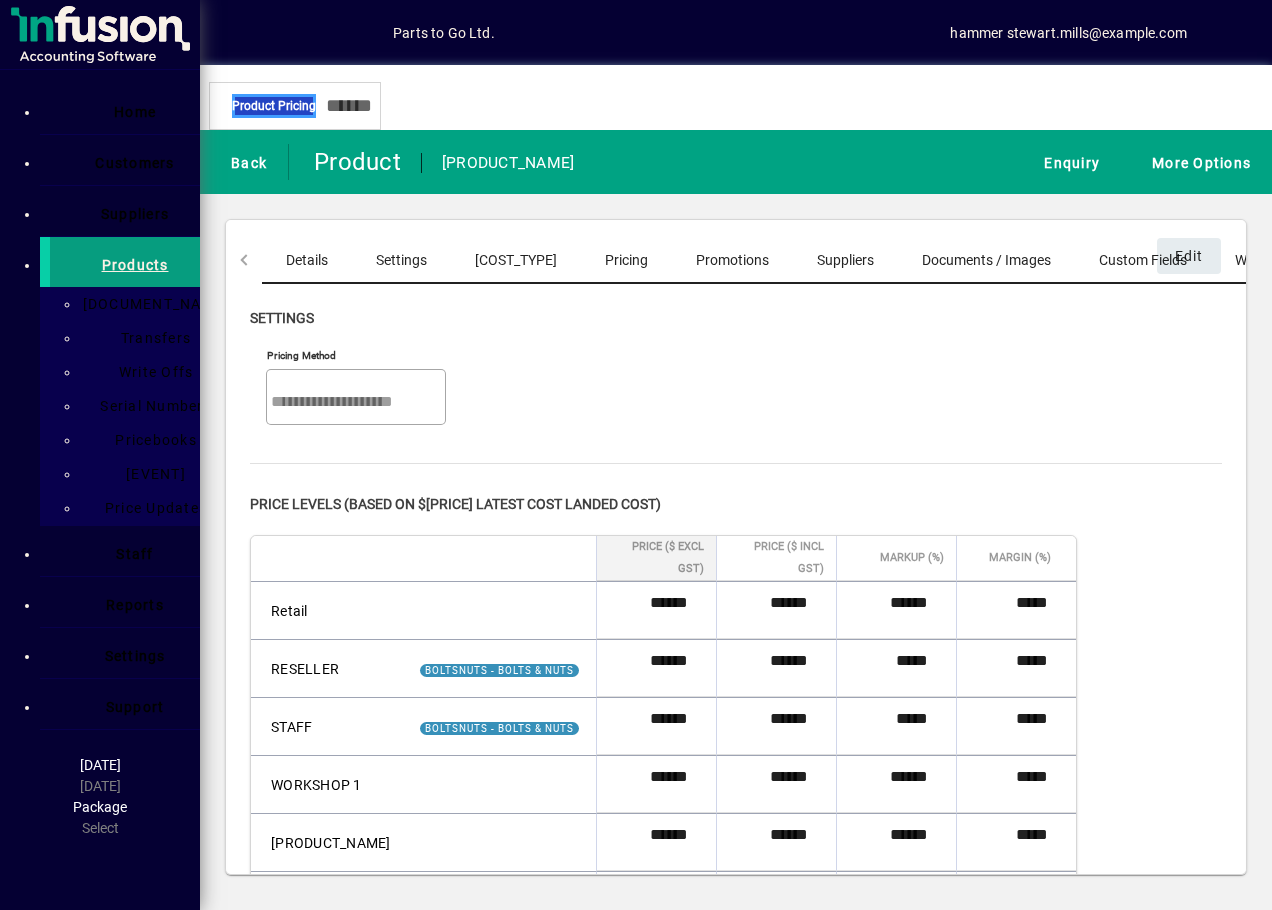 click on "[PRODUCT_CODE]" at bounding box center (307, 260) 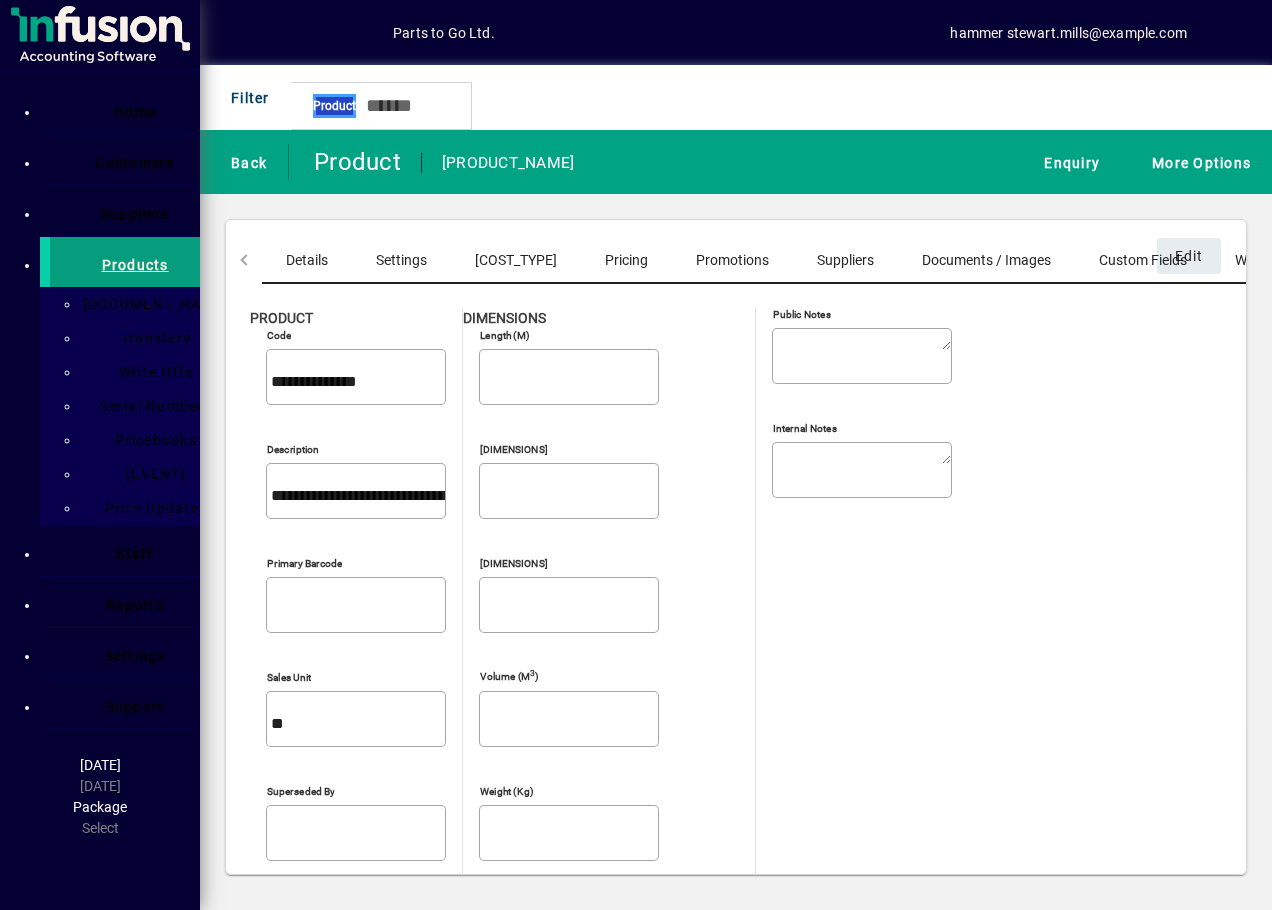 click on "Back  Product  FW31610X32X1.6 - FENDER WASHER SS316 M10X32X1.6 Enquiry More Options" at bounding box center (736, 162) 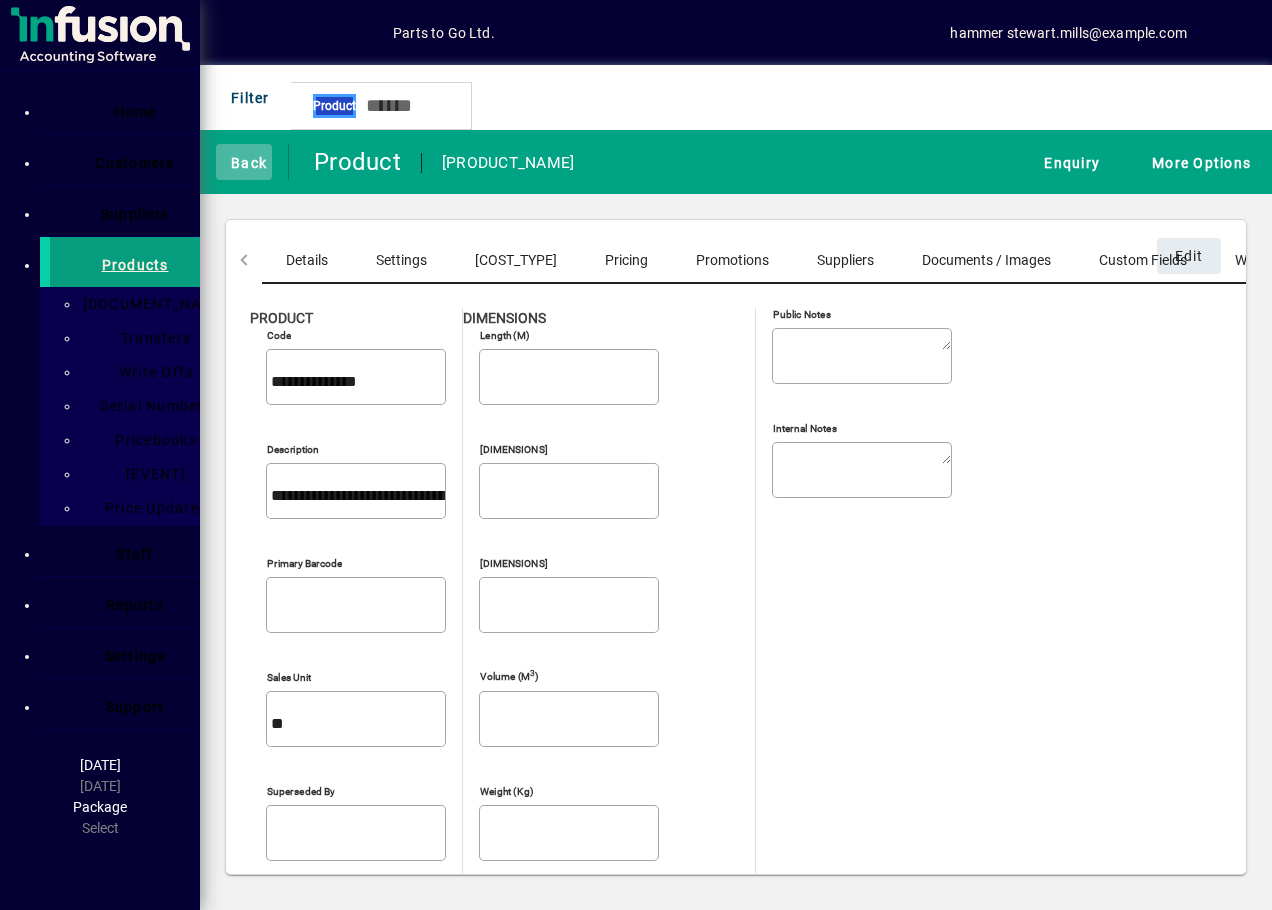 click at bounding box center (244, 162) 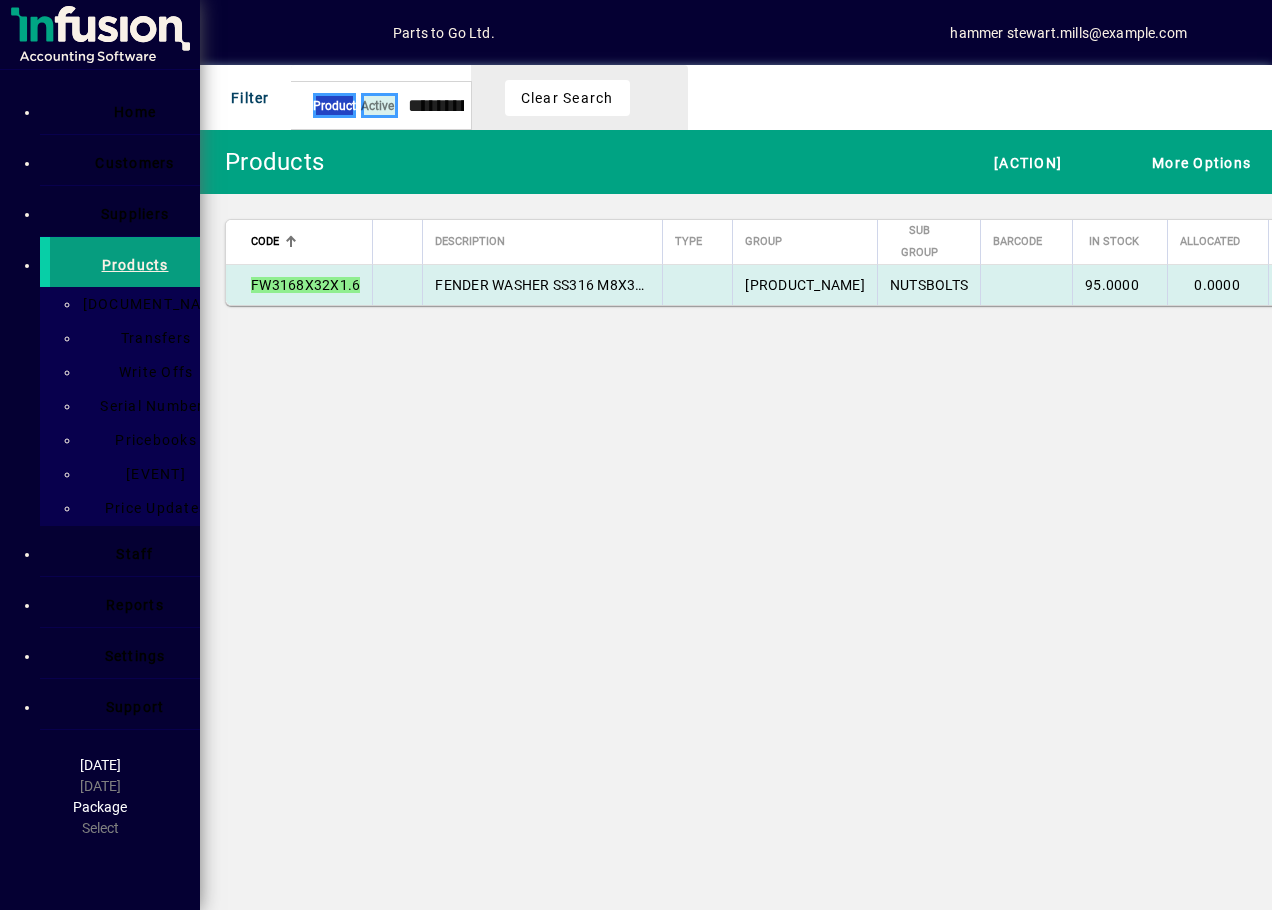 click on "FENDER WASHER SS316 M8X32X1.6" at bounding box center [554, 285] 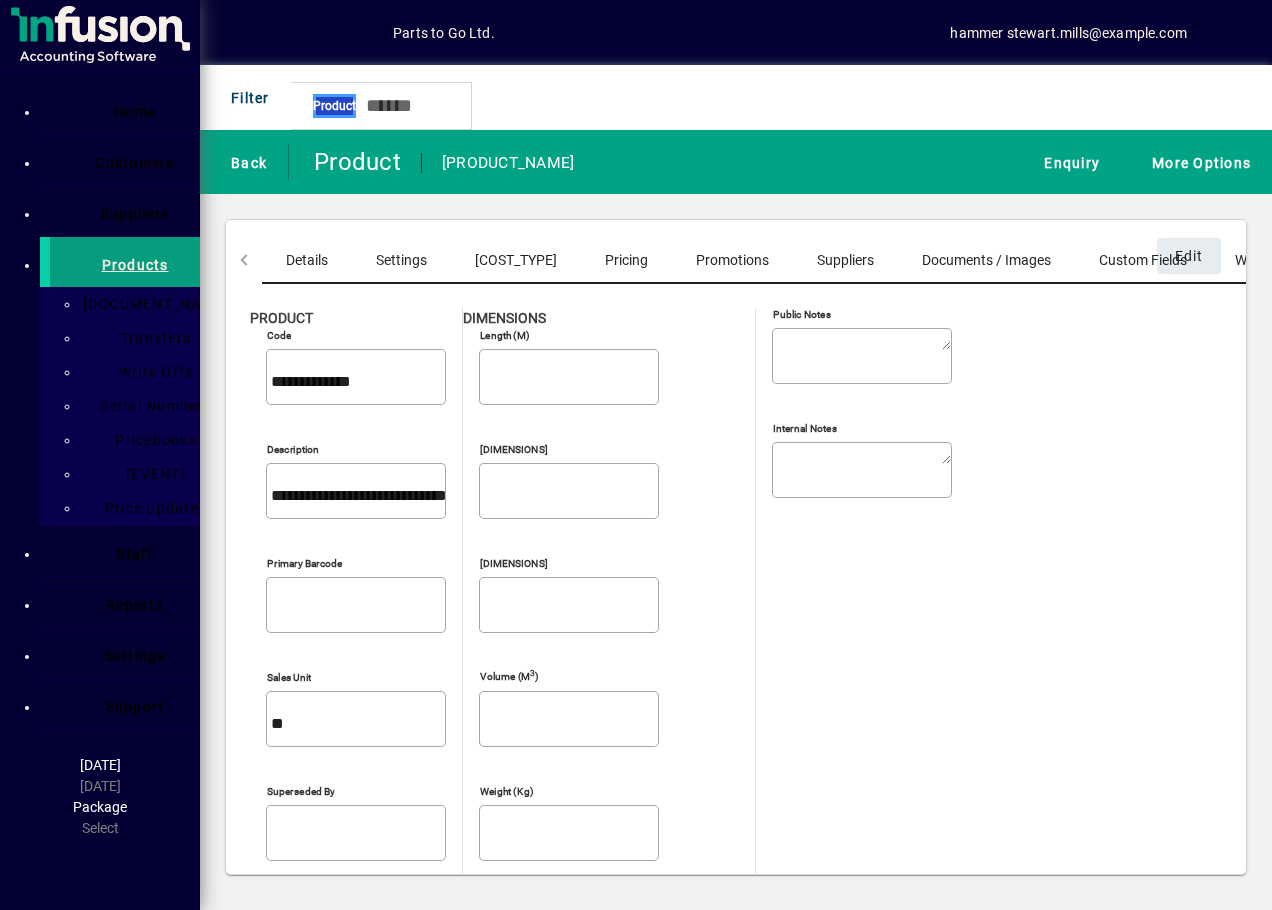 drag, startPoint x: 253, startPoint y: 437, endPoint x: 548, endPoint y: 433, distance: 295.02713 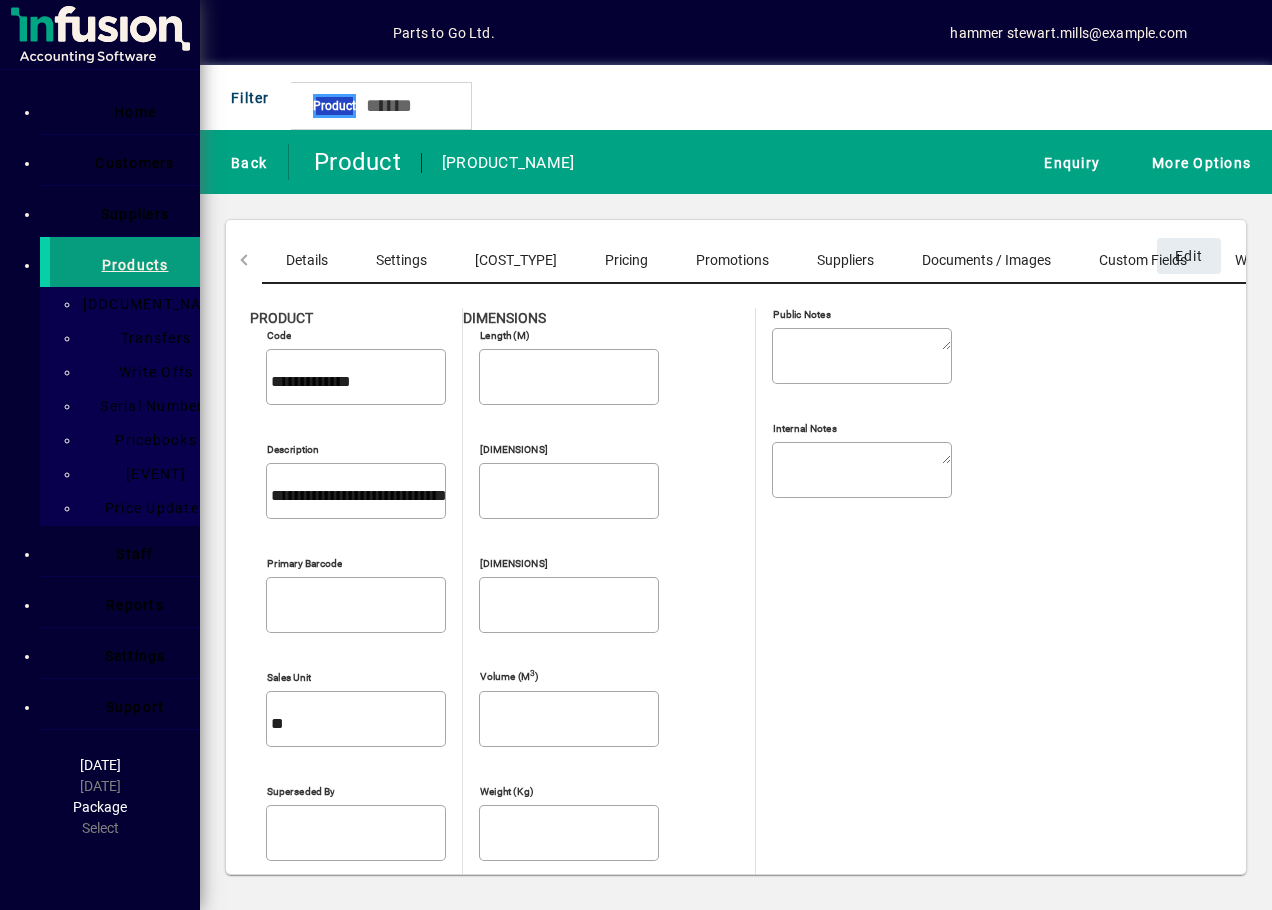 click on "**********" at bounding box center [356, 500] 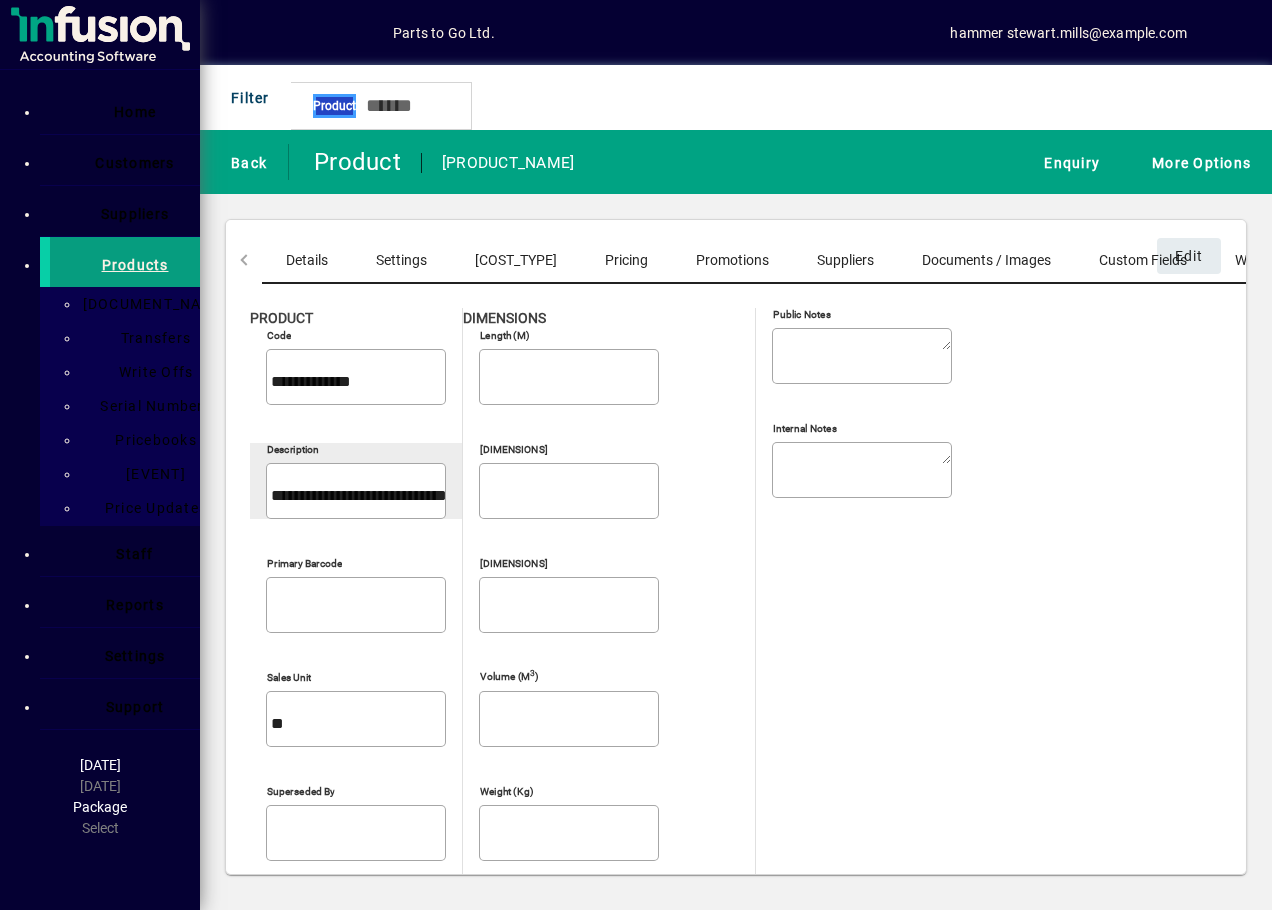 drag, startPoint x: 548, startPoint y: 433, endPoint x: 460, endPoint y: 438, distance: 88.14193 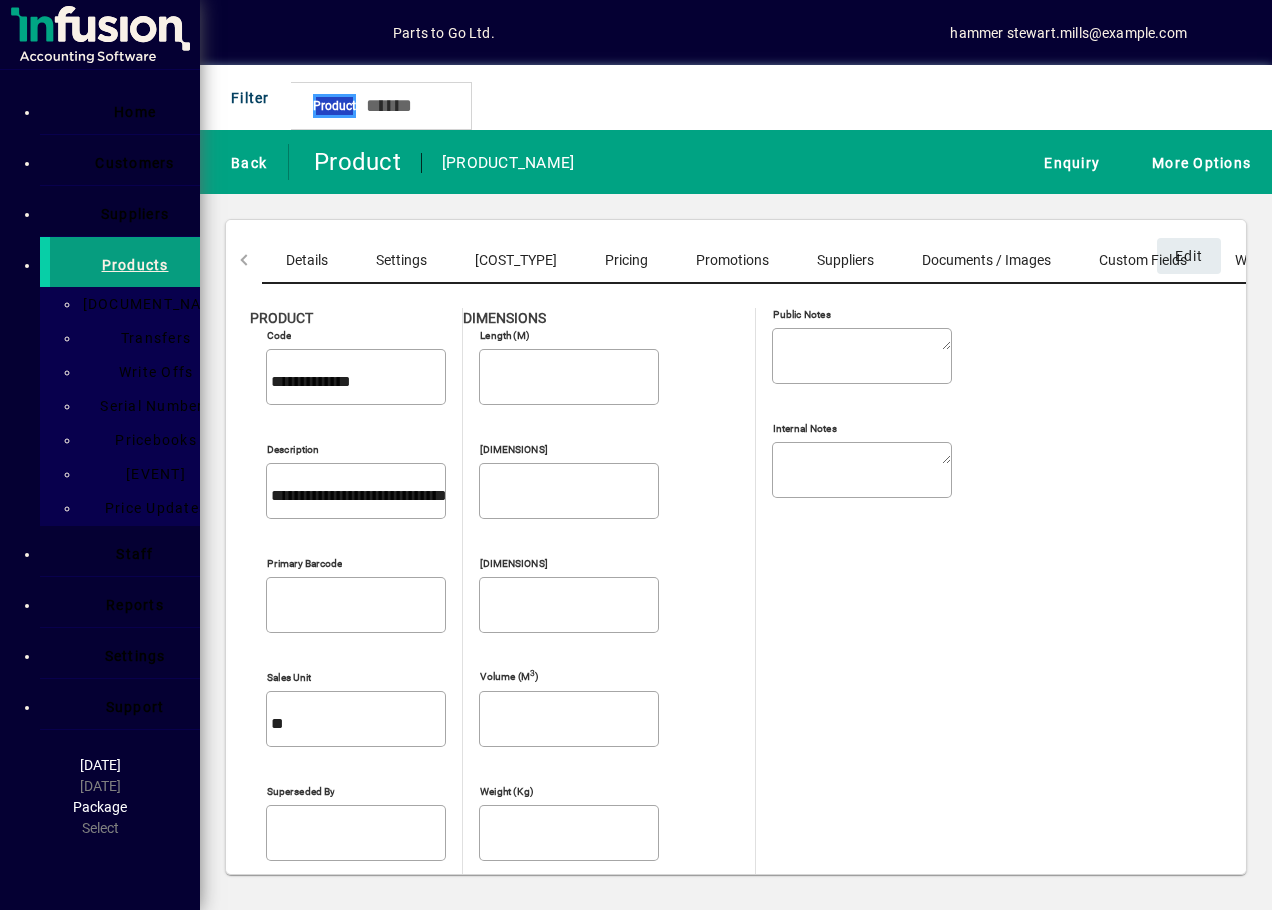 click at bounding box center [356, 530] 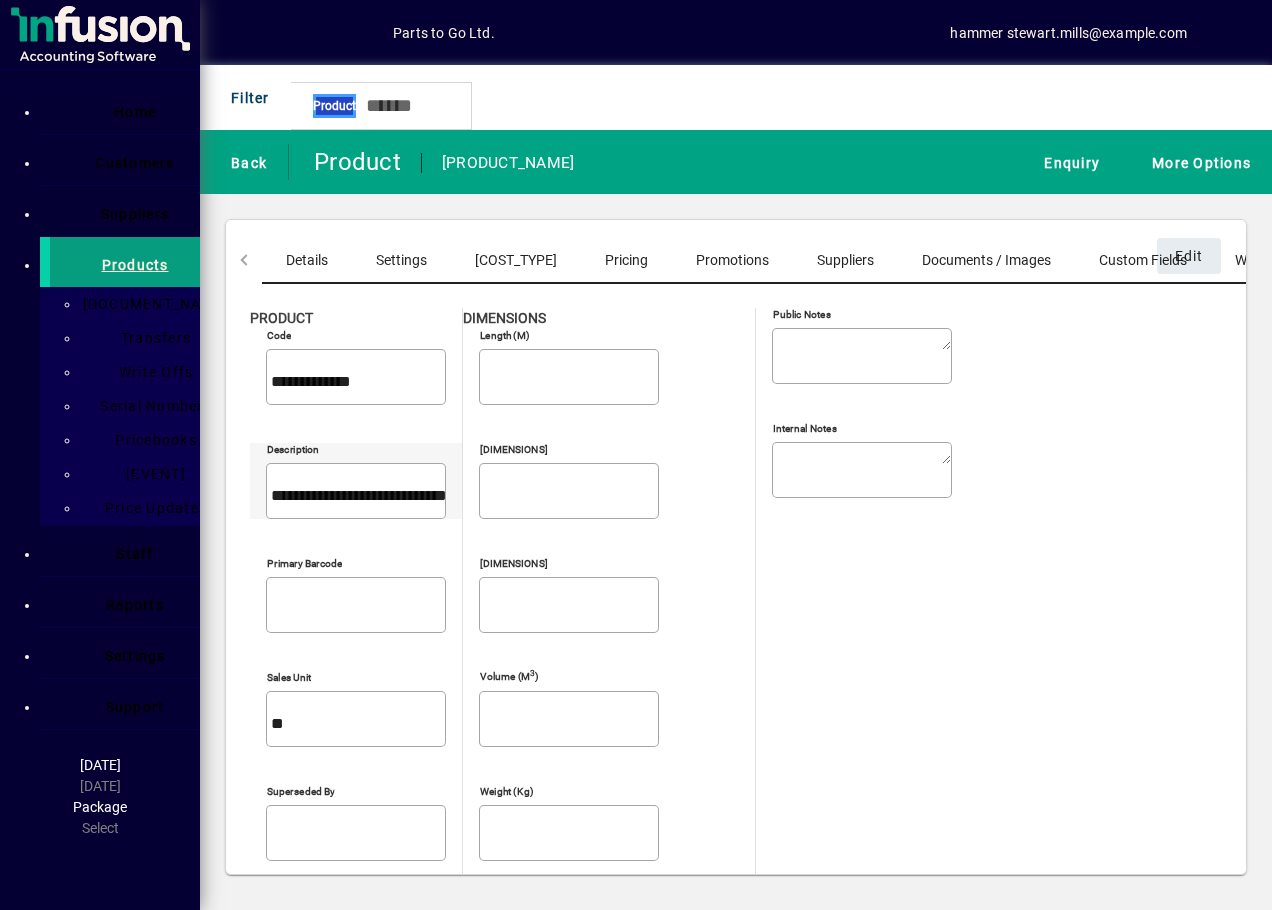 drag, startPoint x: 250, startPoint y: 436, endPoint x: 501, endPoint y: 439, distance: 251.01793 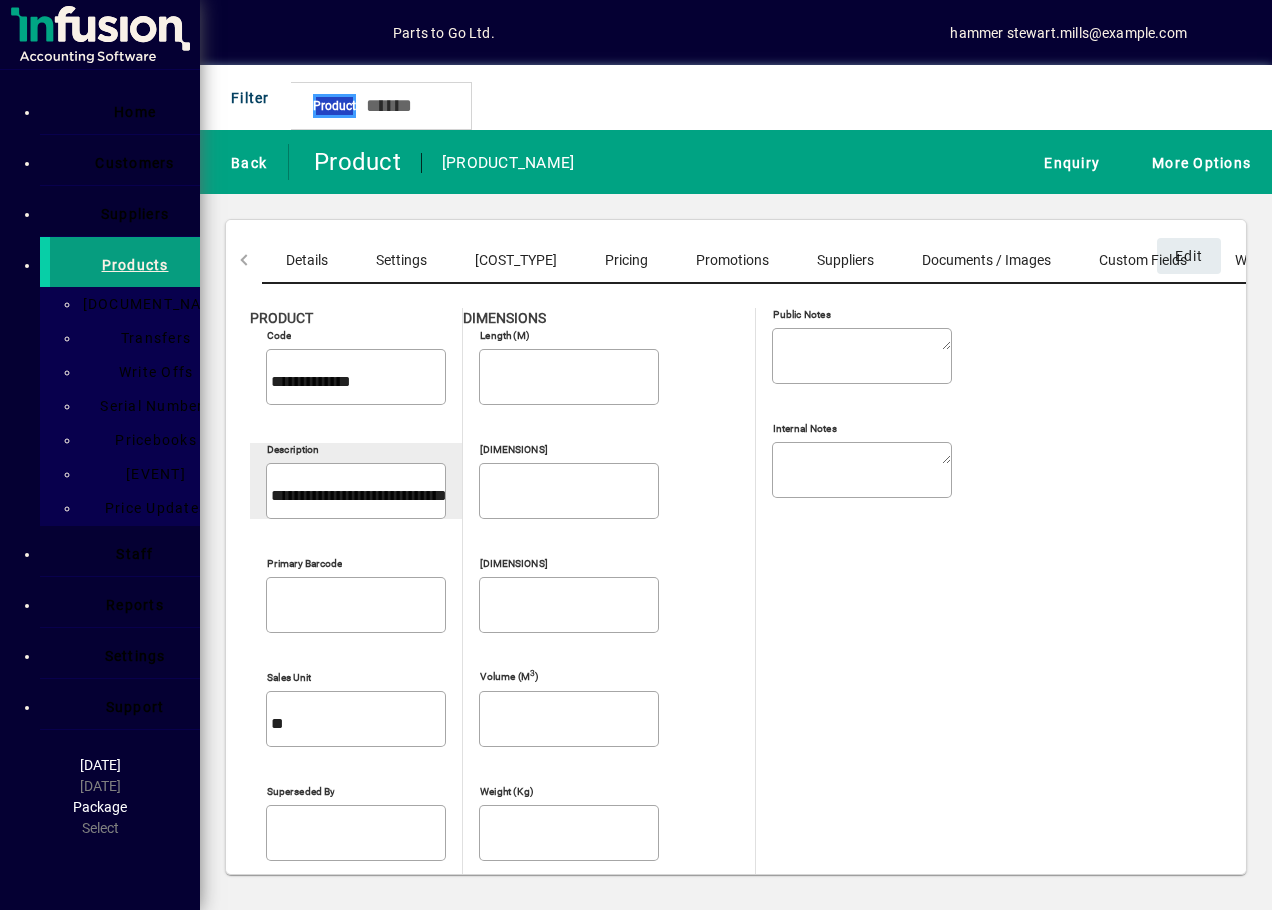 drag, startPoint x: 501, startPoint y: 439, endPoint x: 469, endPoint y: 439, distance: 32 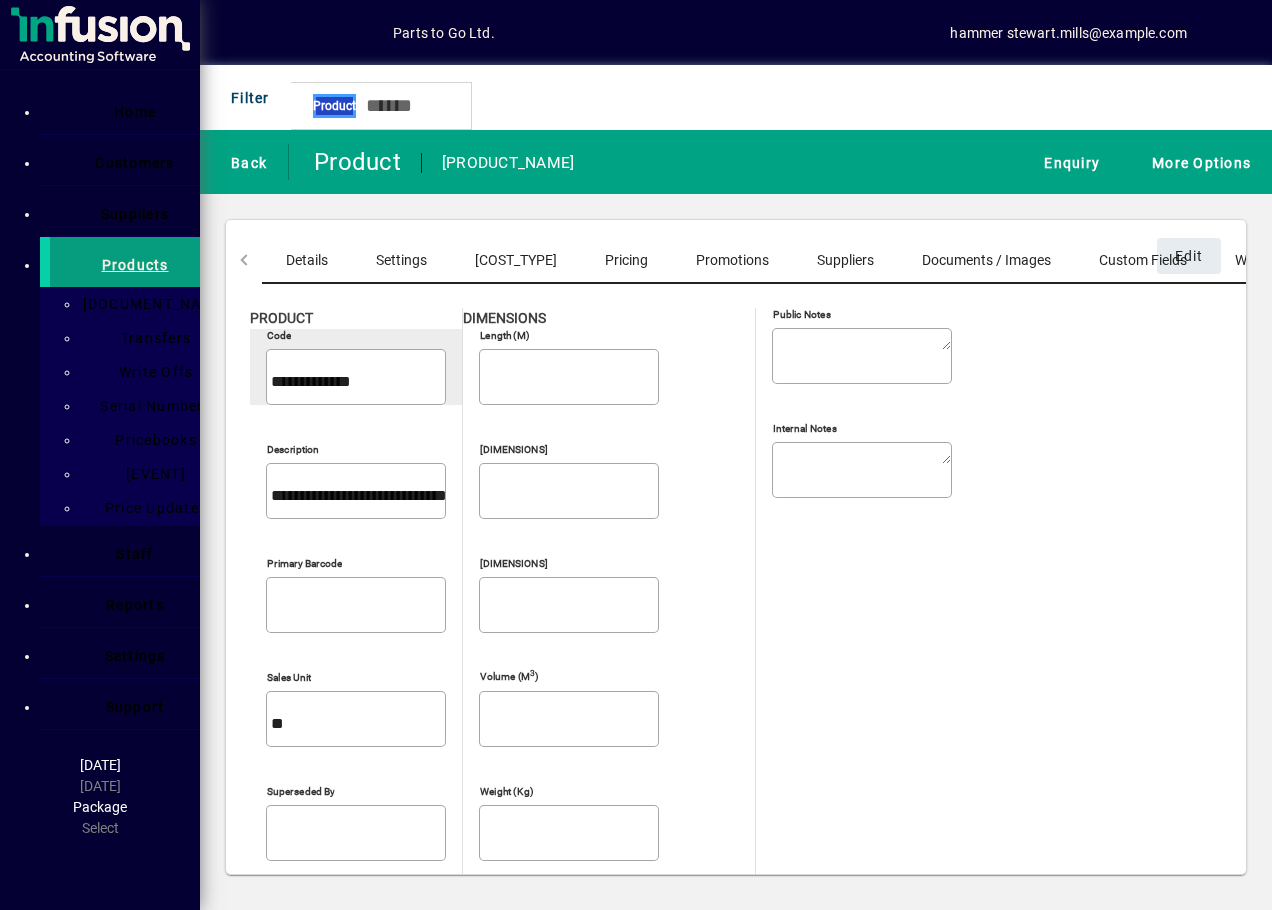drag, startPoint x: 256, startPoint y: 368, endPoint x: 401, endPoint y: 360, distance: 145.22052 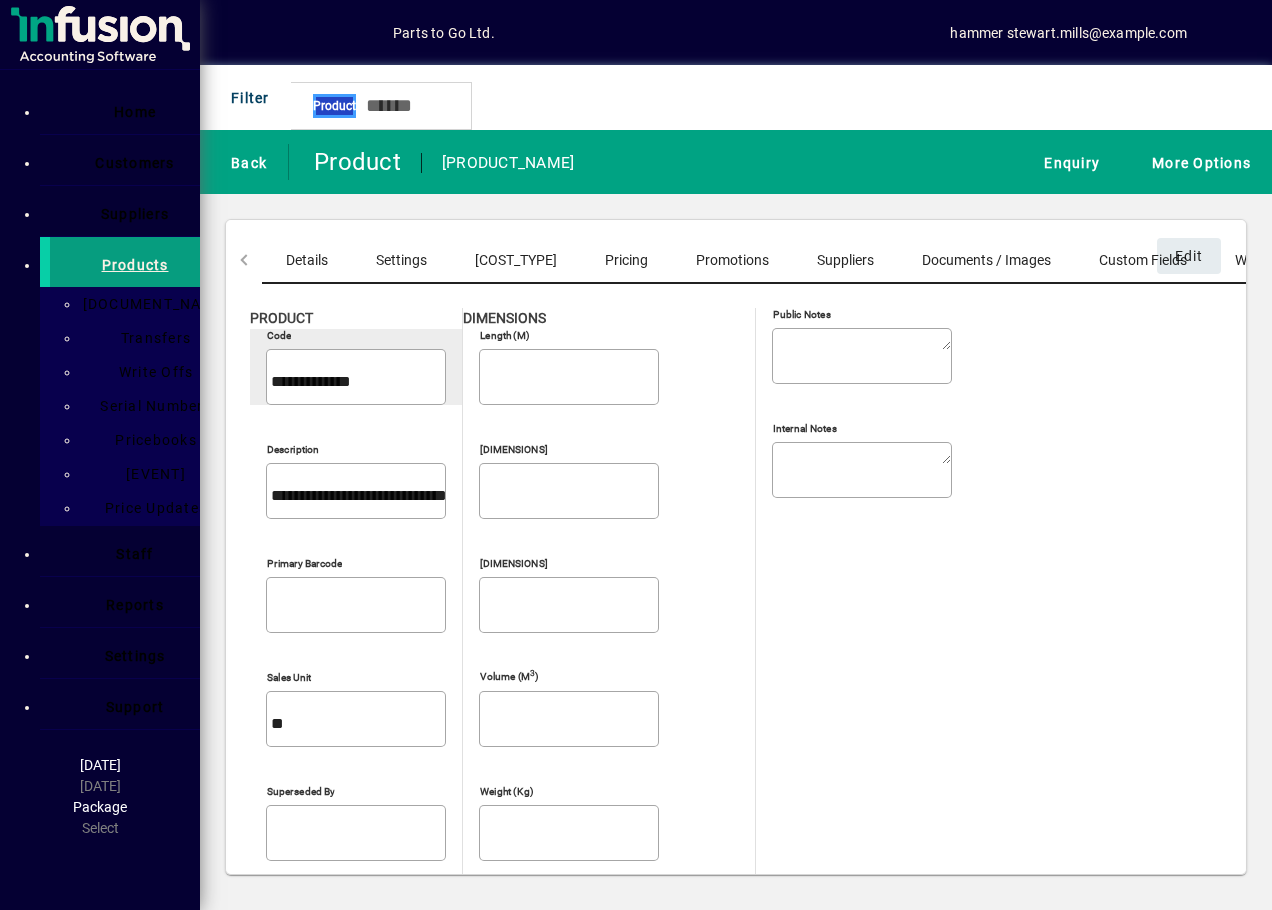 click on "**********" at bounding box center (358, 382) 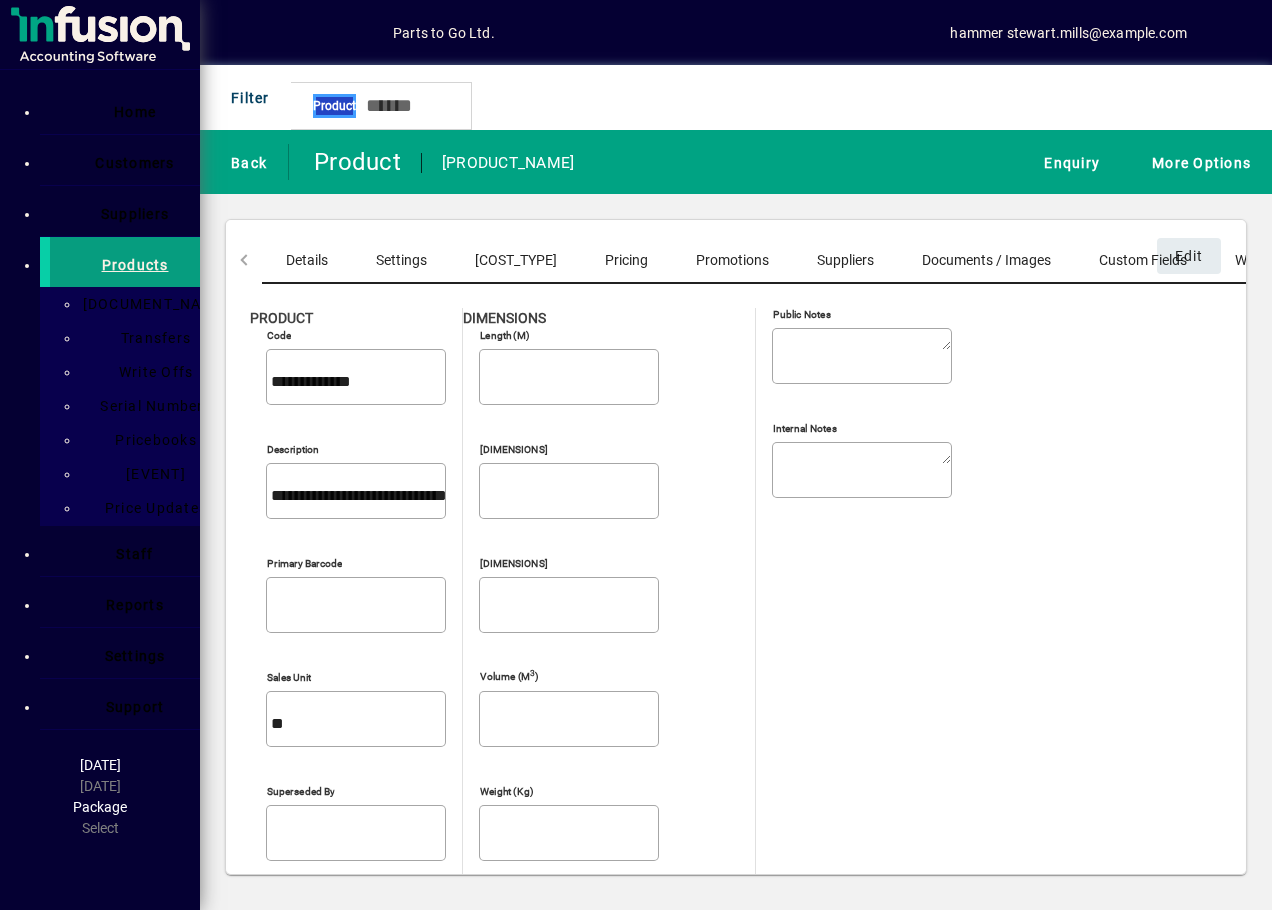 click on "Costs" at bounding box center (516, 260) 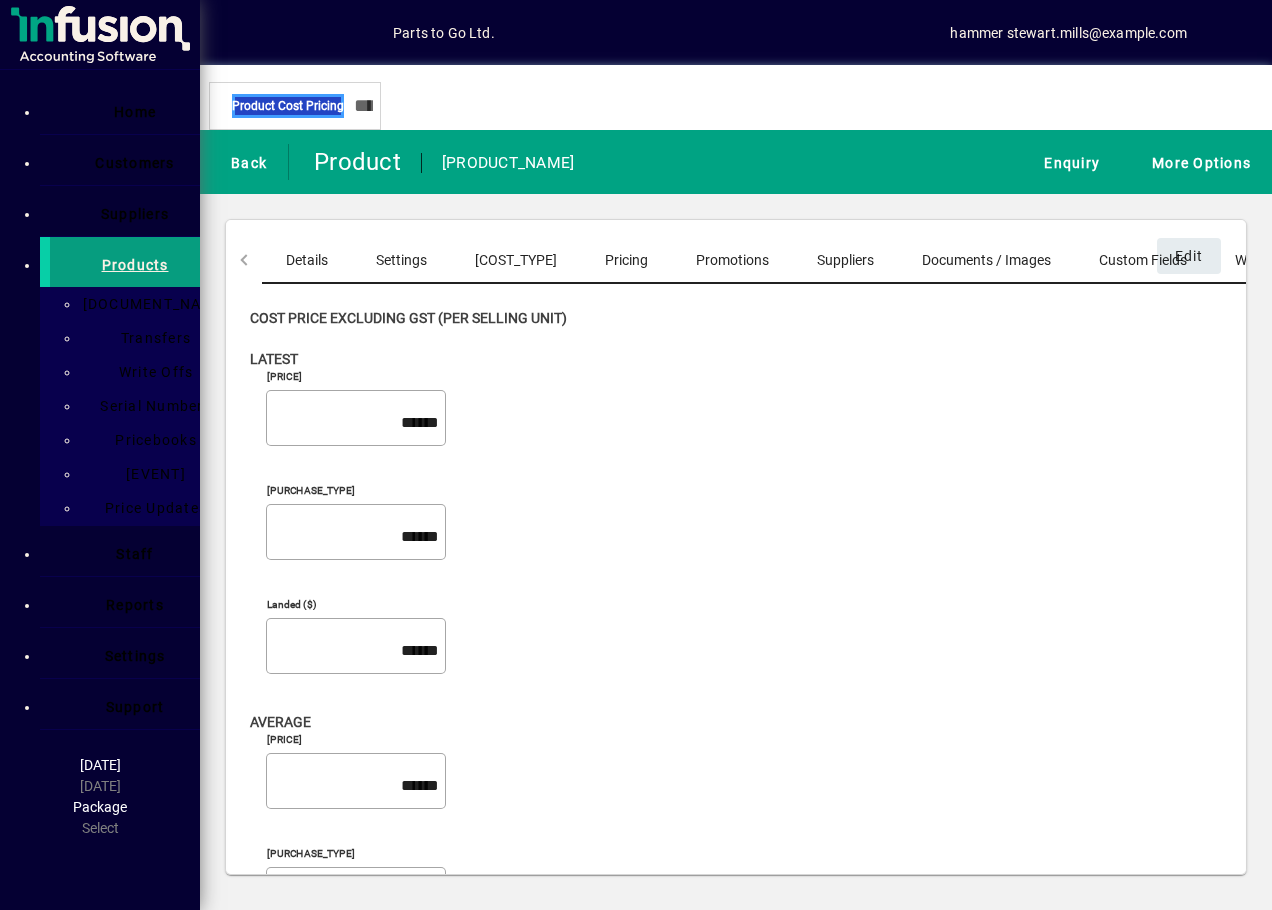 click on "Pricing" at bounding box center (626, 260) 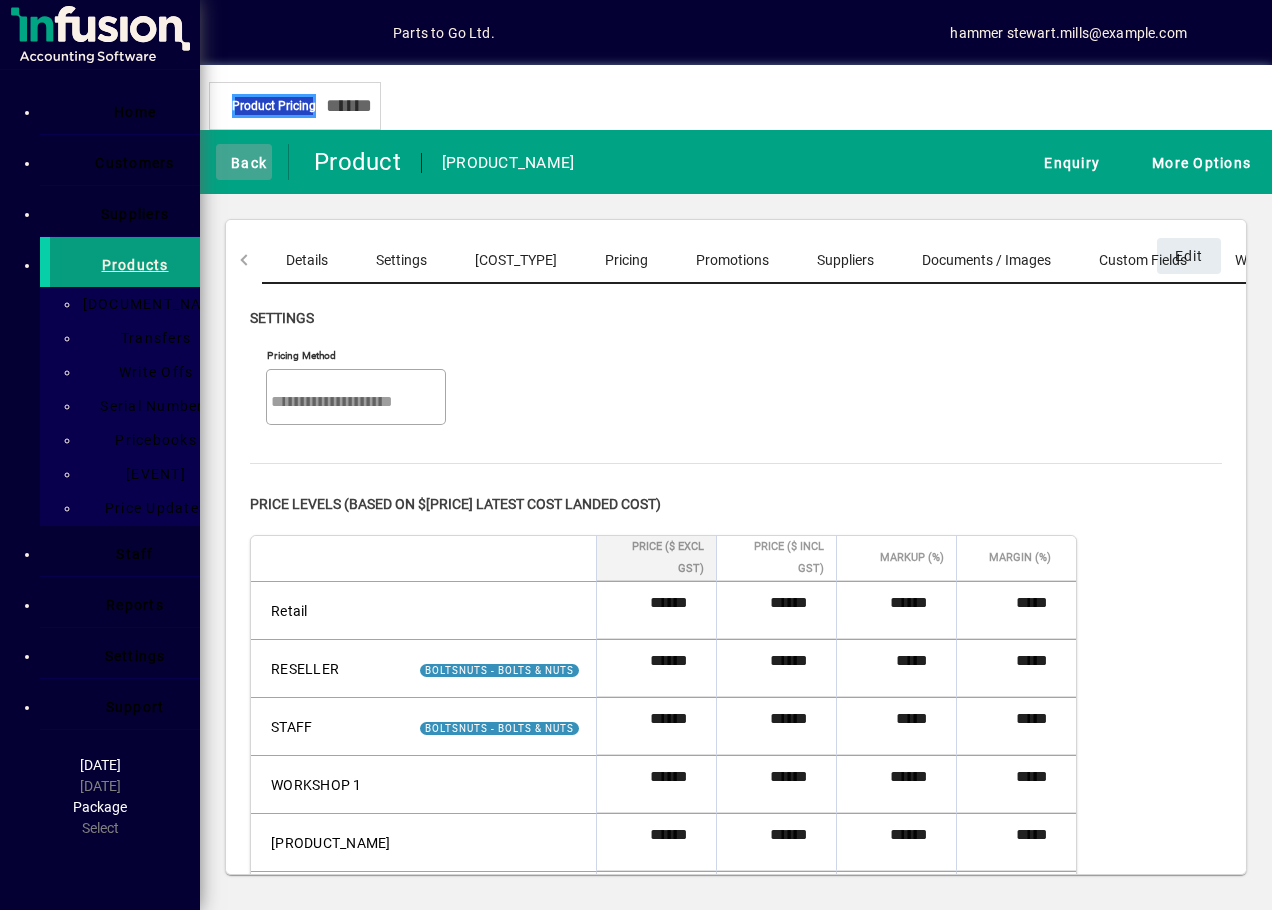 click at bounding box center (244, 162) 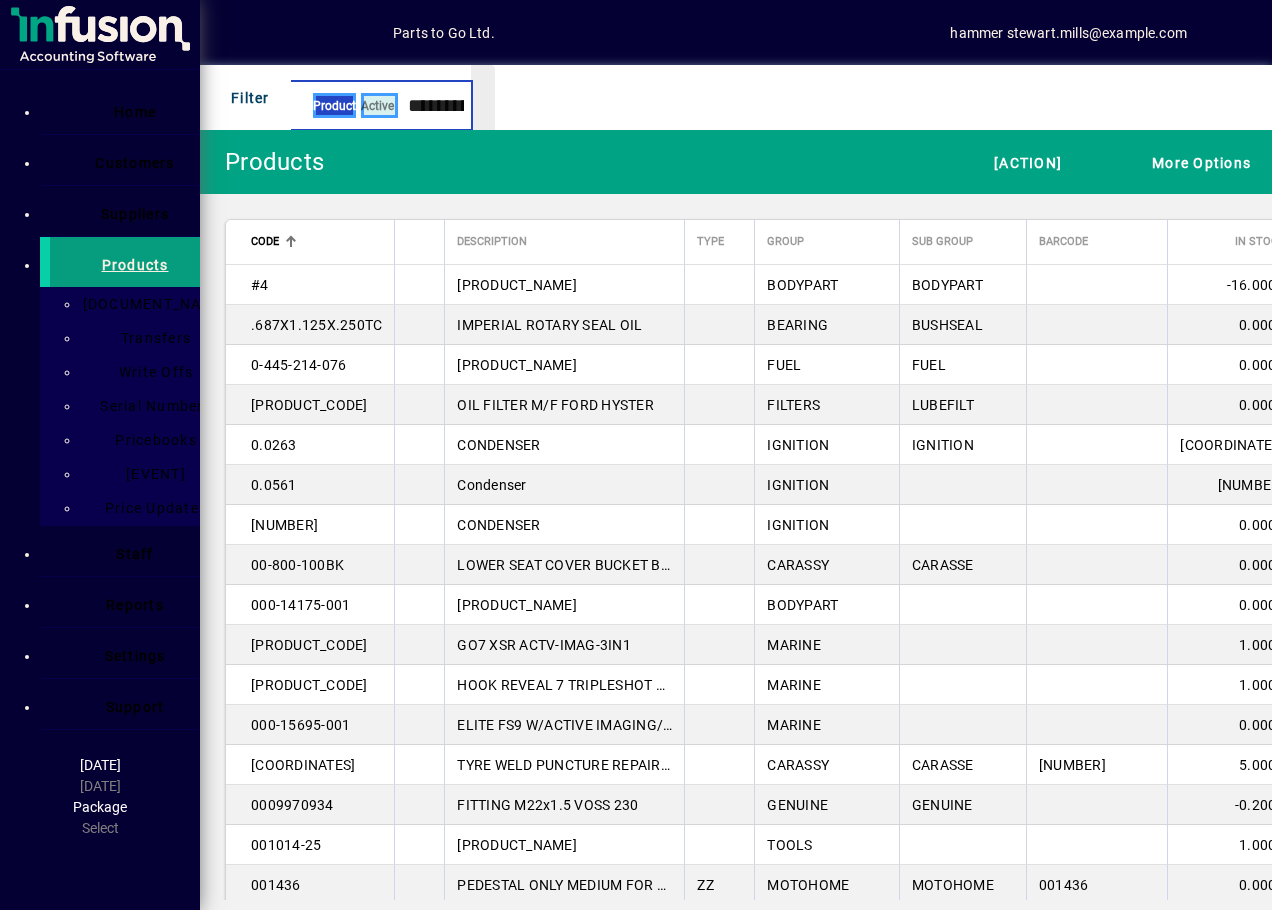 type on "**********" 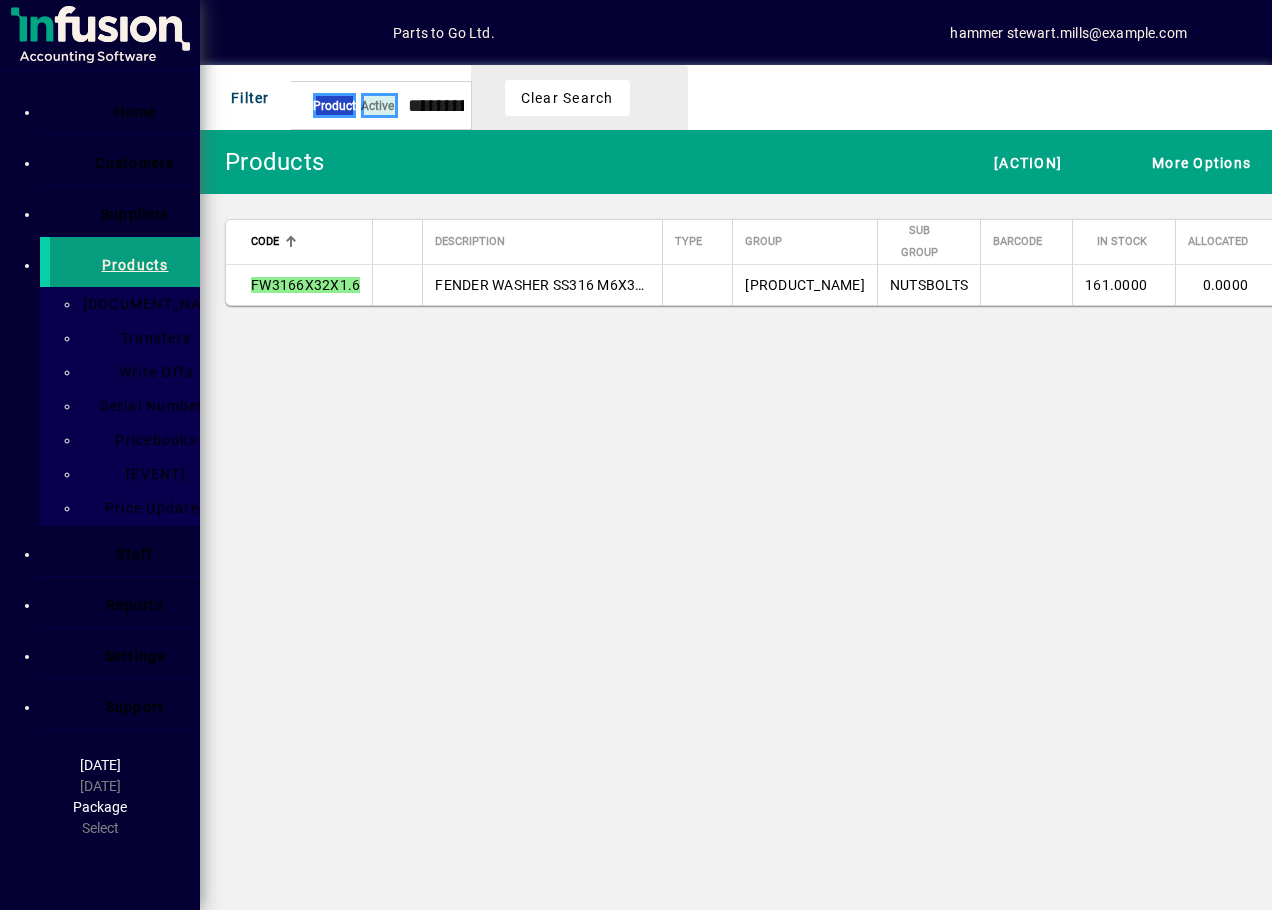click on "FENDER WASHER SS316 M6X32X1.6" at bounding box center [100, 28] 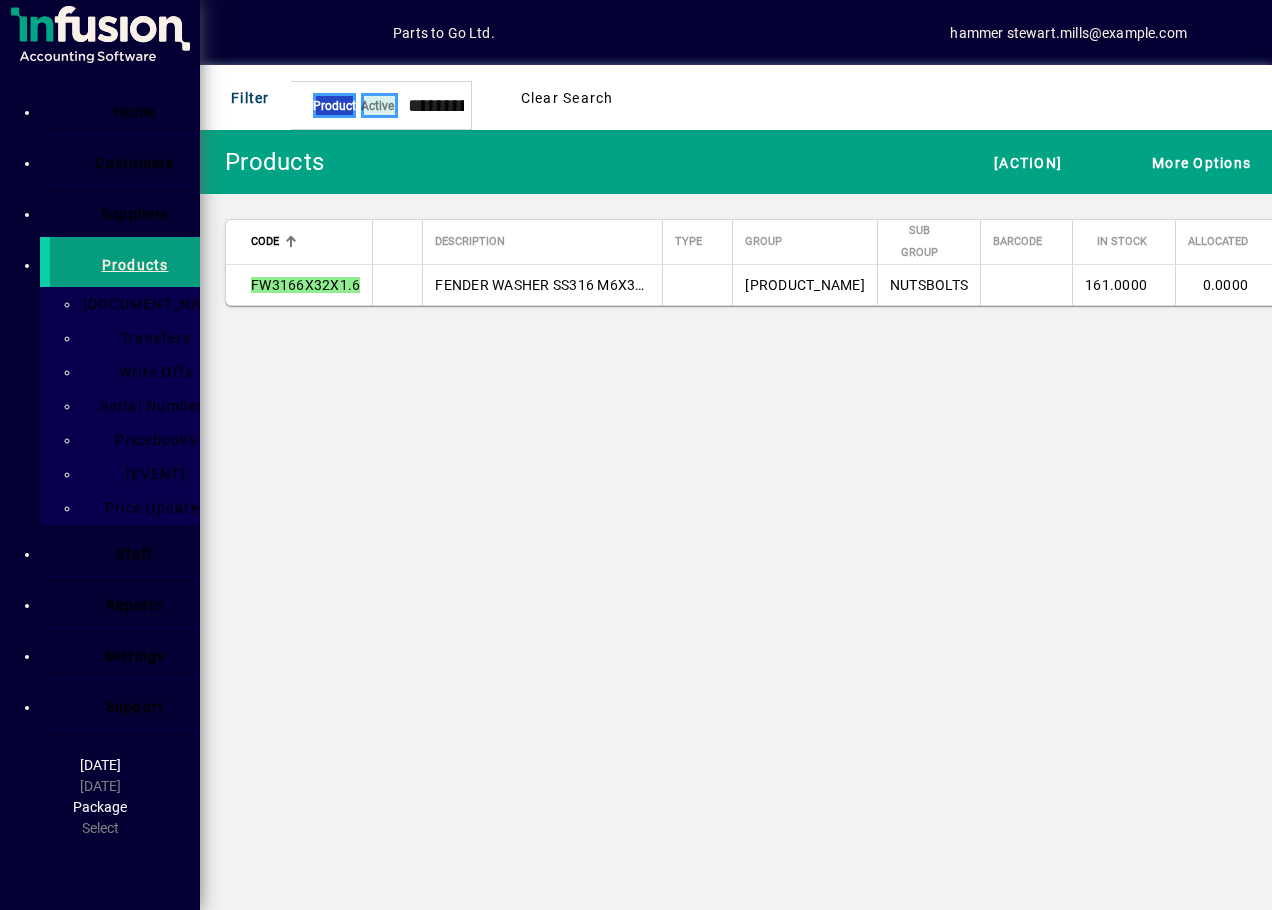 click on "Code" at bounding box center (305, 242) 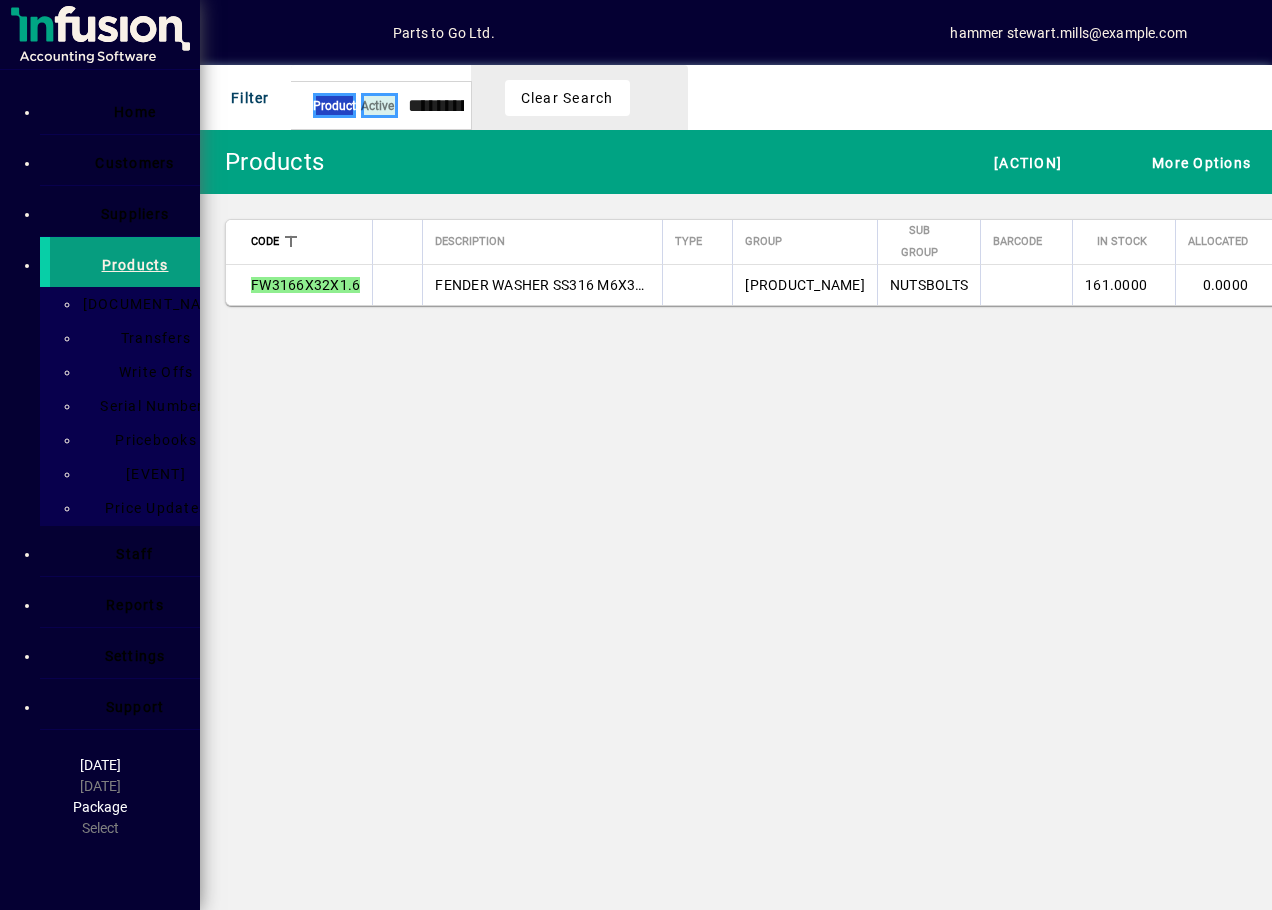 click on "FW3166X32X1.6" at bounding box center [305, 285] 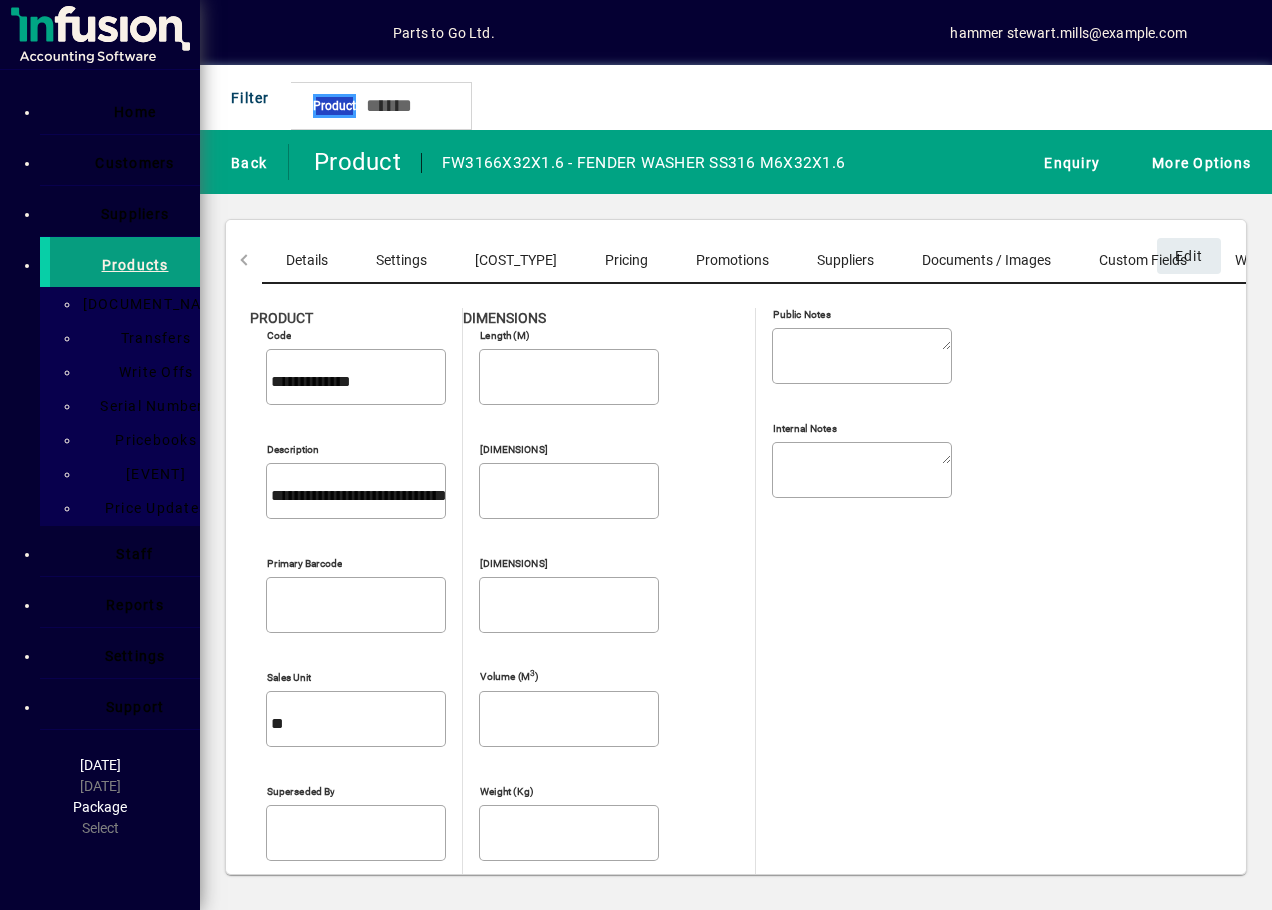 drag, startPoint x: 253, startPoint y: 433, endPoint x: 592, endPoint y: 461, distance: 340.1544 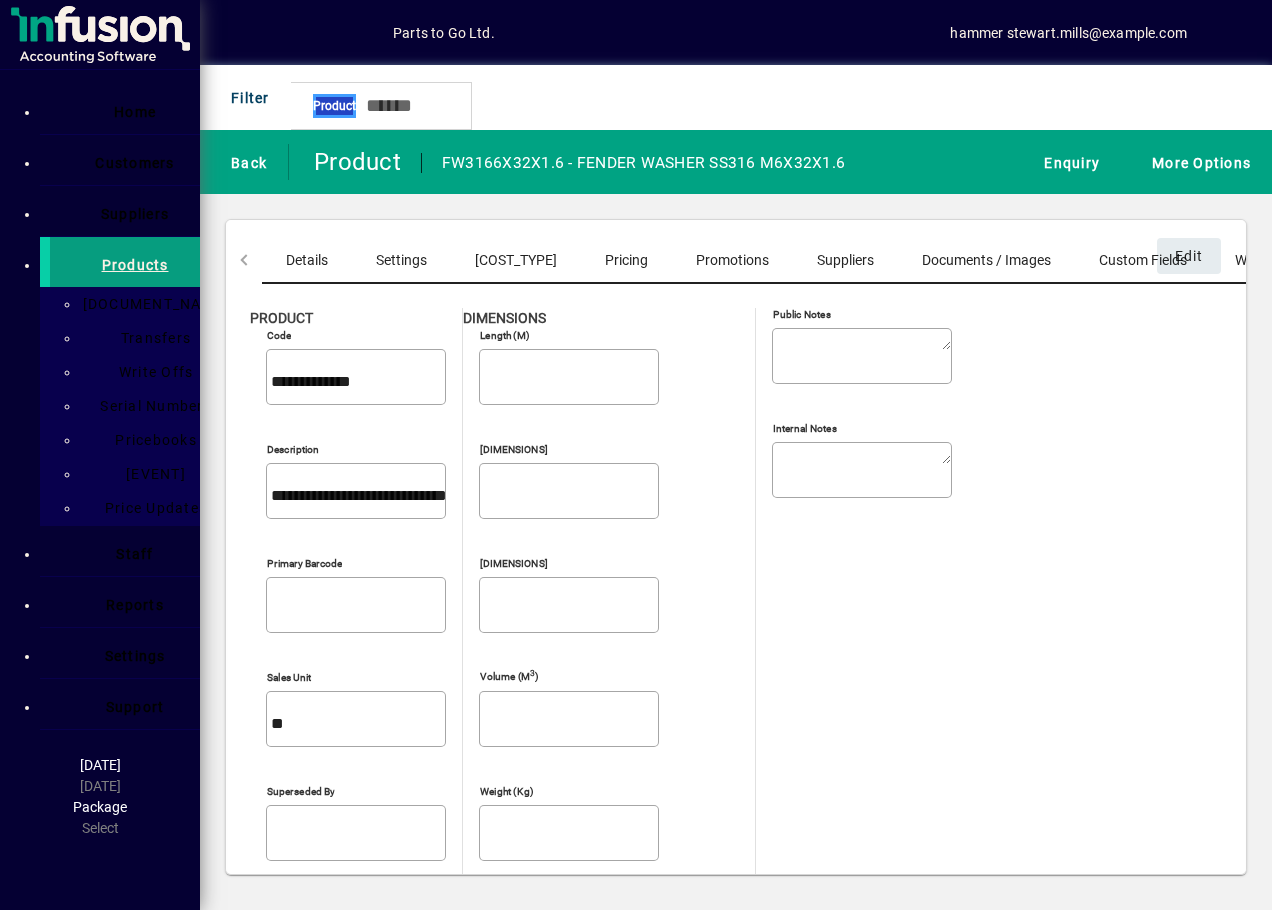 click on "**********" at bounding box center [736, 790] 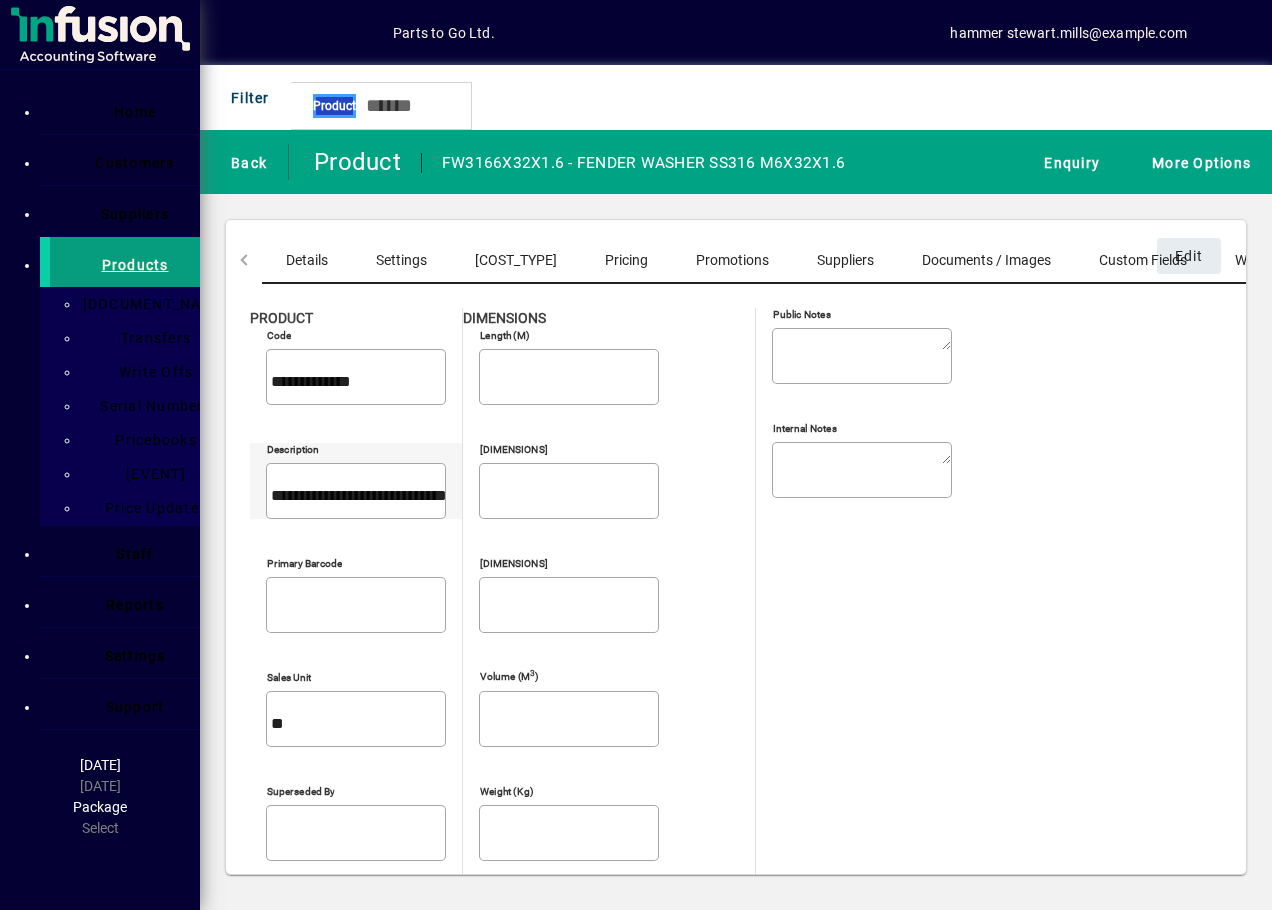 drag, startPoint x: 592, startPoint y: 461, endPoint x: 465, endPoint y: 440, distance: 128.72452 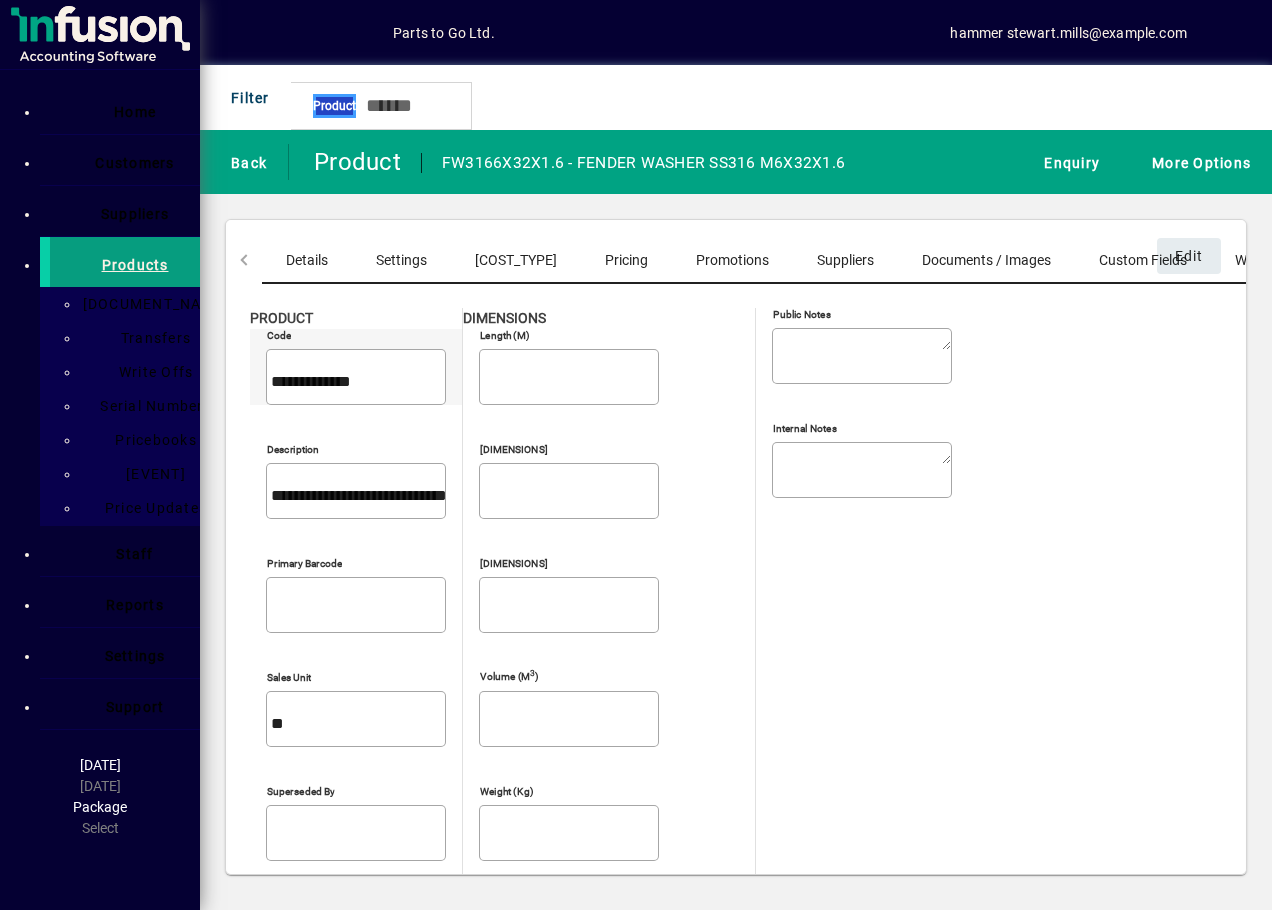 drag, startPoint x: 252, startPoint y: 366, endPoint x: 404, endPoint y: 371, distance: 152.08221 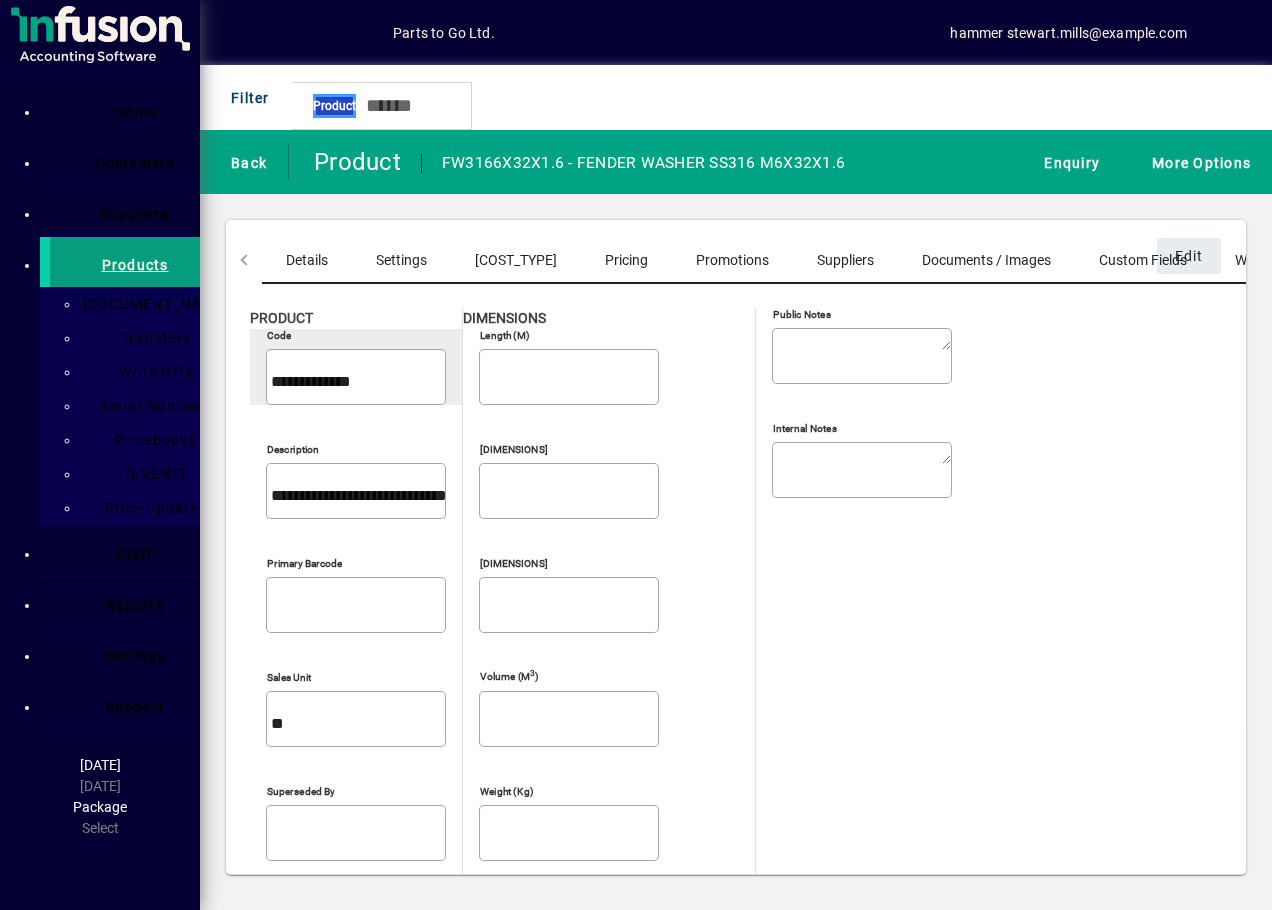 drag, startPoint x: 404, startPoint y: 371, endPoint x: 351, endPoint y: 354, distance: 55.65968 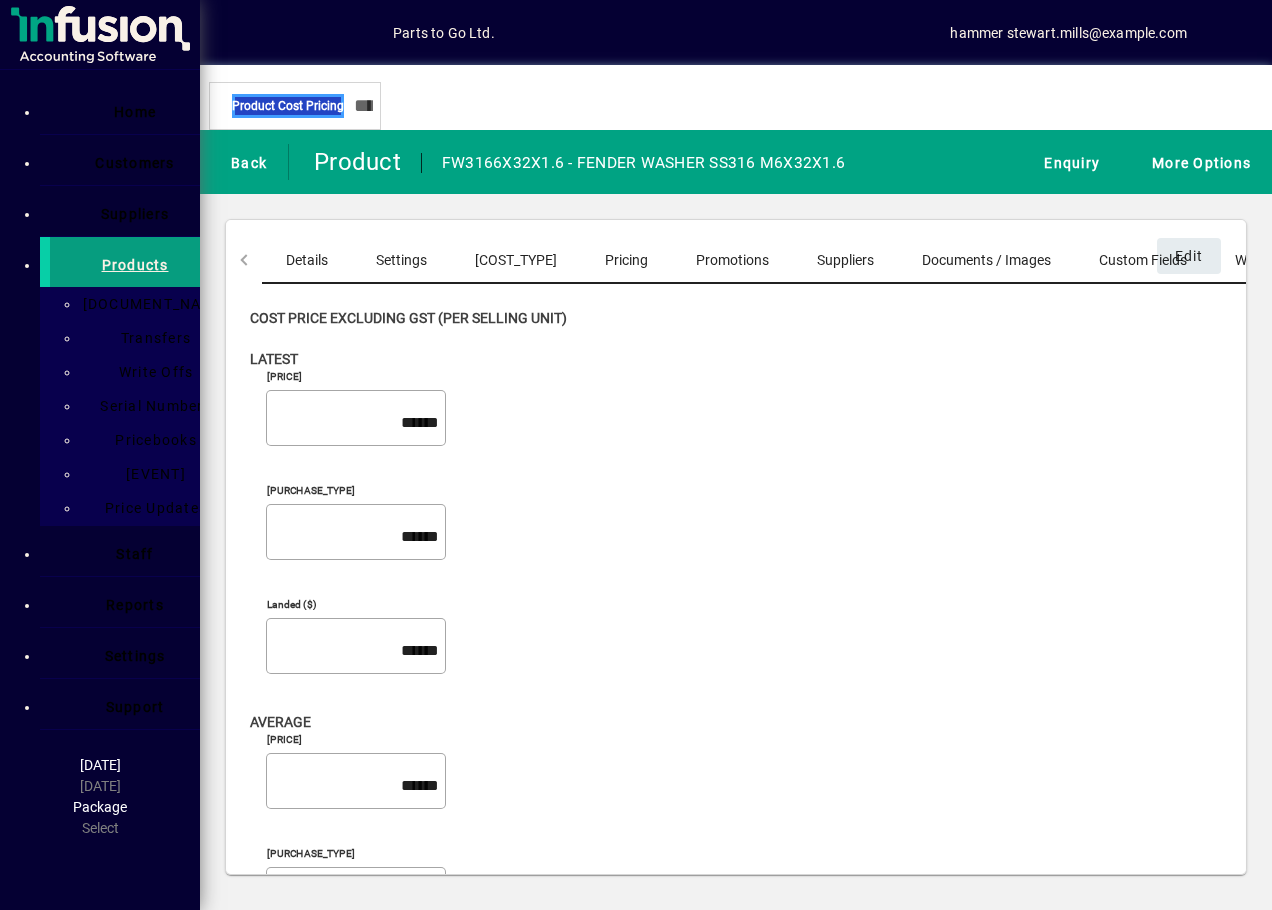 click on "Pricing" at bounding box center [626, 260] 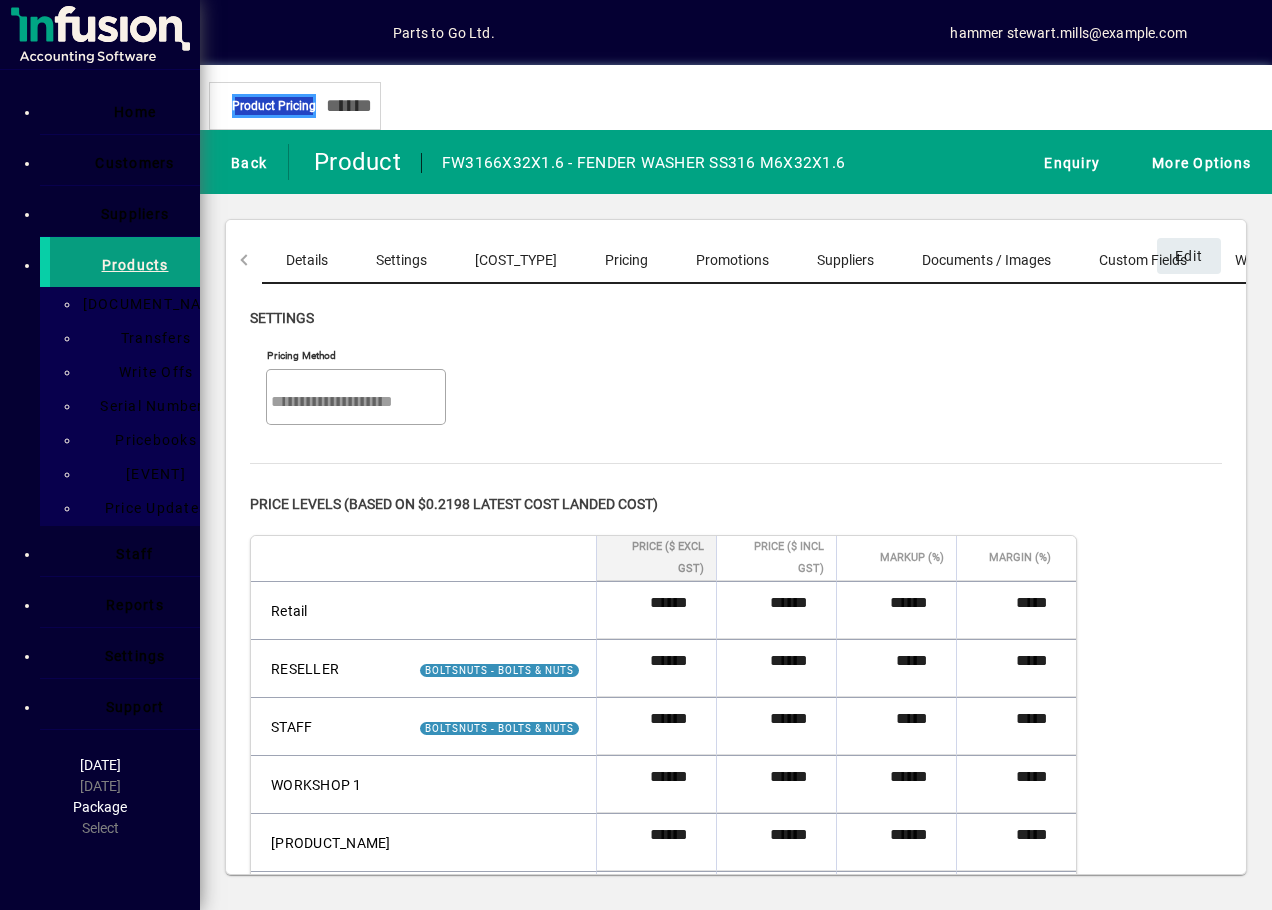 click on "[PRODUCT_CODE]" at bounding box center (307, 260) 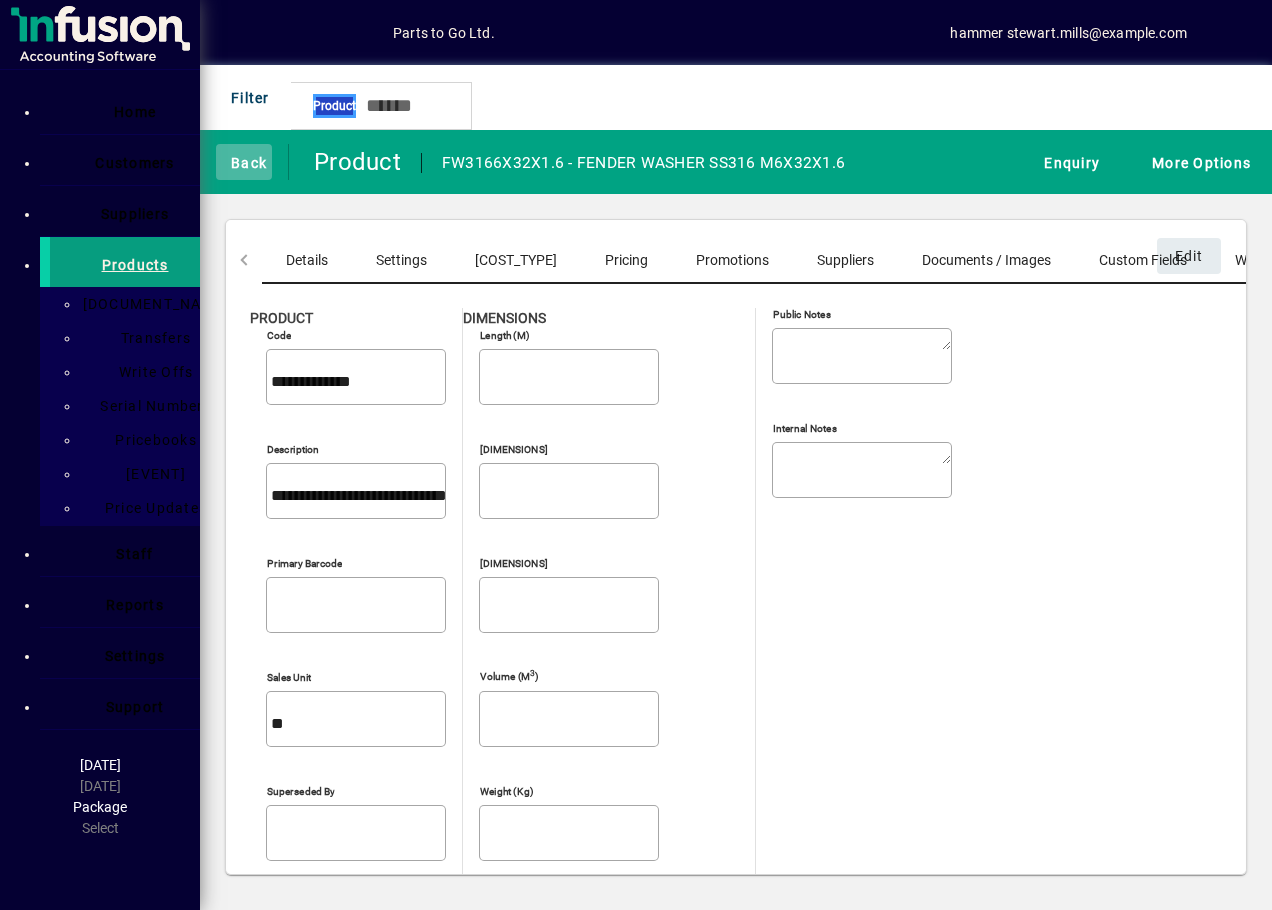 click at bounding box center [221, 161] 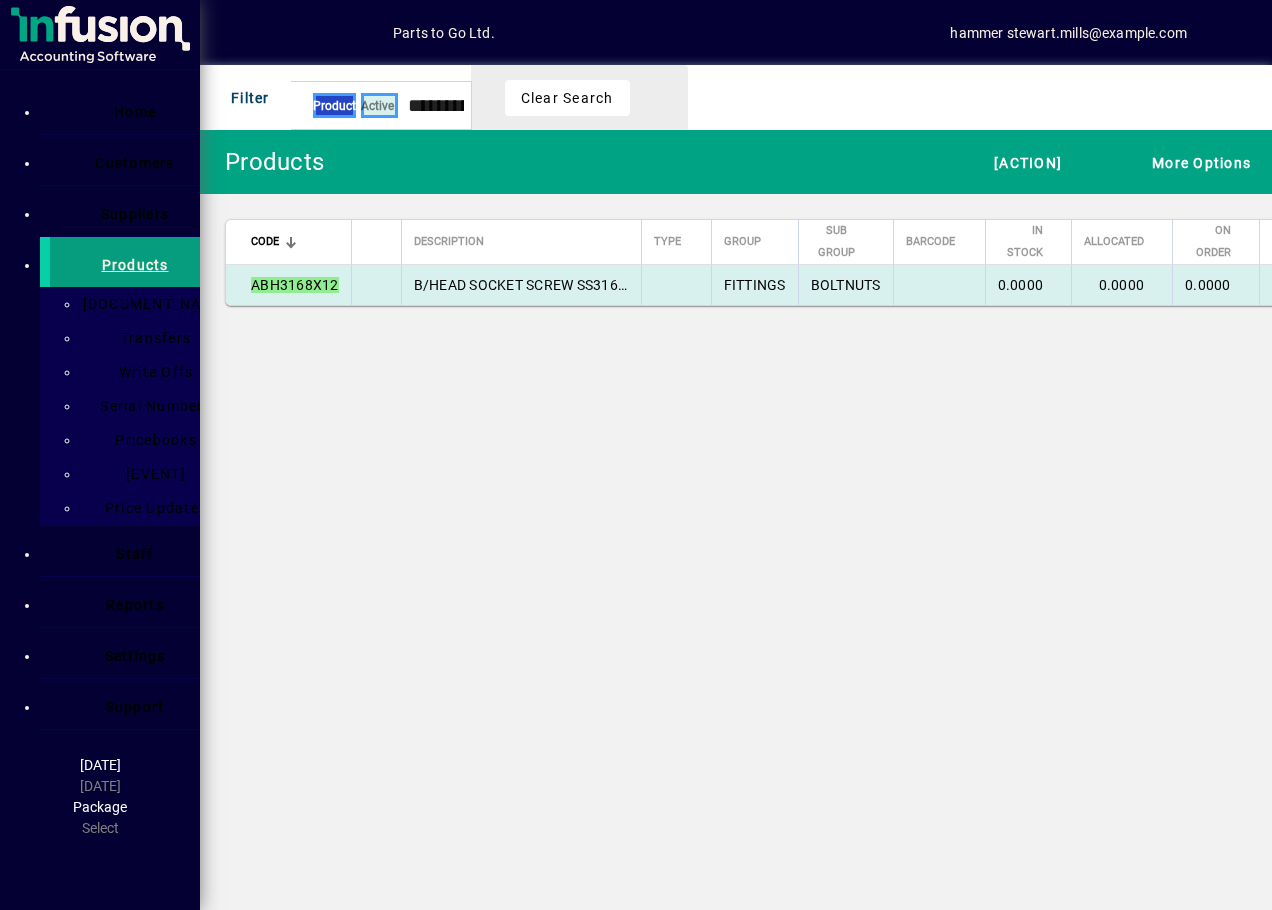 click on "B/HEAD SOCKET SCREW SS316 M8X12" at bounding box center (541, 285) 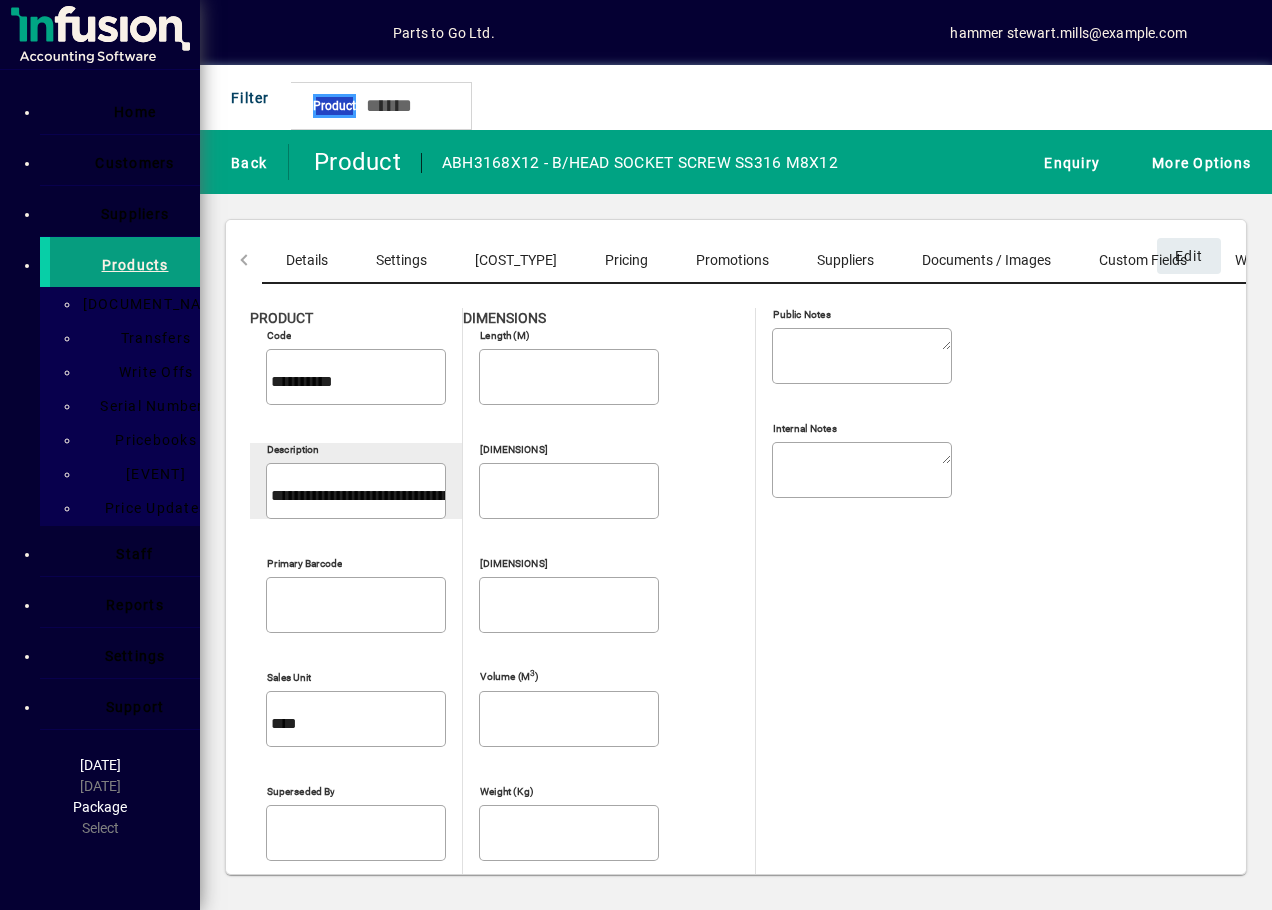 drag, startPoint x: 255, startPoint y: 435, endPoint x: 570, endPoint y: 436, distance: 315.0016 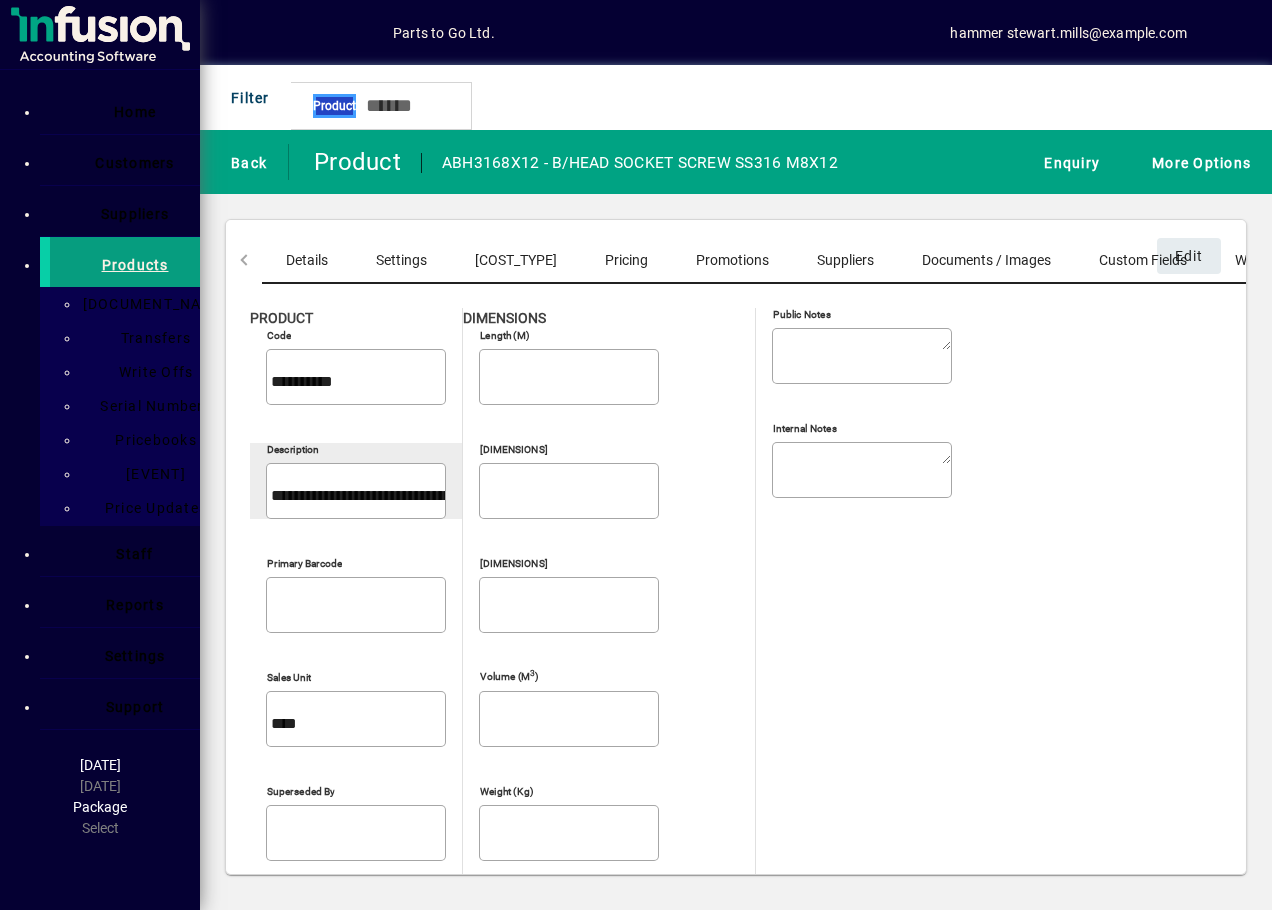 click on "**********" at bounding box center (736, 790) 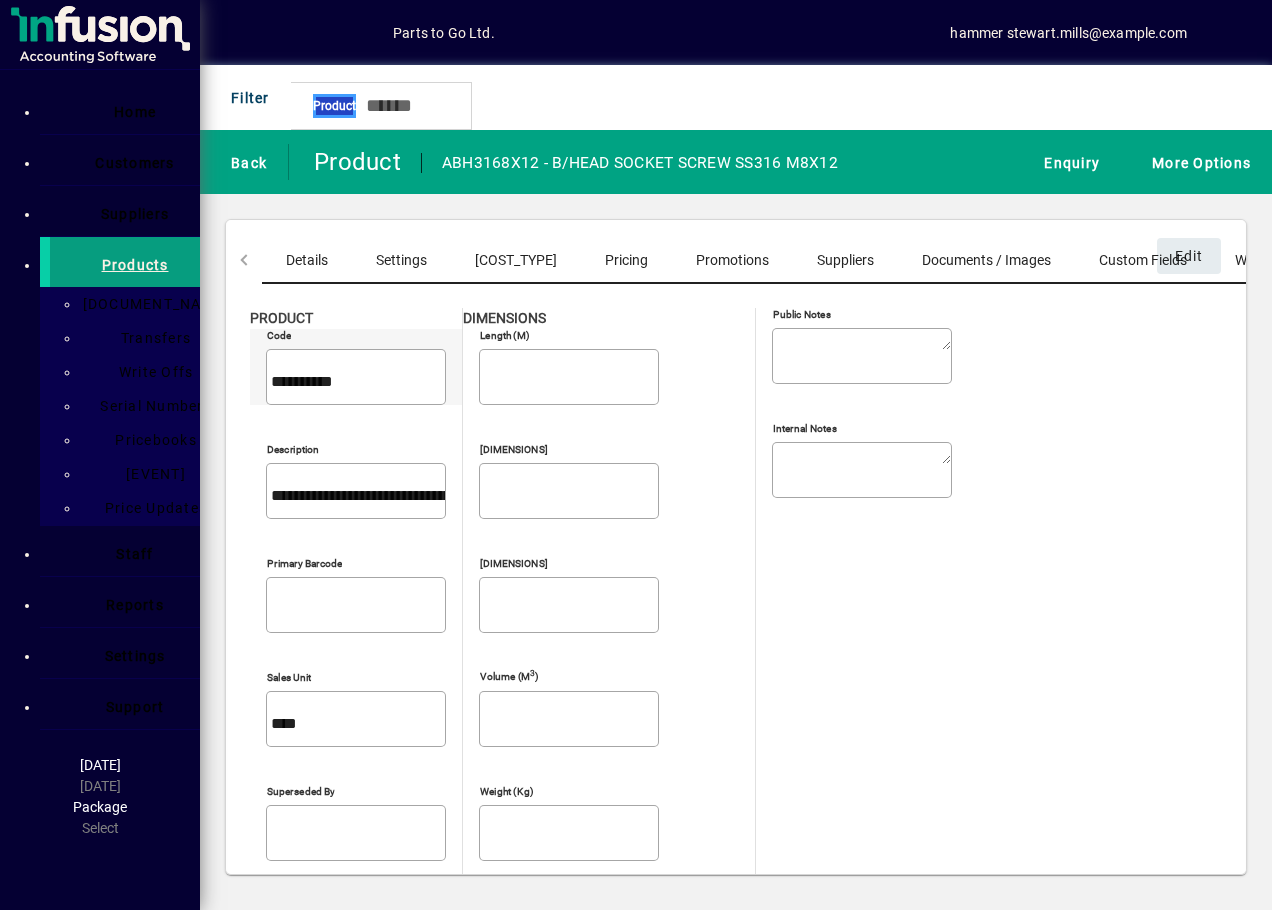 drag, startPoint x: 254, startPoint y: 361, endPoint x: 361, endPoint y: 360, distance: 107.00467 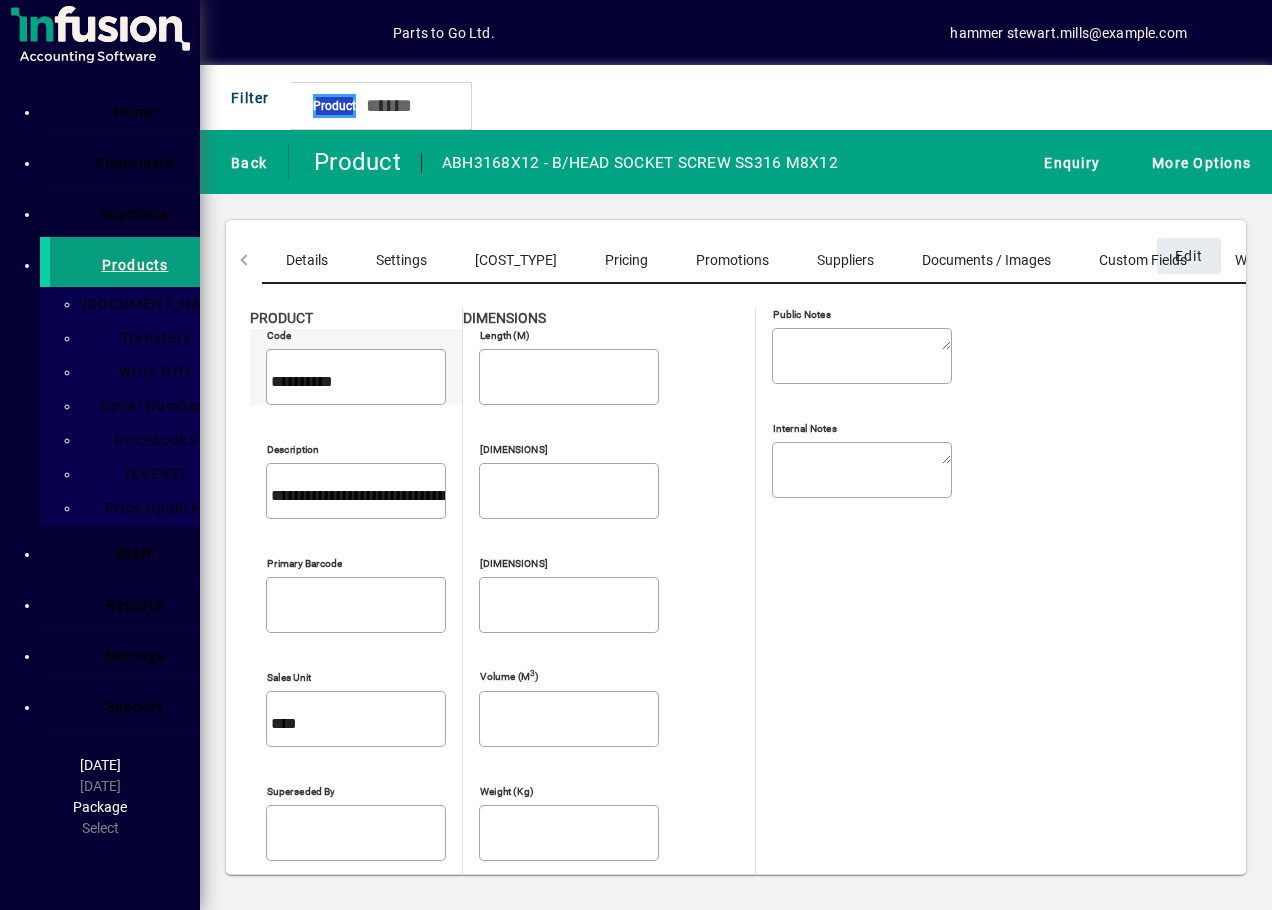 click on "Code [CODE]" at bounding box center (356, 377) 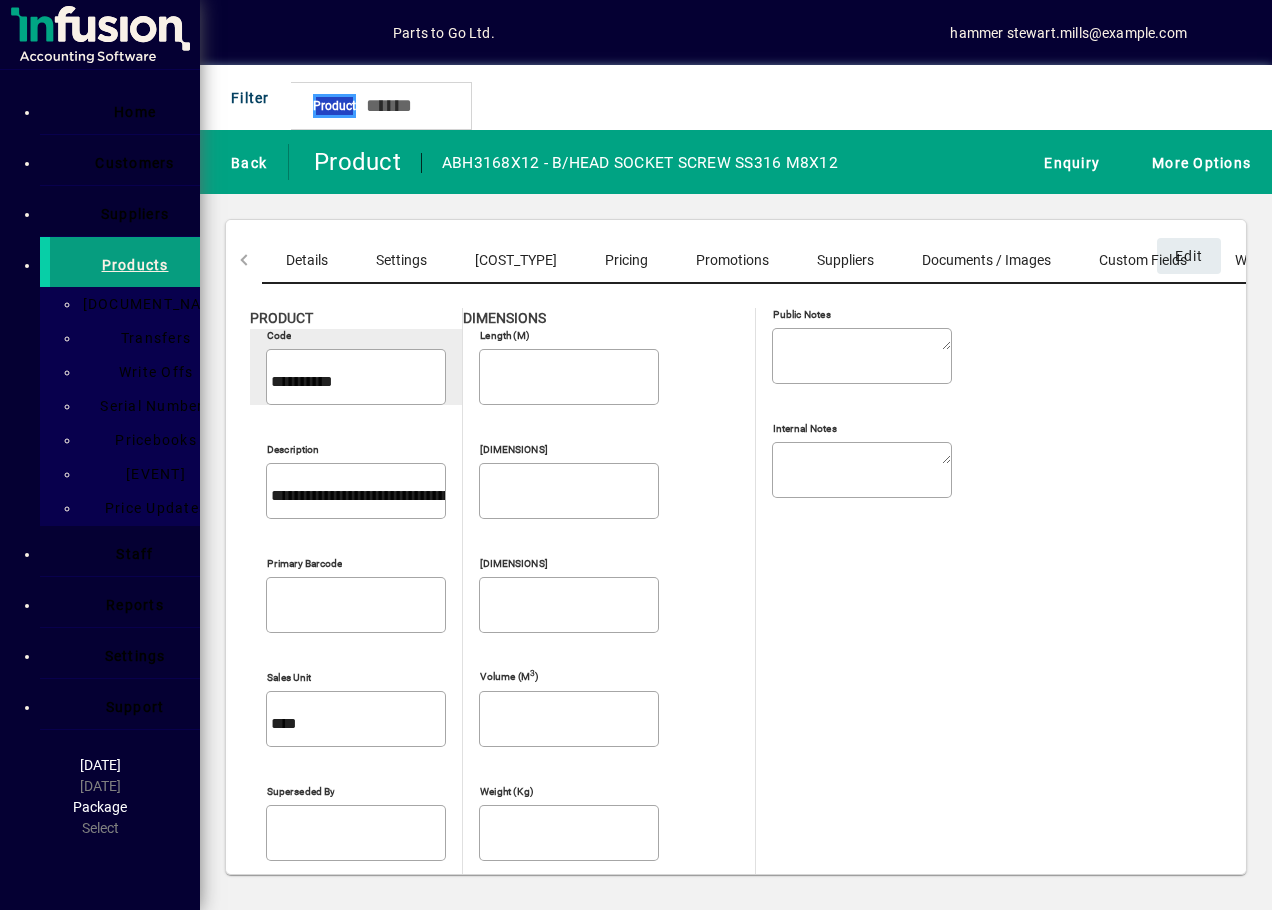 drag, startPoint x: 361, startPoint y: 360, endPoint x: 339, endPoint y: 365, distance: 22.561028 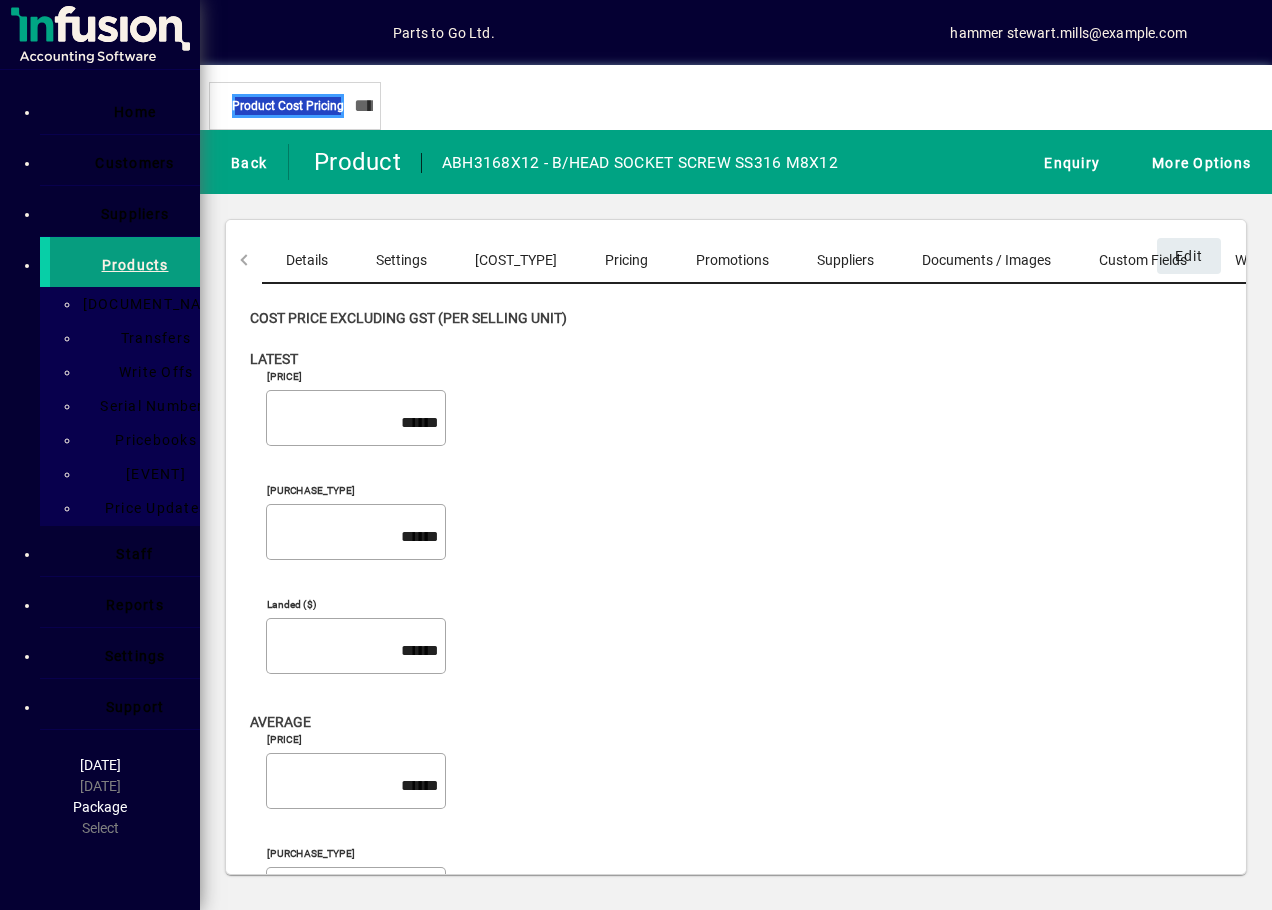 click on "Costs" at bounding box center (516, 260) 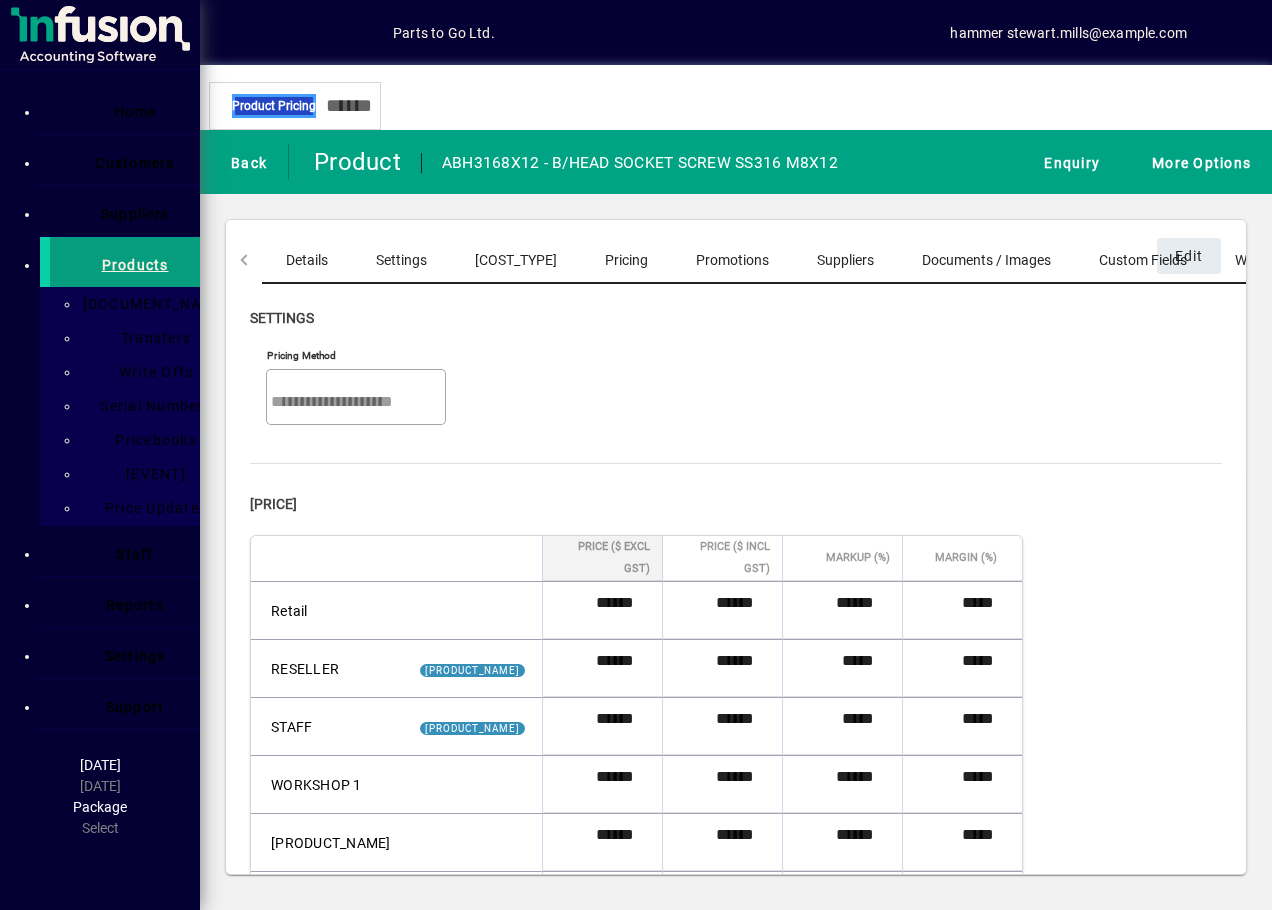 click on "[PRODUCT_CODE]" at bounding box center (307, 260) 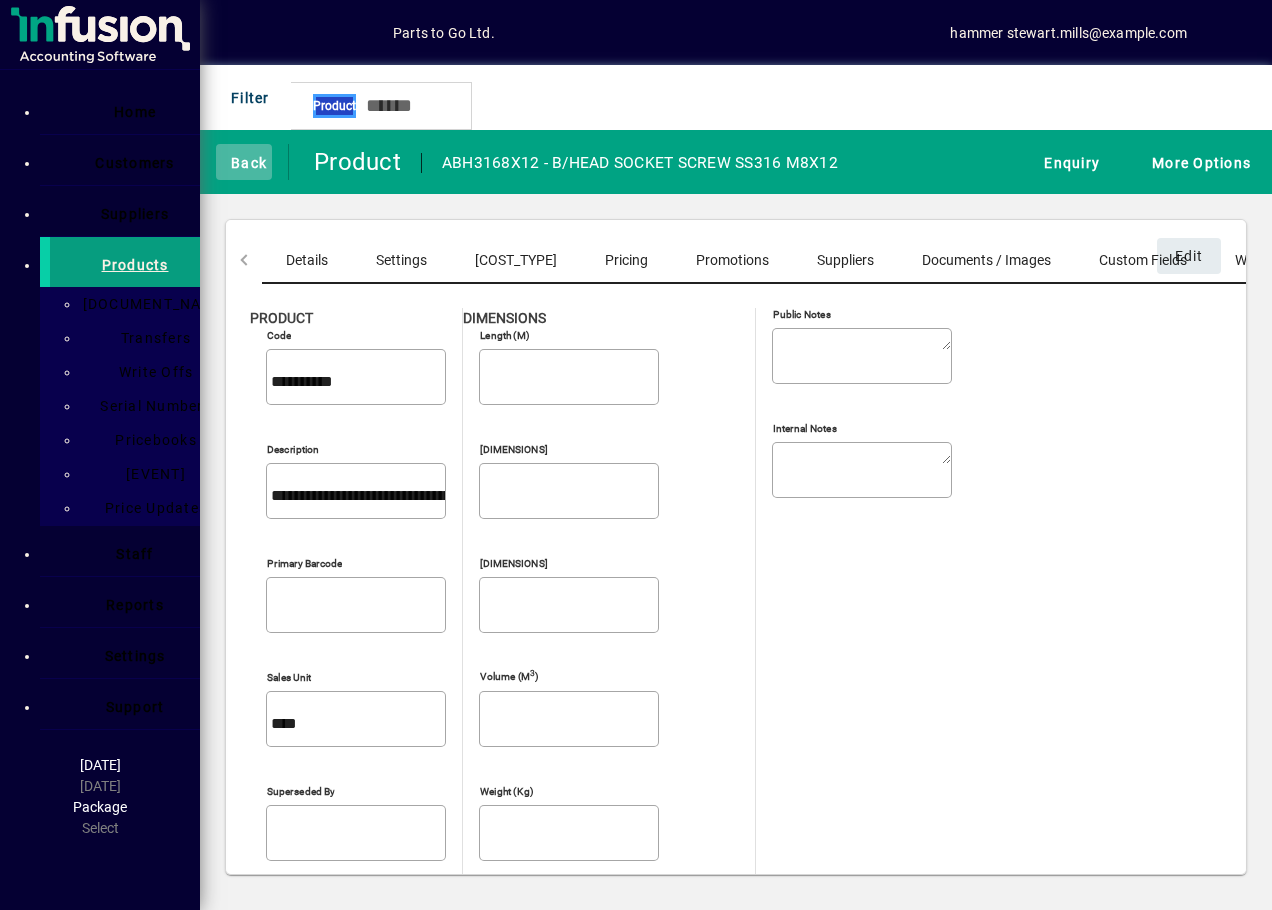 click at bounding box center (244, 162) 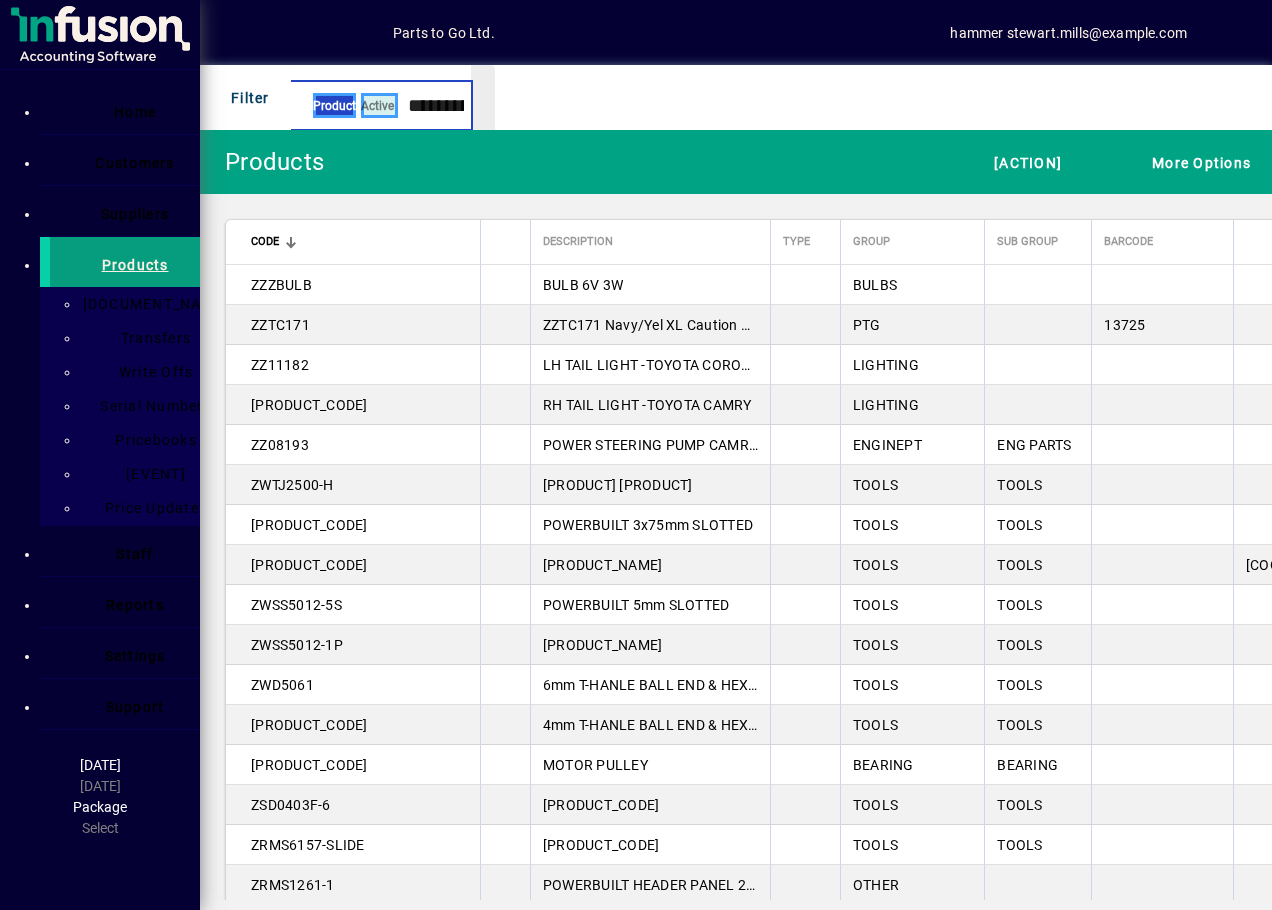 type on "**********" 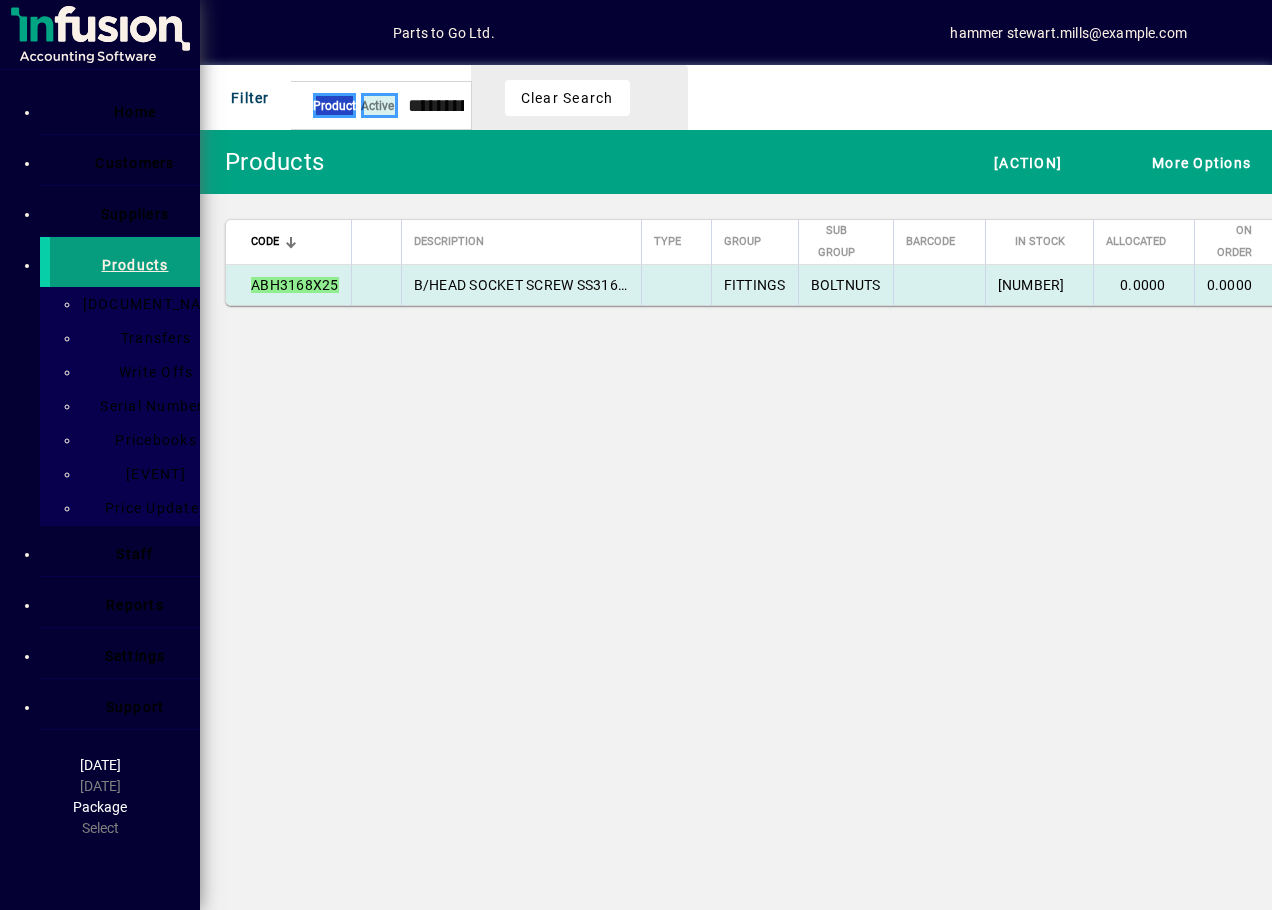 click on "B/HEAD SOCKET SCREW SS316 M8X25" at bounding box center (541, 285) 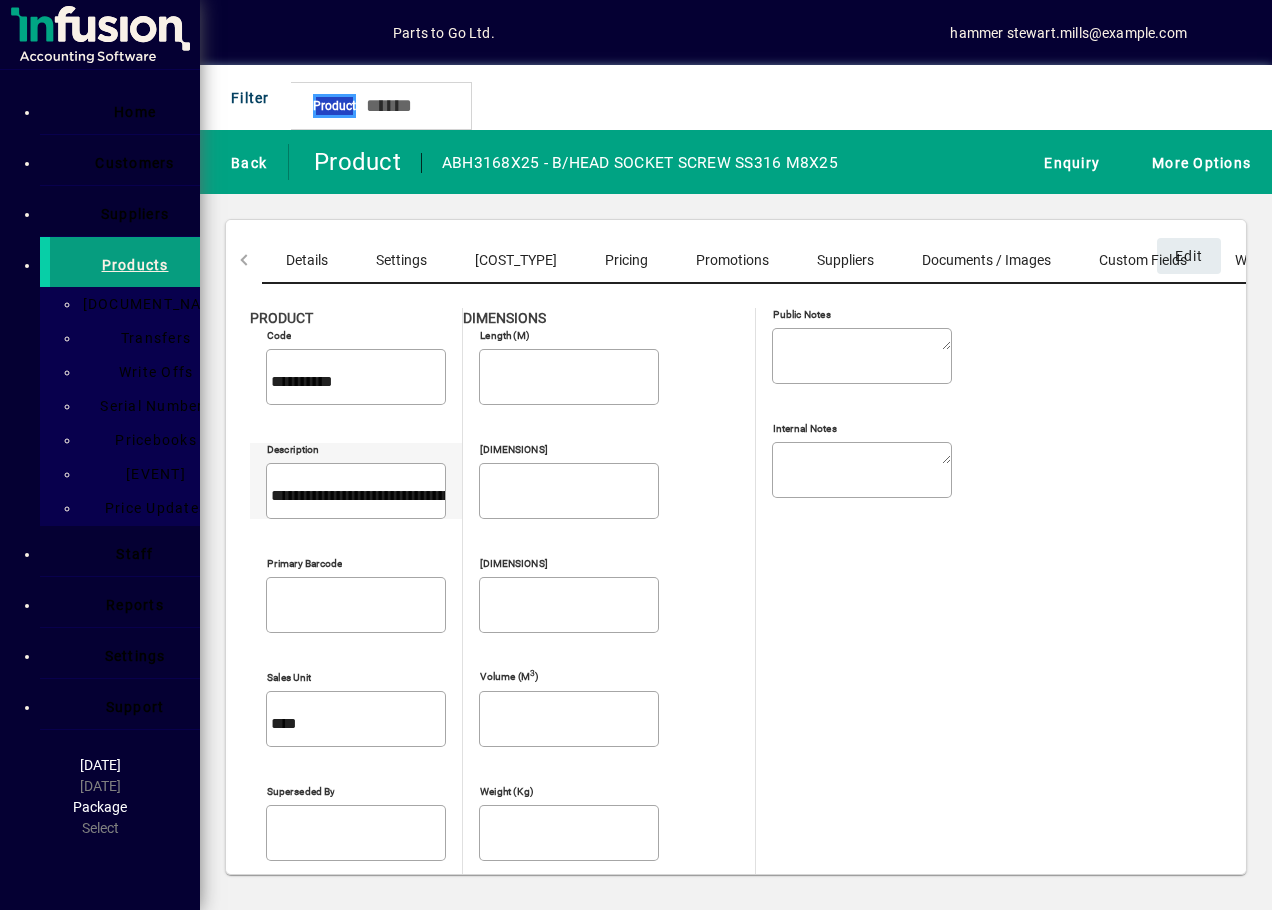 drag, startPoint x: 303, startPoint y: 432, endPoint x: 514, endPoint y: 414, distance: 211.76639 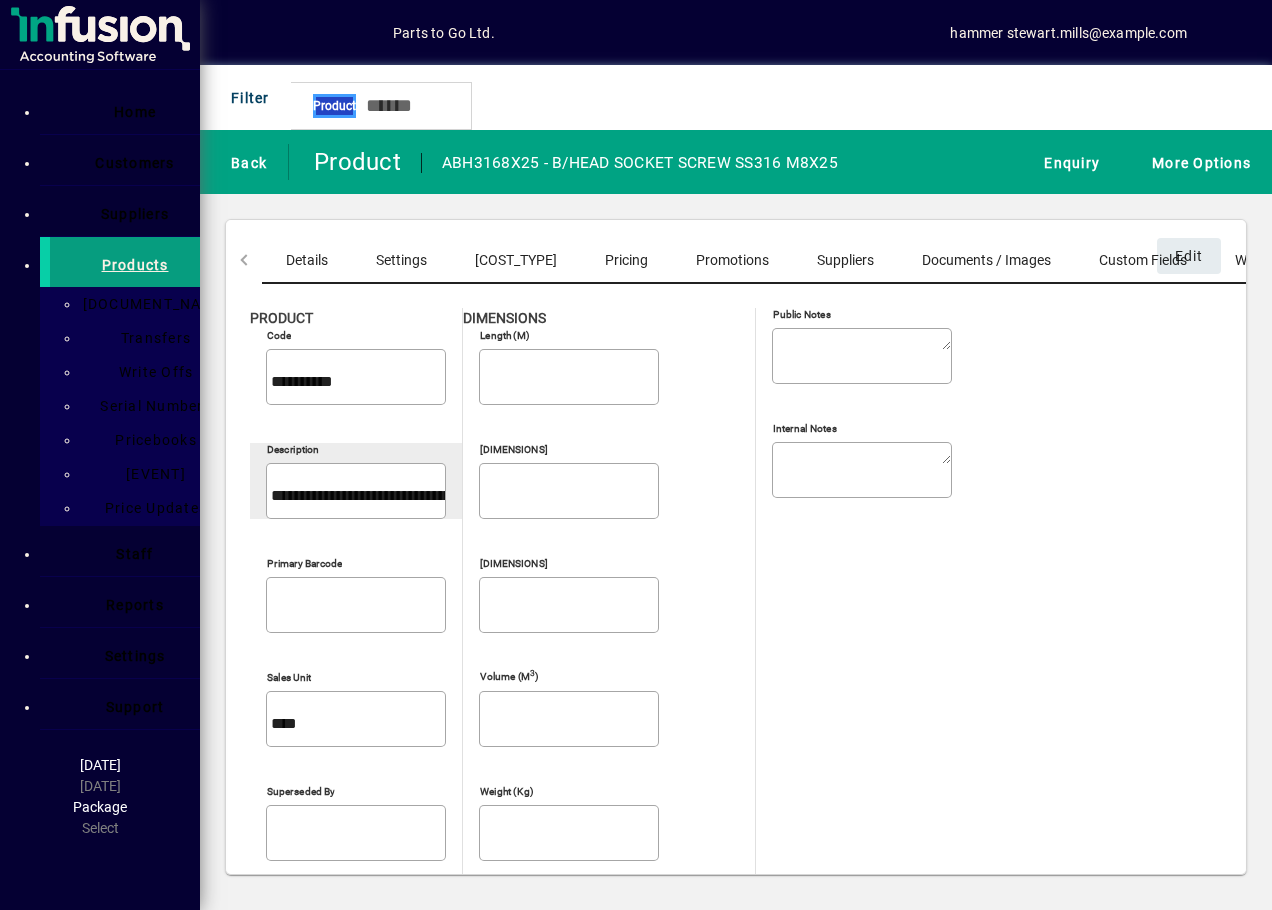 drag, startPoint x: 514, startPoint y: 414, endPoint x: 489, endPoint y: 441, distance: 36.796738 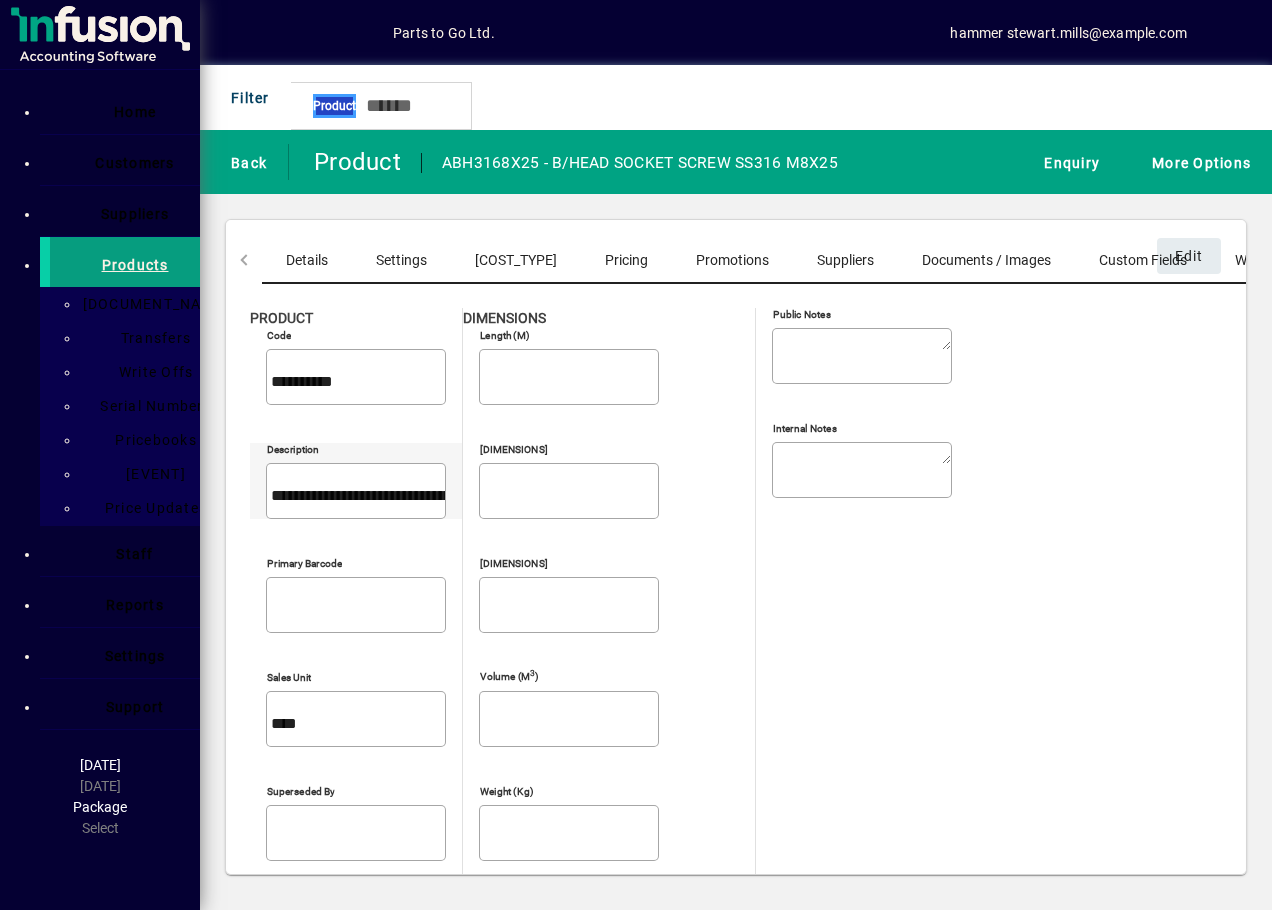 drag, startPoint x: 489, startPoint y: 441, endPoint x: 529, endPoint y: 439, distance: 40.04997 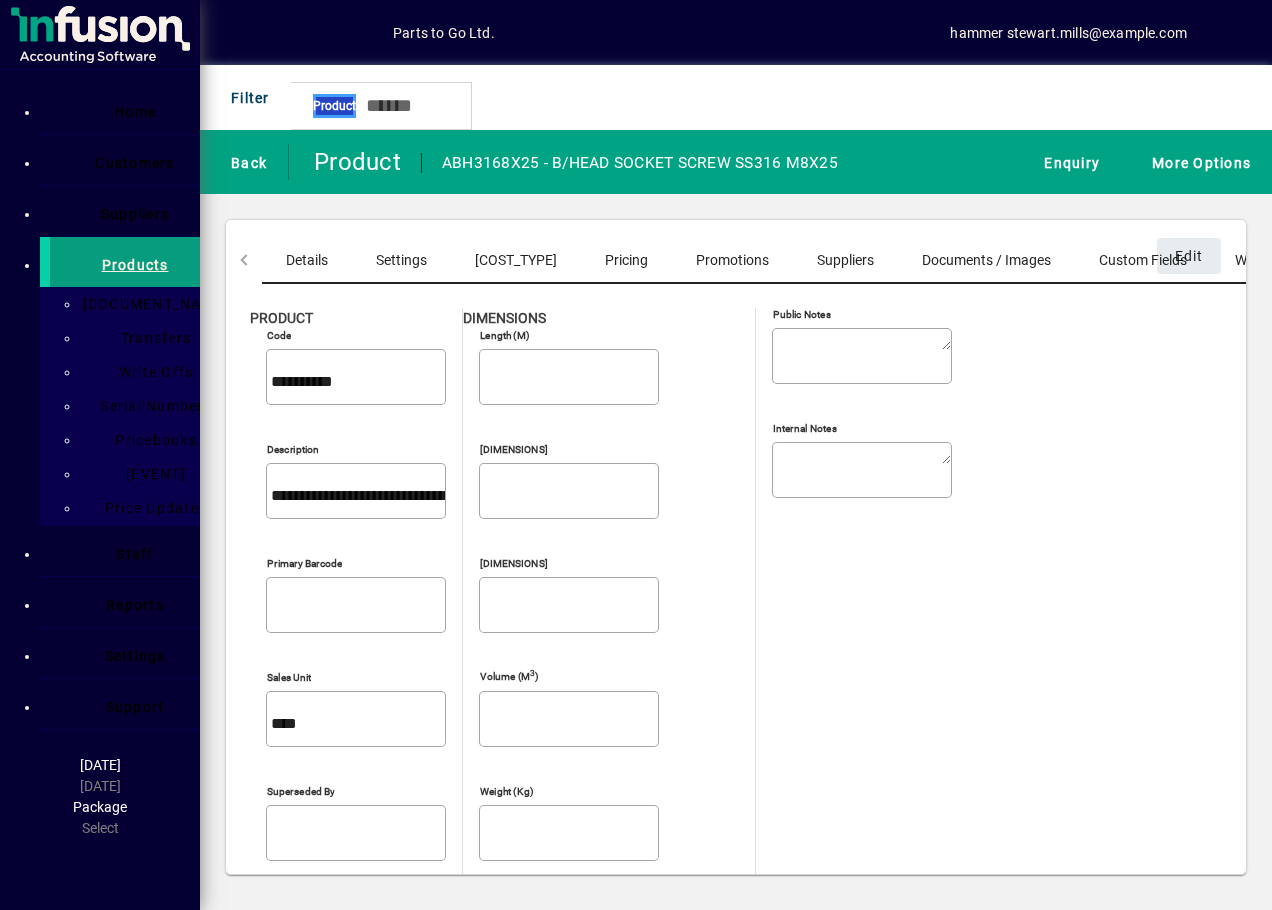 drag, startPoint x: 254, startPoint y: 432, endPoint x: 574, endPoint y: 422, distance: 320.15622 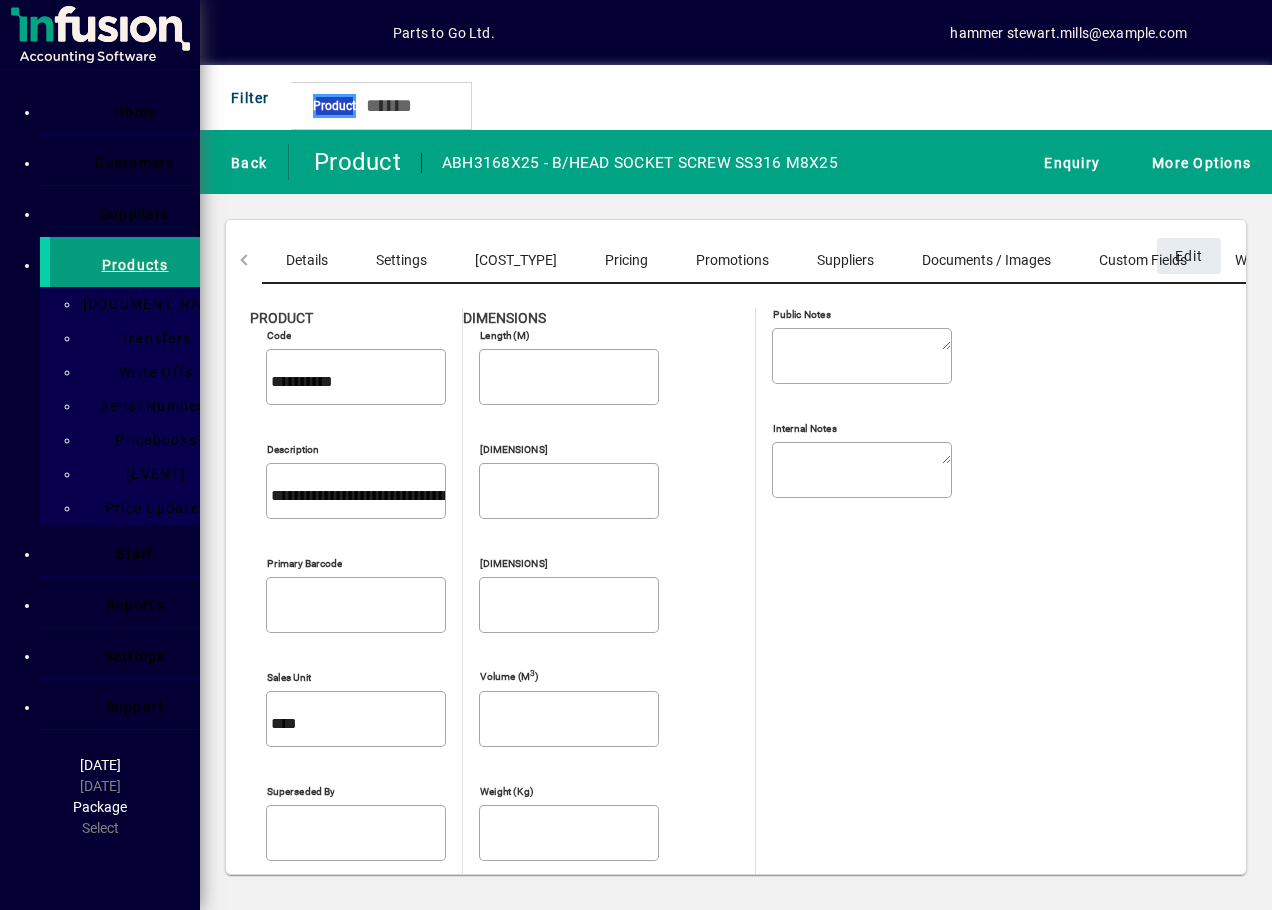 click on "**********" at bounding box center [736, 790] 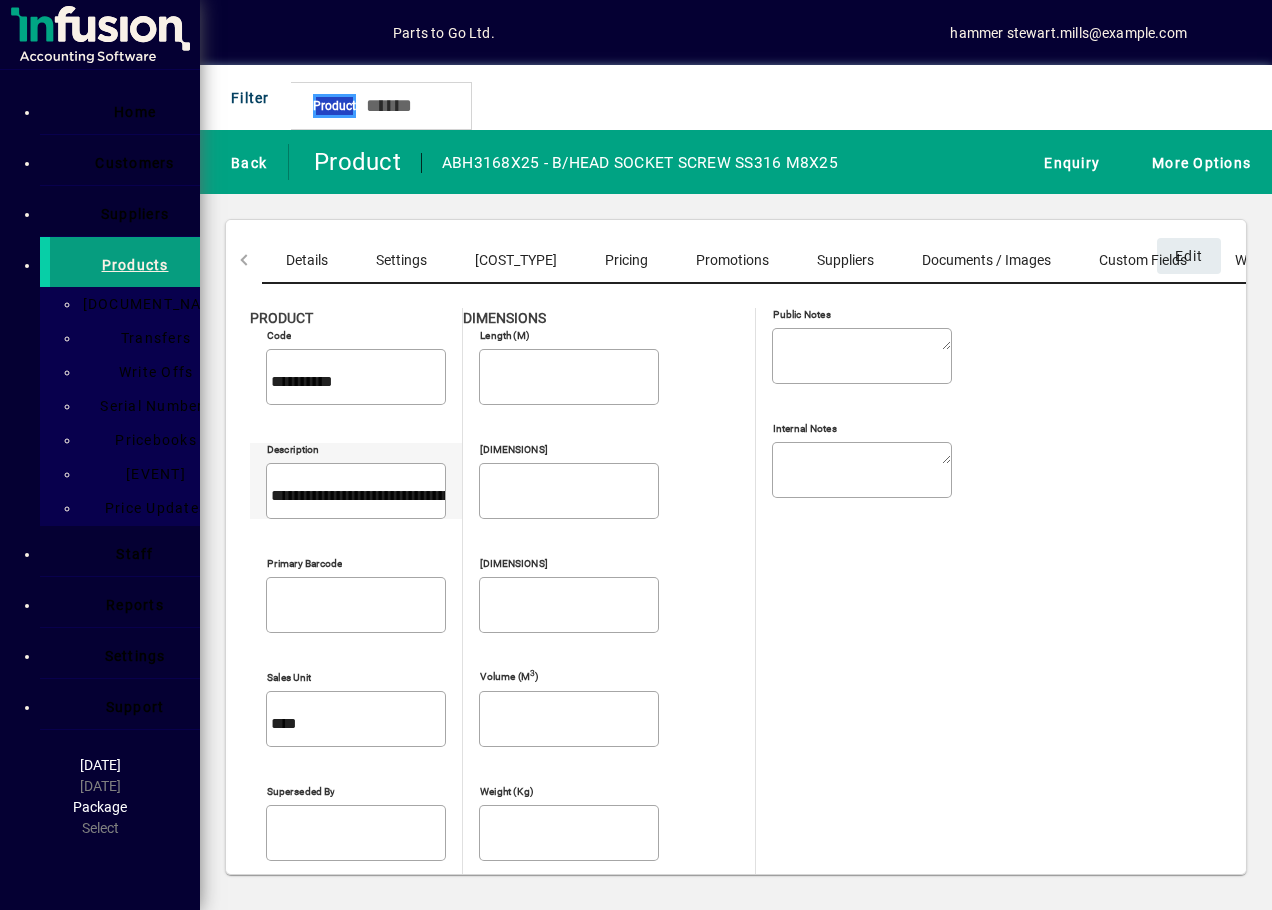 drag, startPoint x: 574, startPoint y: 422, endPoint x: 488, endPoint y: 436, distance: 87.13208 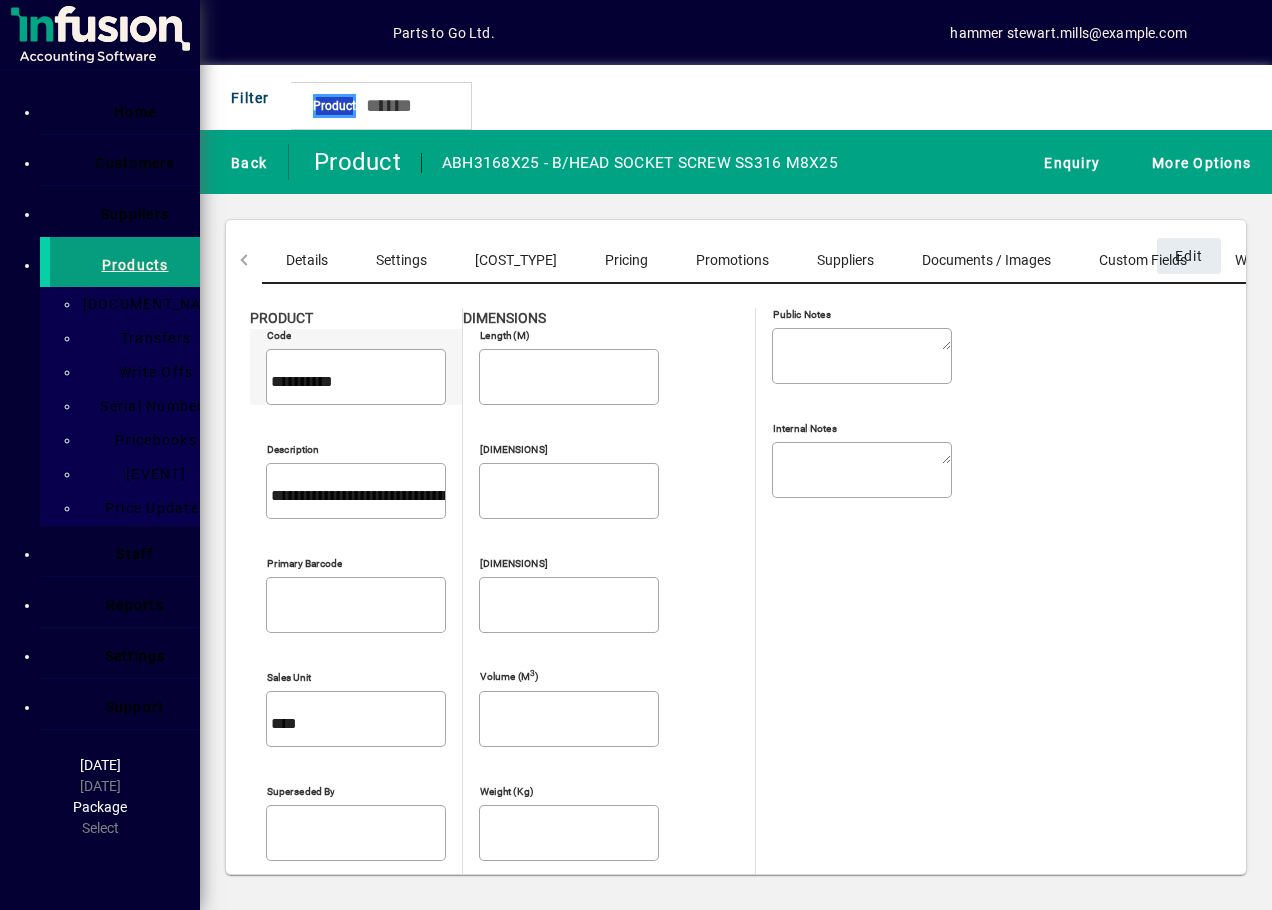 drag, startPoint x: 252, startPoint y: 363, endPoint x: 372, endPoint y: 368, distance: 120.10412 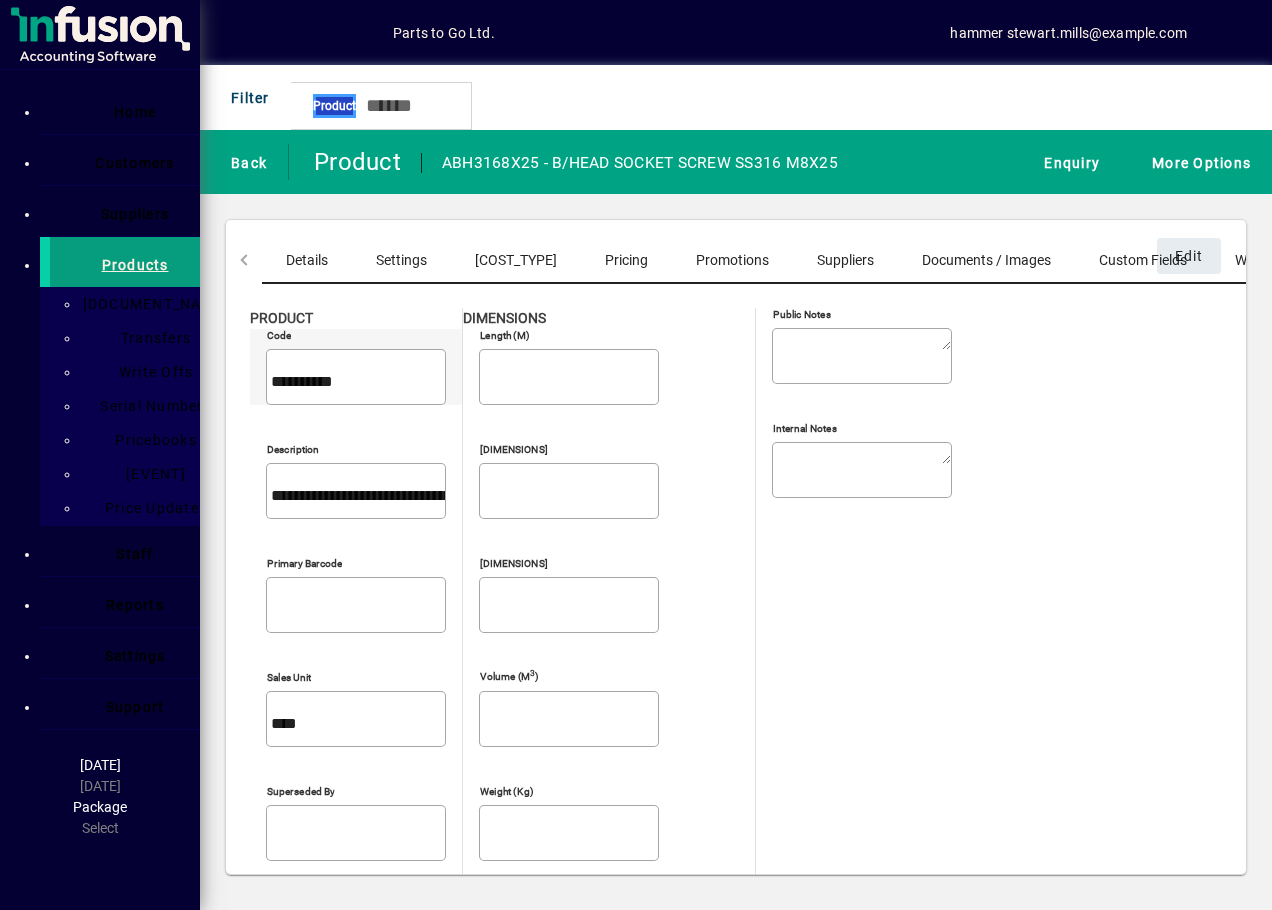 click on "Code [CODE]" at bounding box center [356, 377] 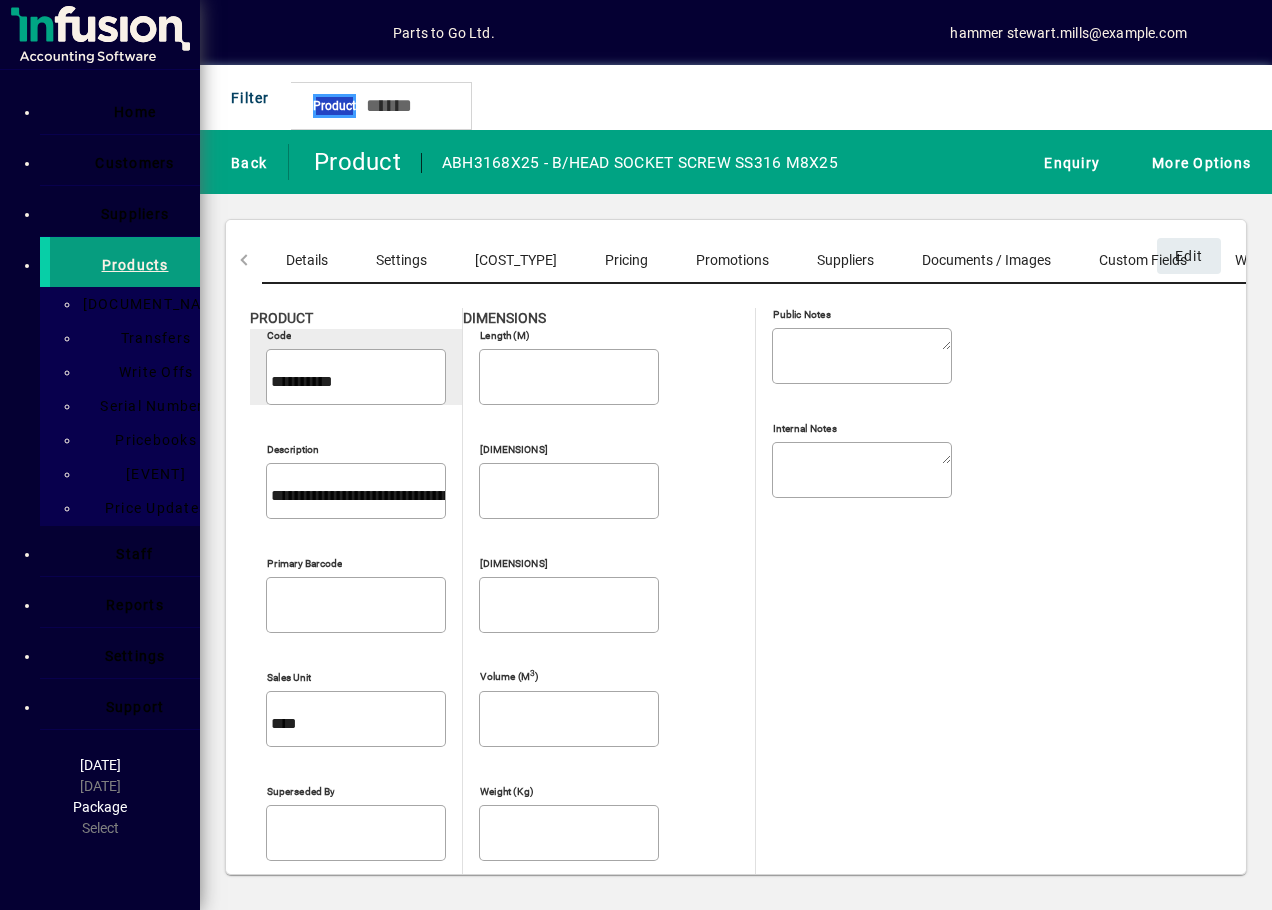 drag, startPoint x: 372, startPoint y: 368, endPoint x: 333, endPoint y: 365, distance: 39.115215 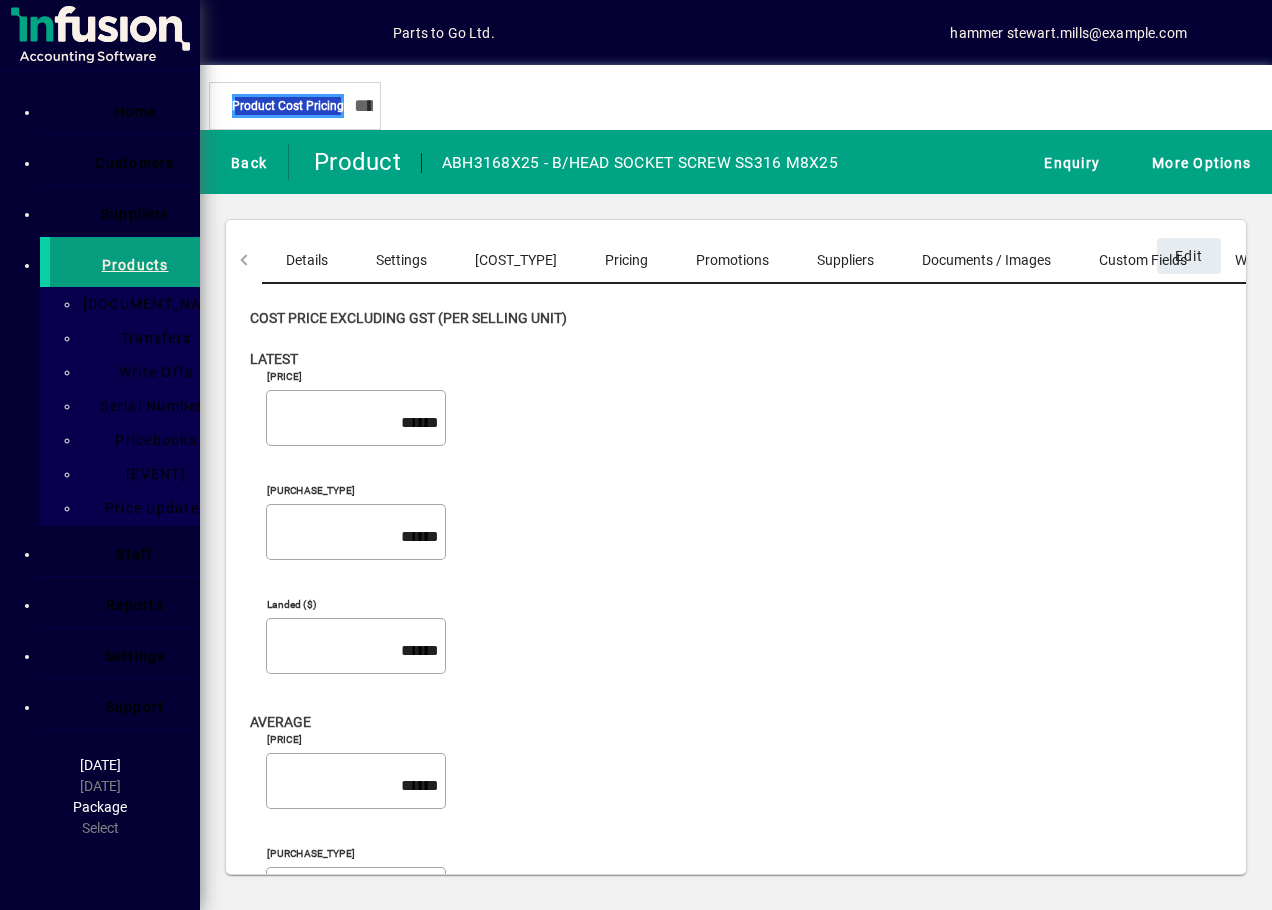 click on "Pricing" at bounding box center [626, 260] 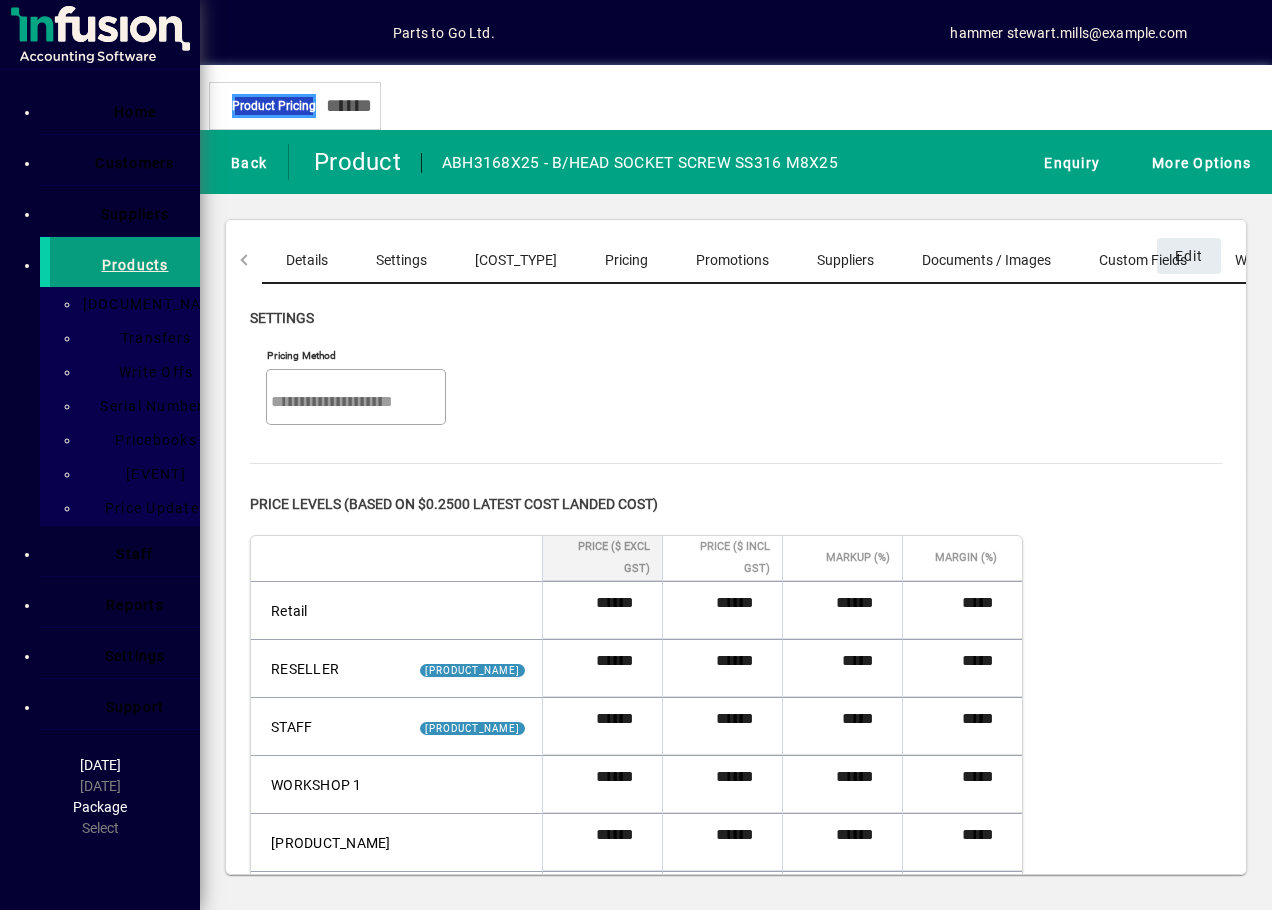 click on "[PRODUCT_CODE]" at bounding box center [307, 260] 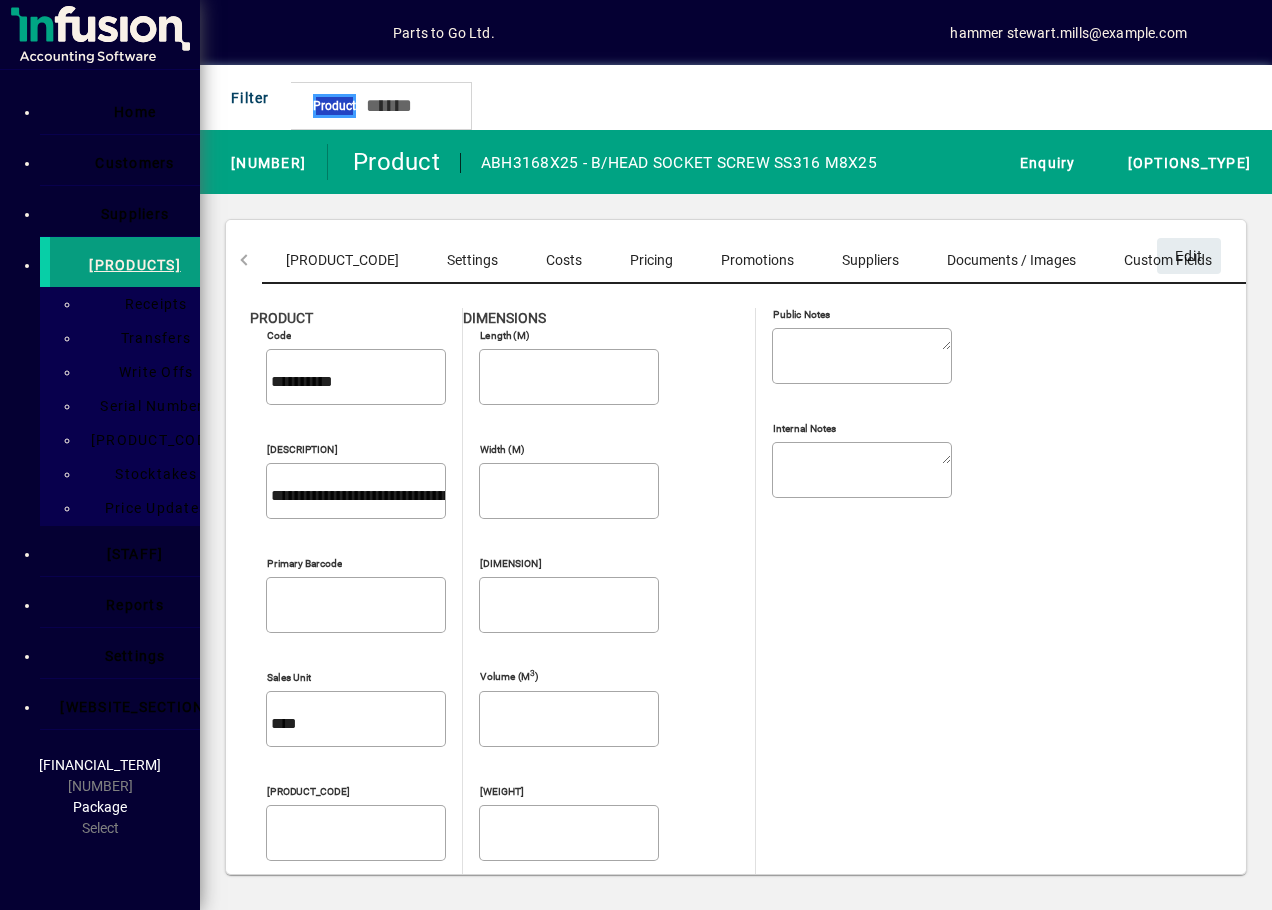 scroll, scrollTop: 0, scrollLeft: 0, axis: both 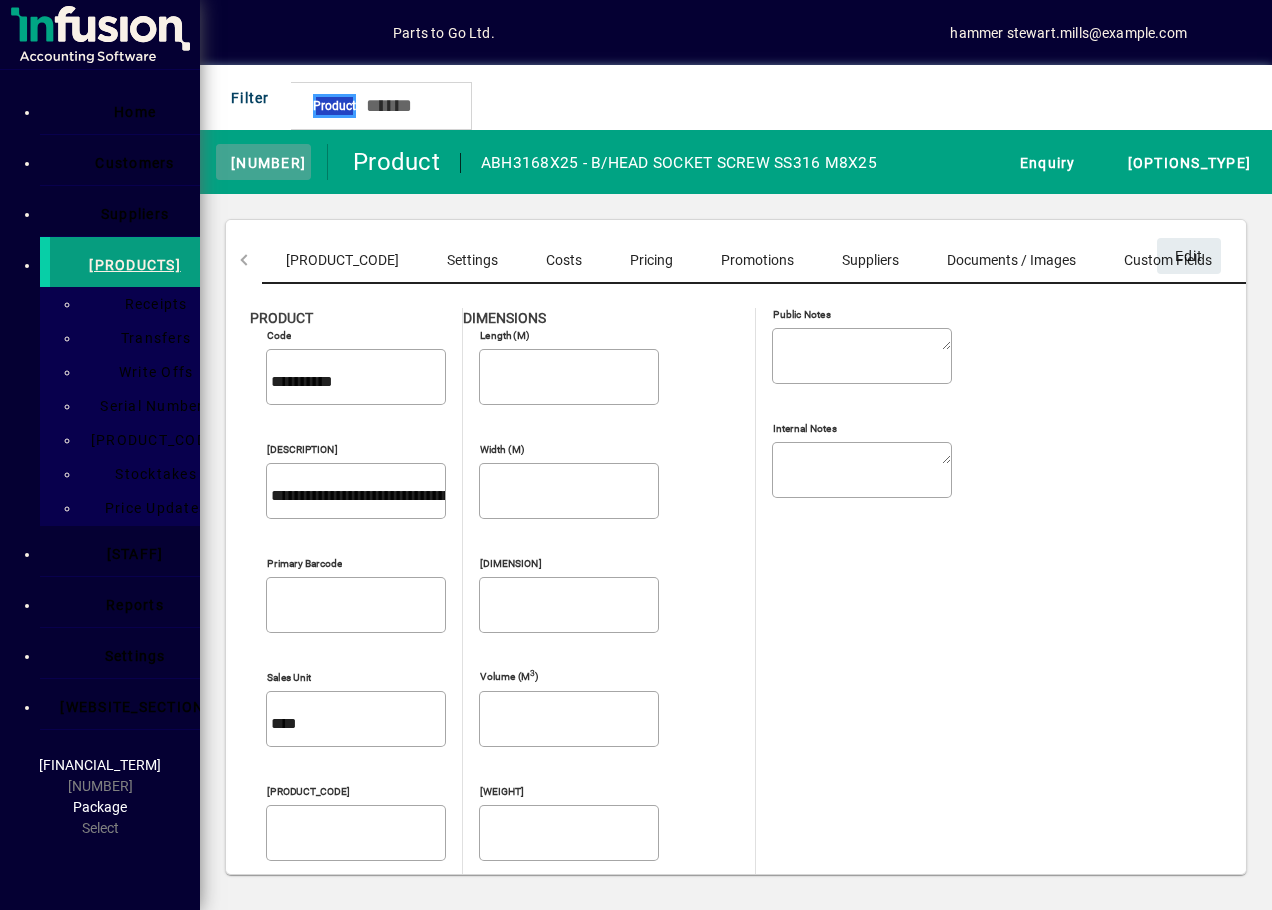 click at bounding box center (263, 162) 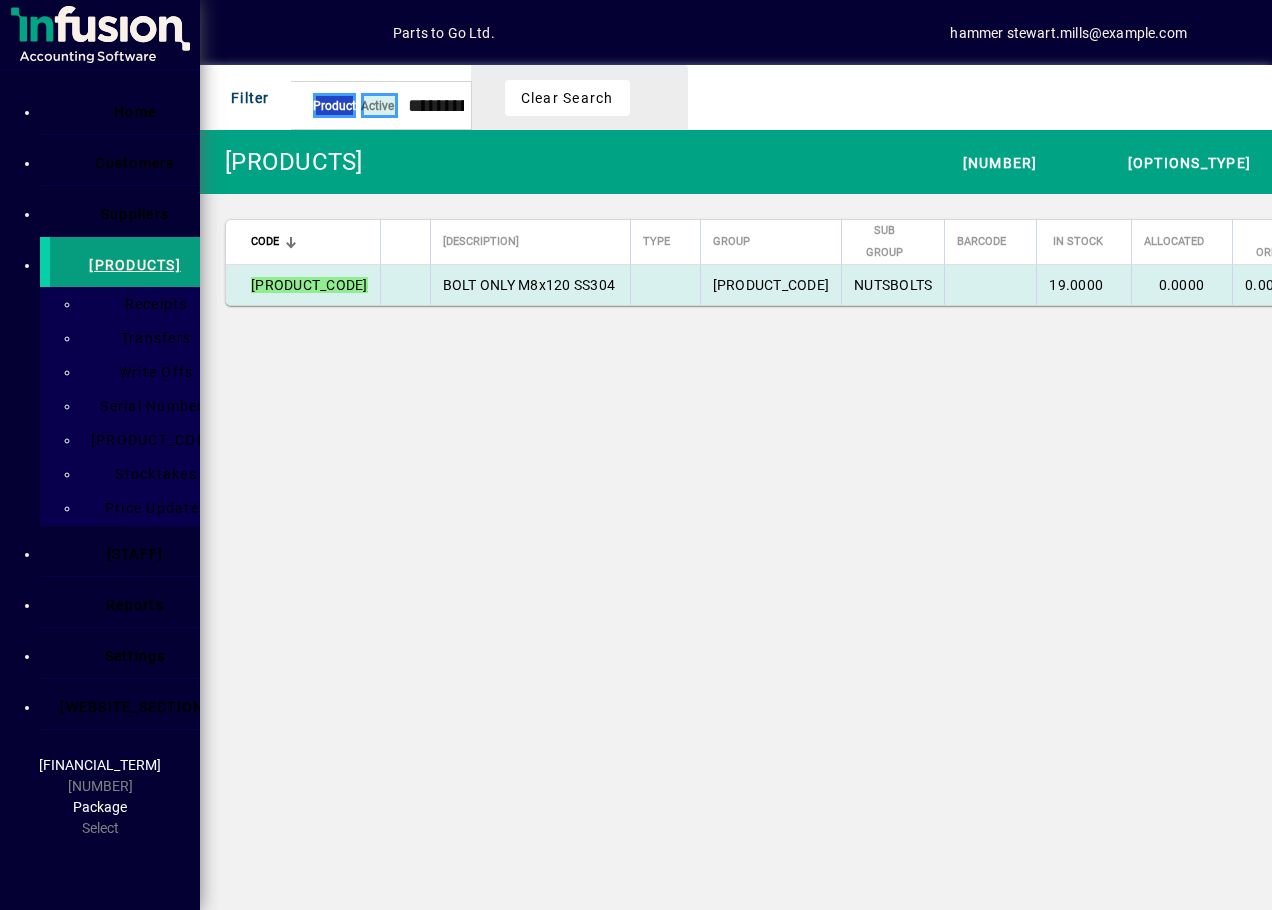 click on "BOLT ONLY M8x120 SS304" at bounding box center (529, 285) 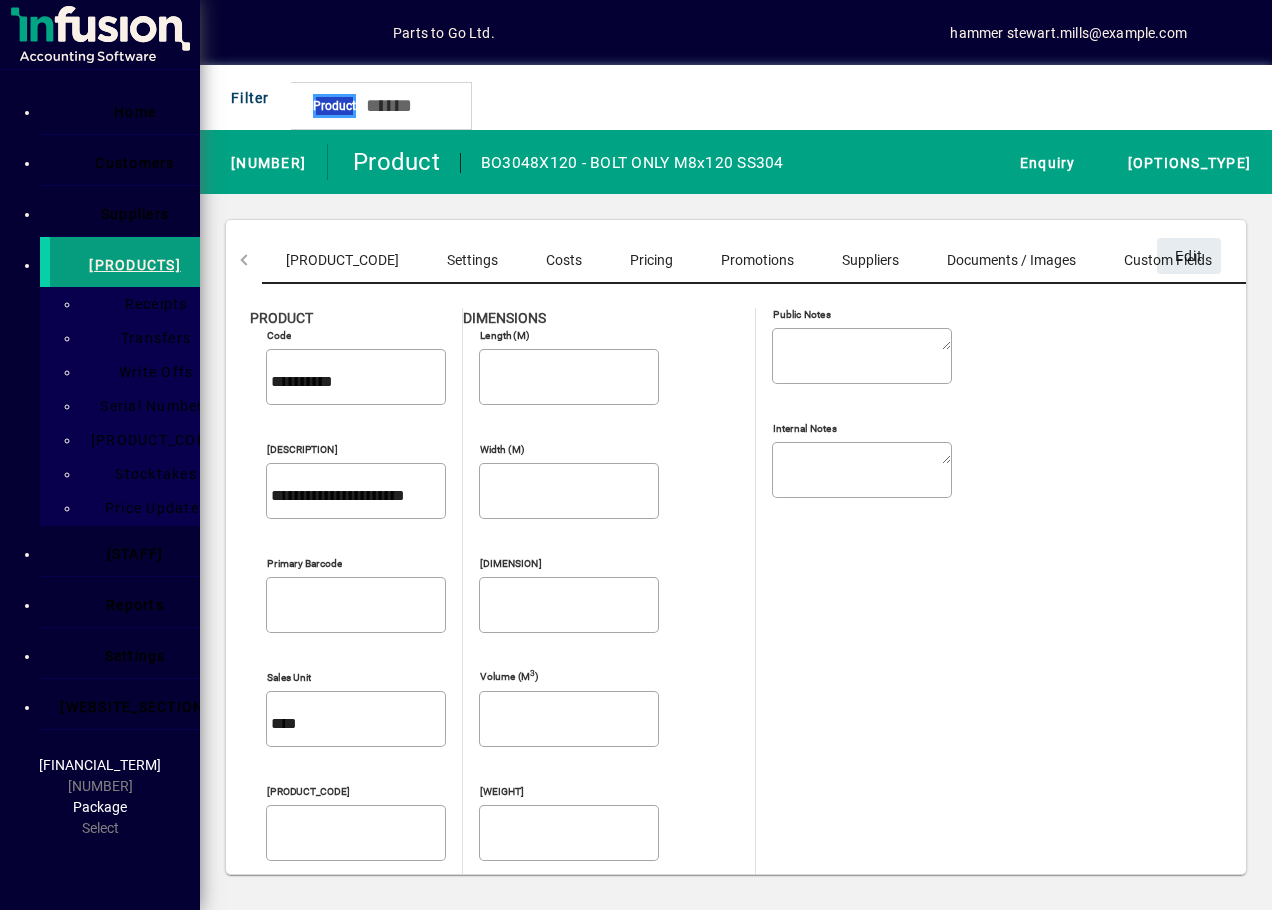 drag, startPoint x: 253, startPoint y: 438, endPoint x: 558, endPoint y: 437, distance: 305.00165 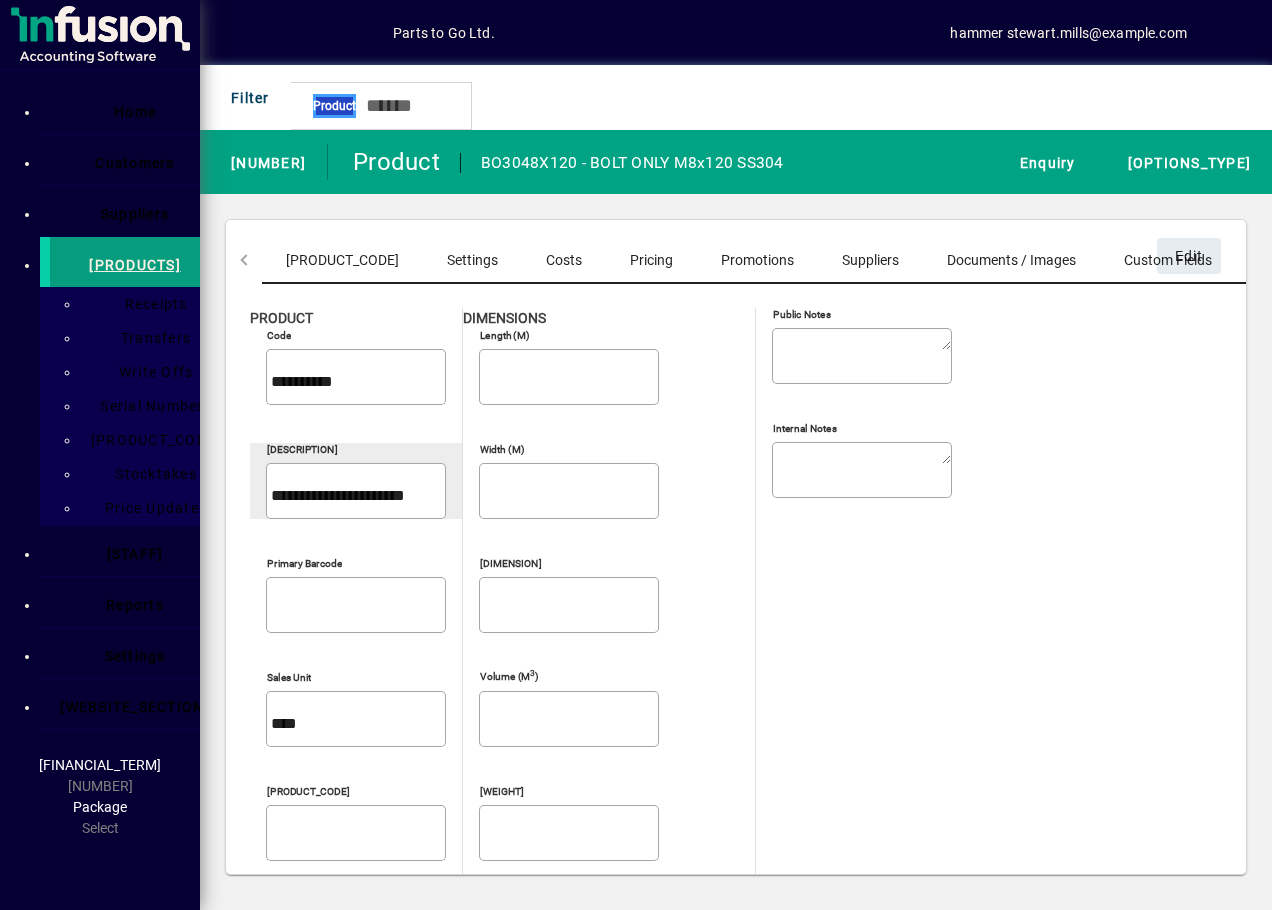 drag, startPoint x: 558, startPoint y: 437, endPoint x: 413, endPoint y: 435, distance: 145.0138 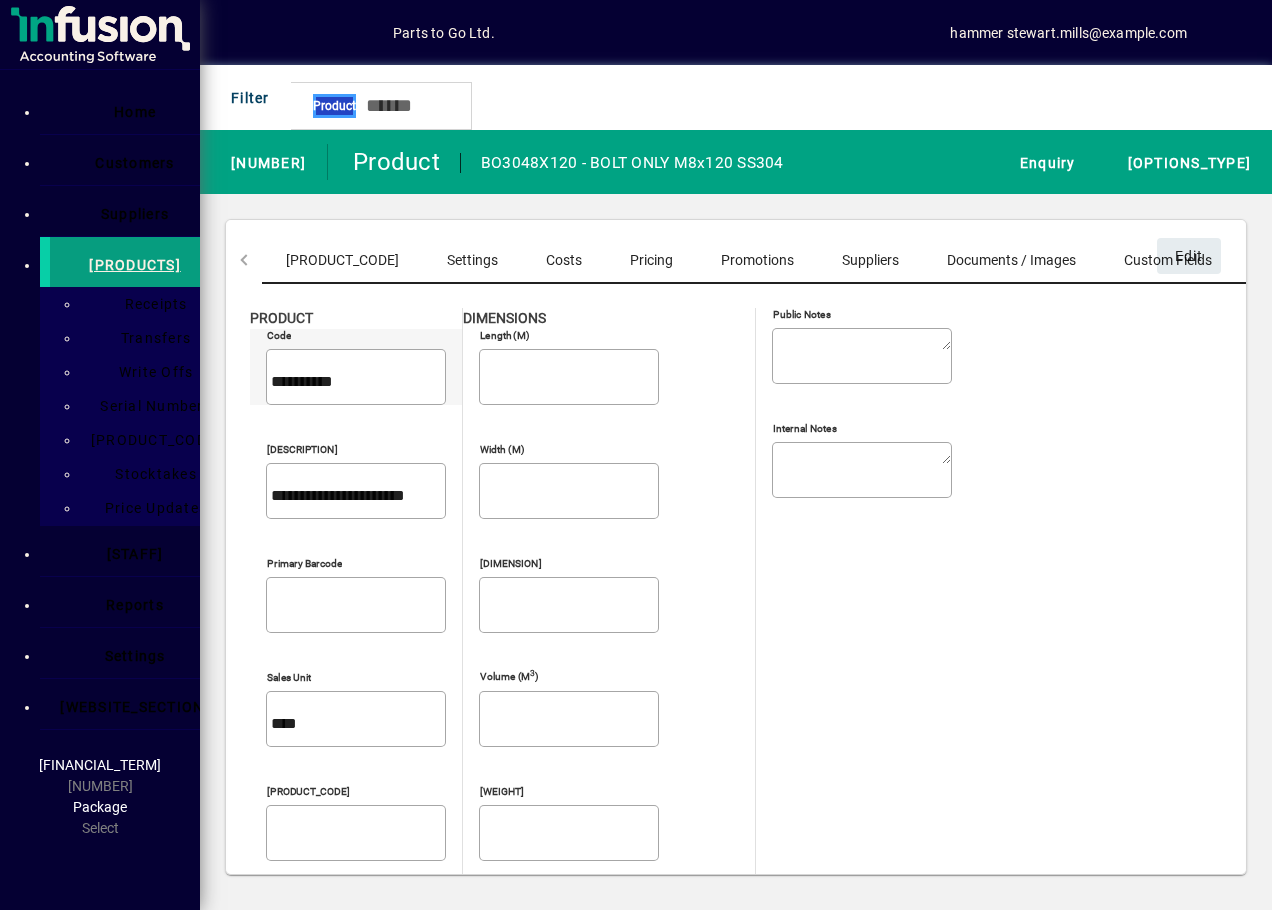 drag, startPoint x: 252, startPoint y: 364, endPoint x: 407, endPoint y: 370, distance: 155.11609 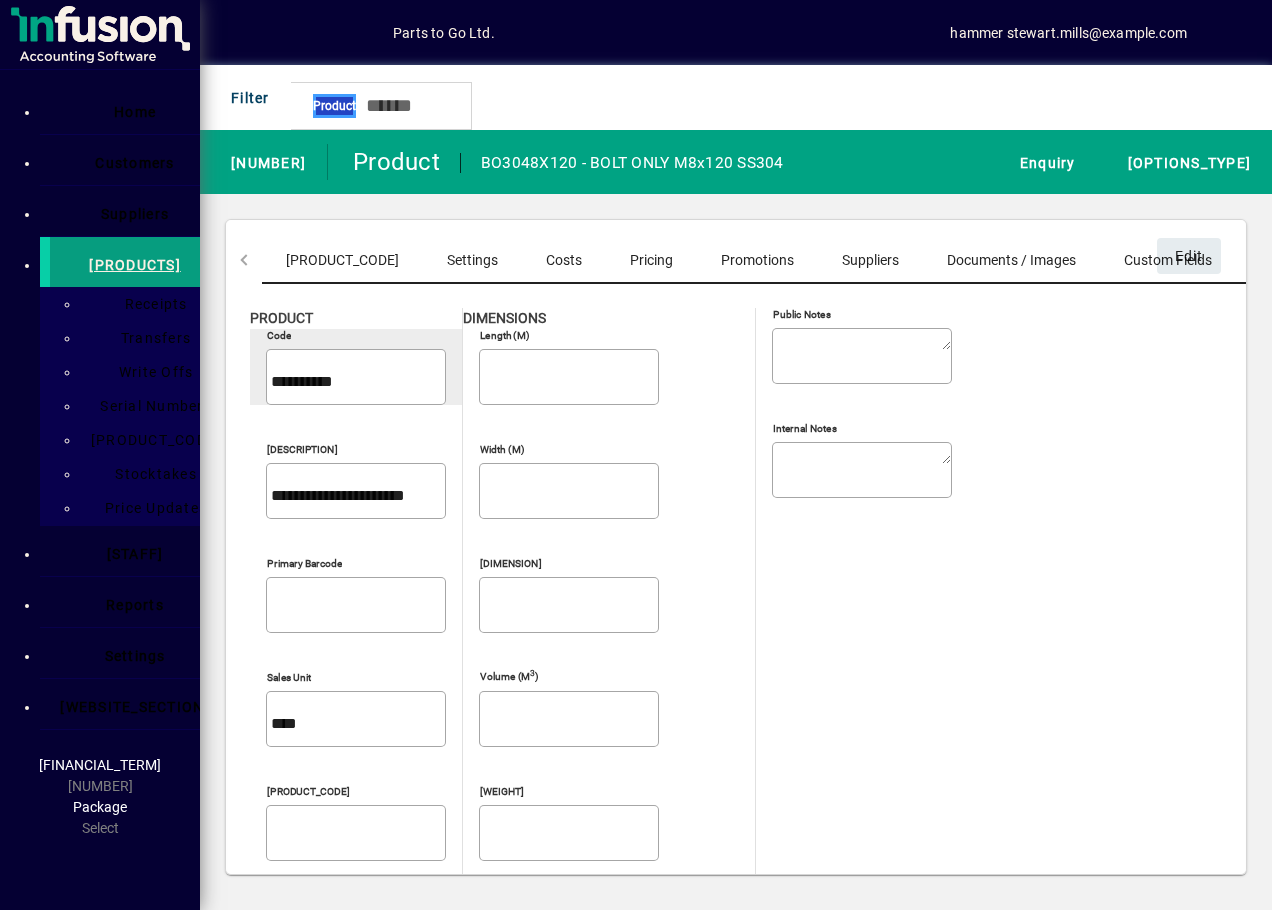 drag, startPoint x: 407, startPoint y: 370, endPoint x: 335, endPoint y: 361, distance: 72.56032 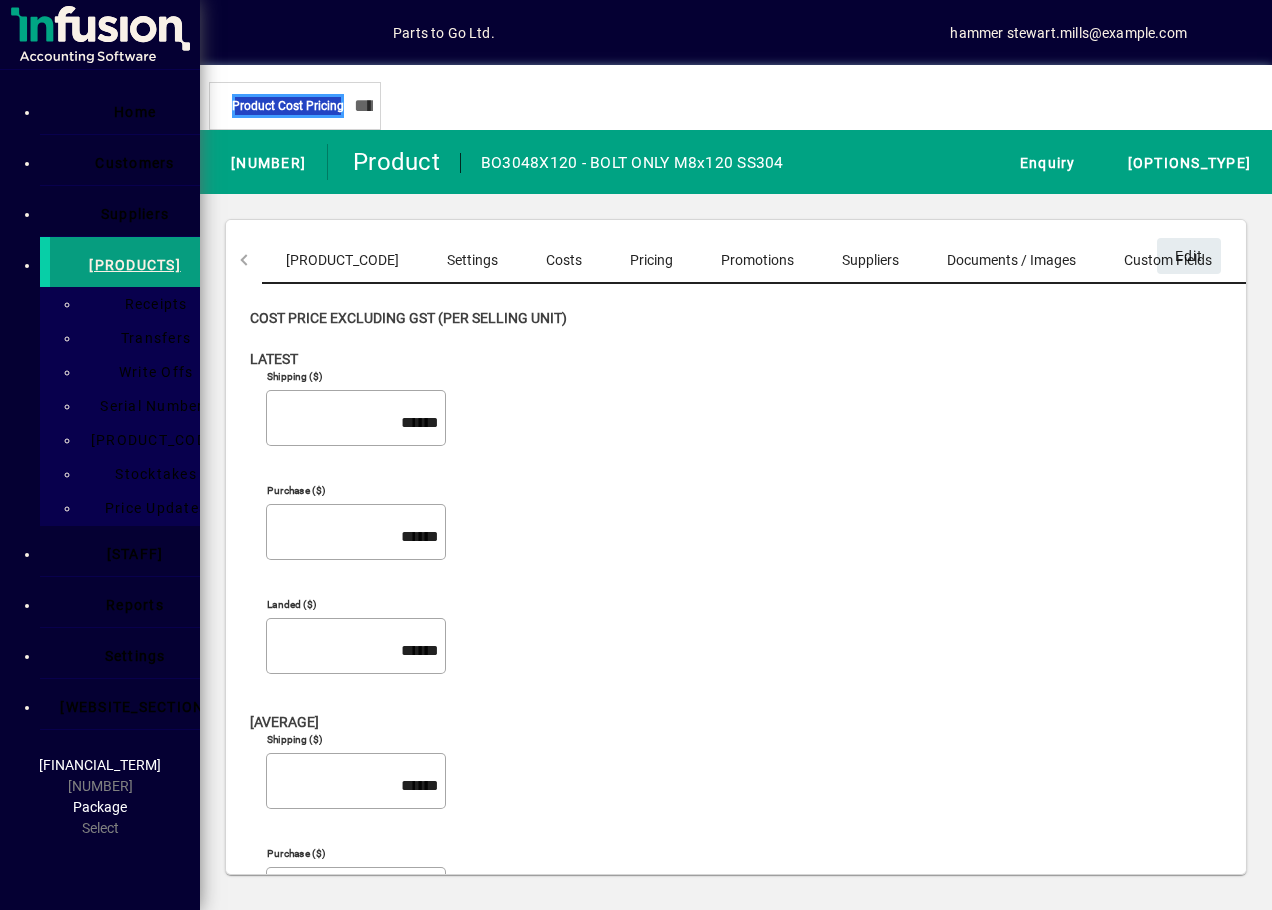 click on "Promotions" at bounding box center [757, 260] 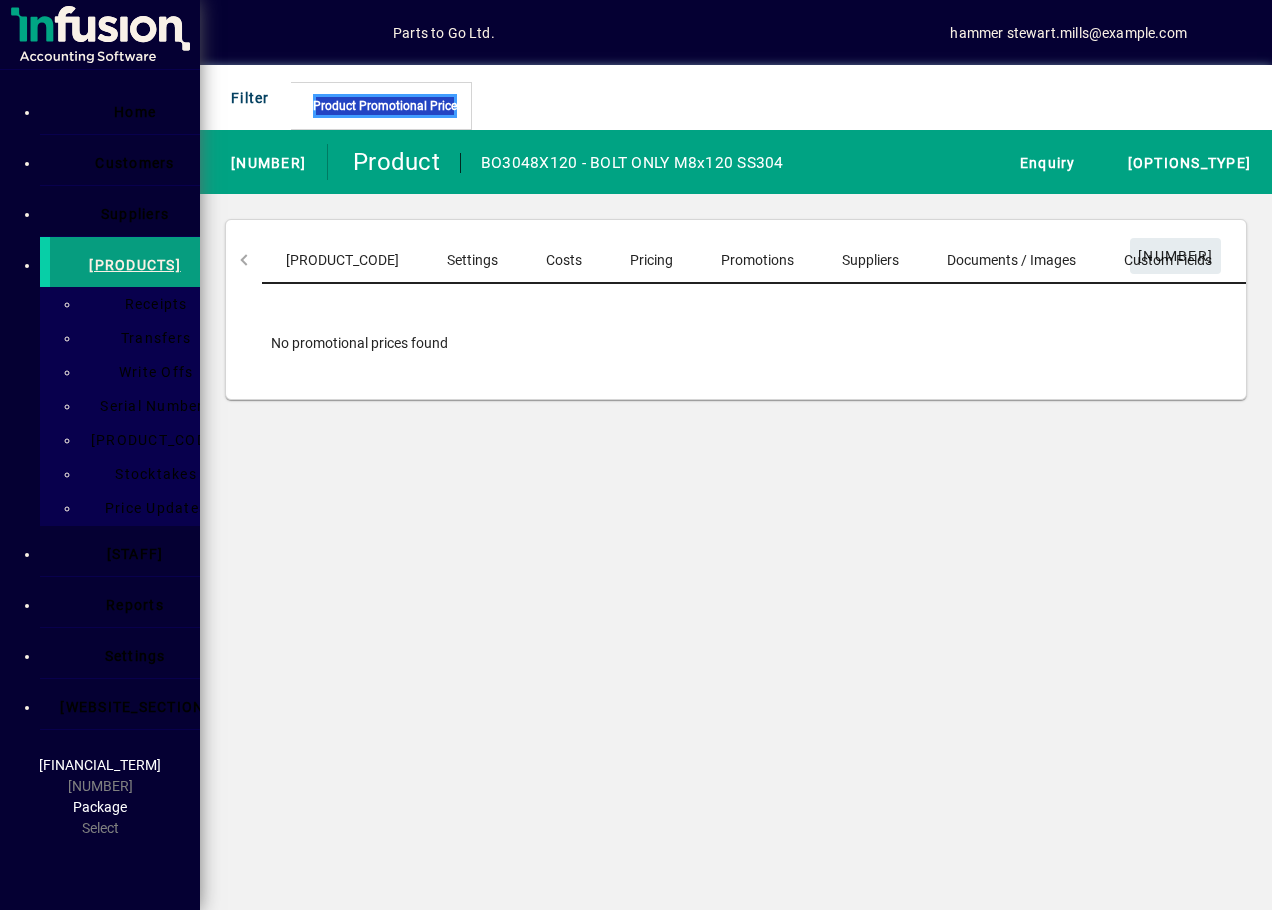 click on "Pricing" at bounding box center (651, 260) 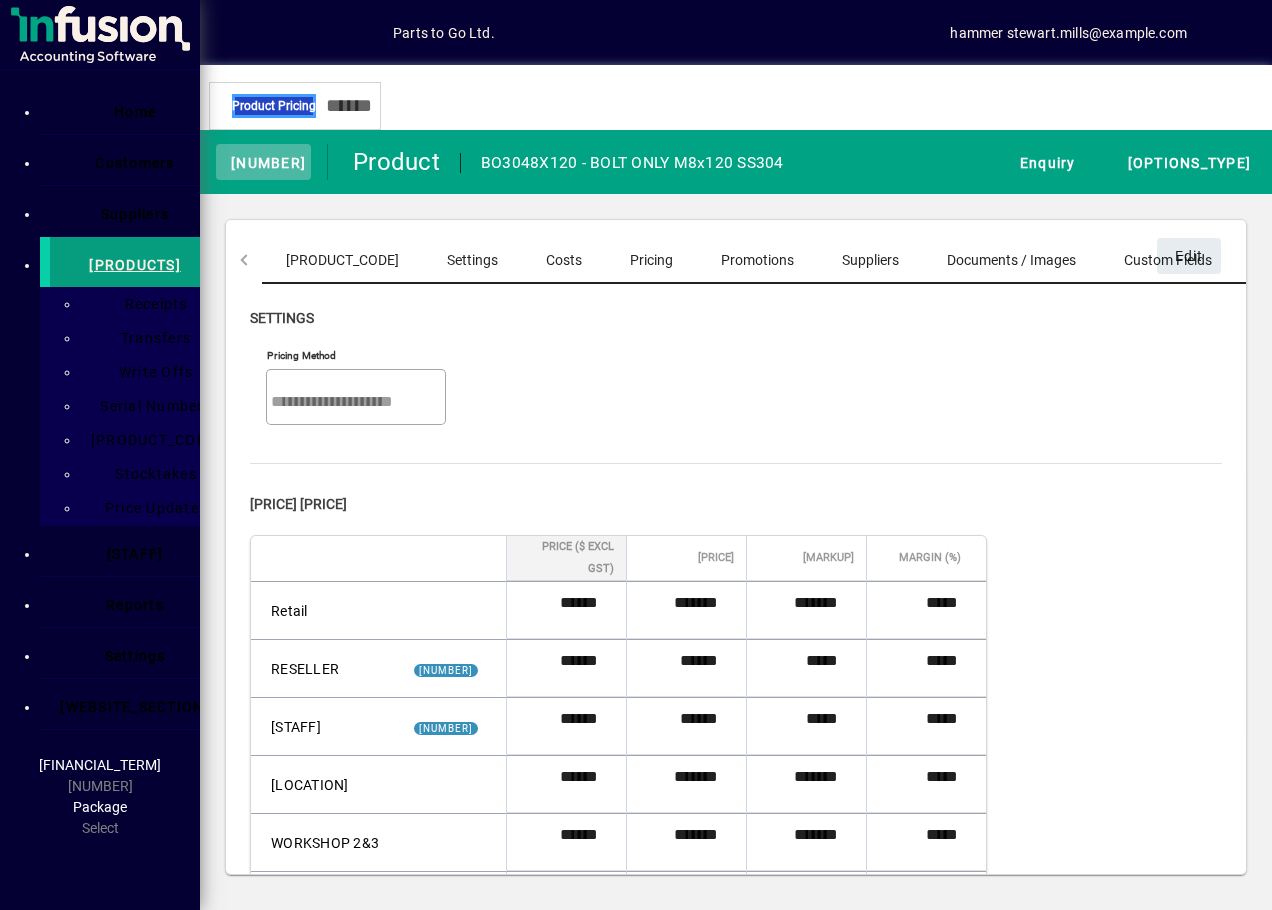 click on "[NUMBER]" at bounding box center (263, 162) 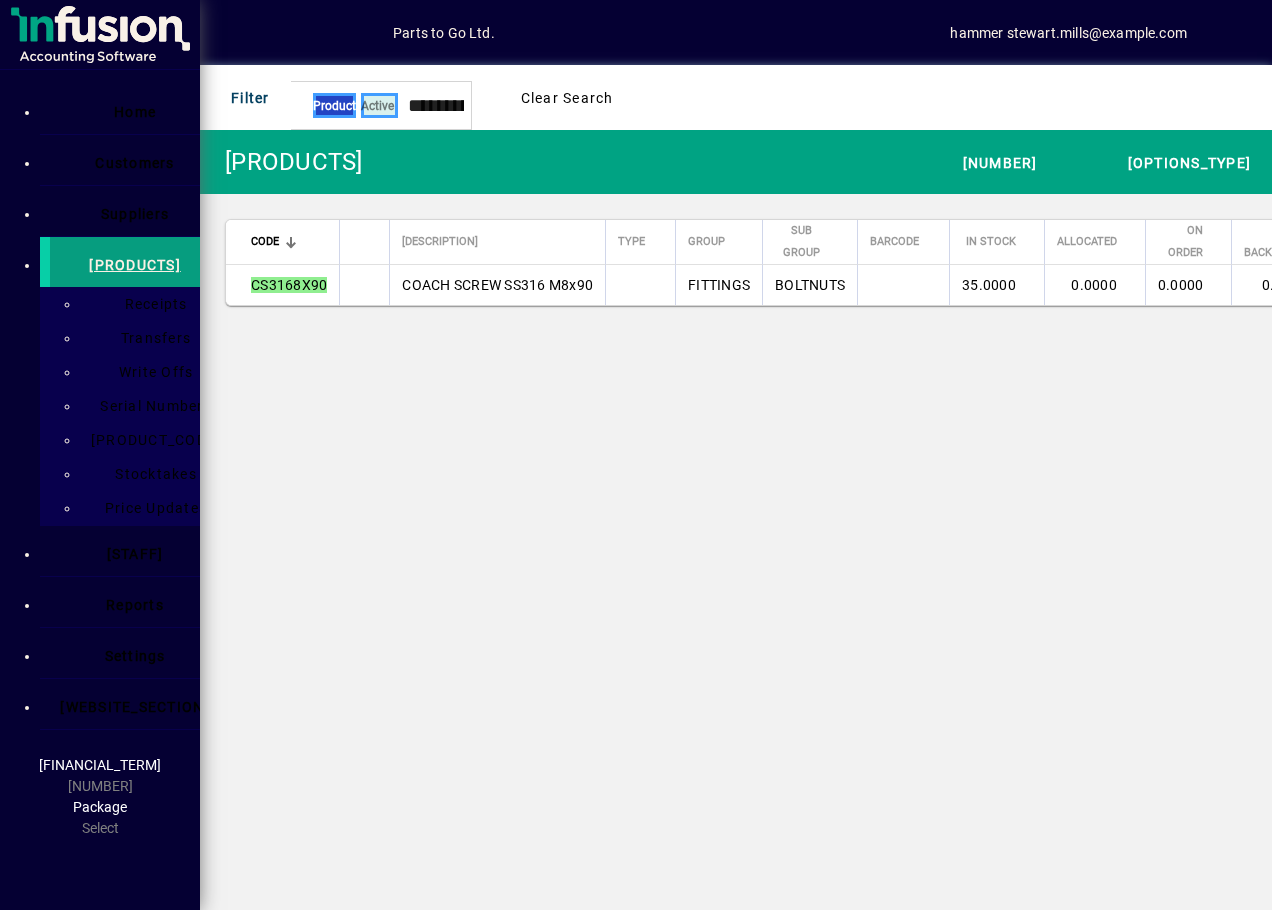 click on "COACH SCREW SS316 M8x90" at bounding box center [497, 285] 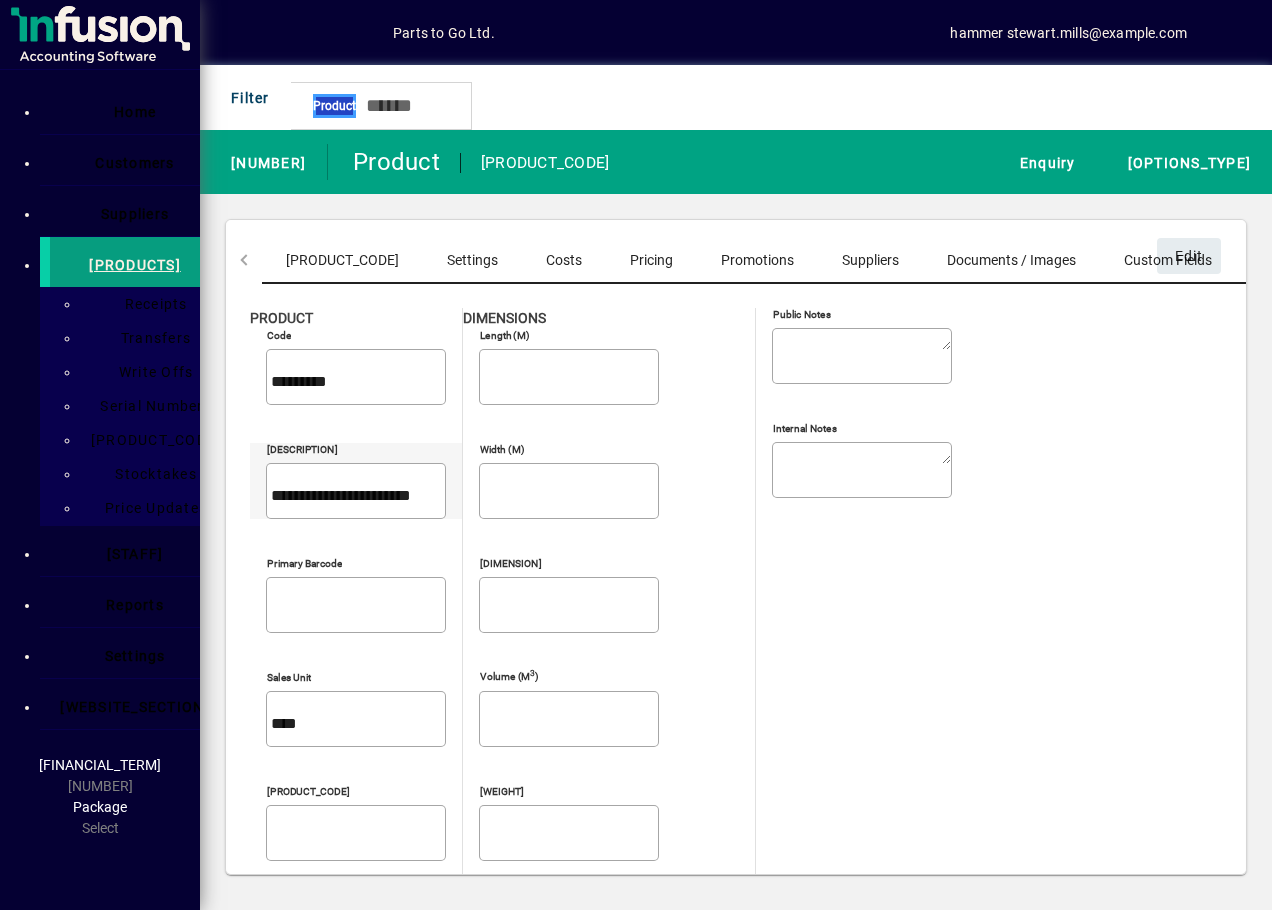 drag, startPoint x: 254, startPoint y: 438, endPoint x: 499, endPoint y: 421, distance: 245.58908 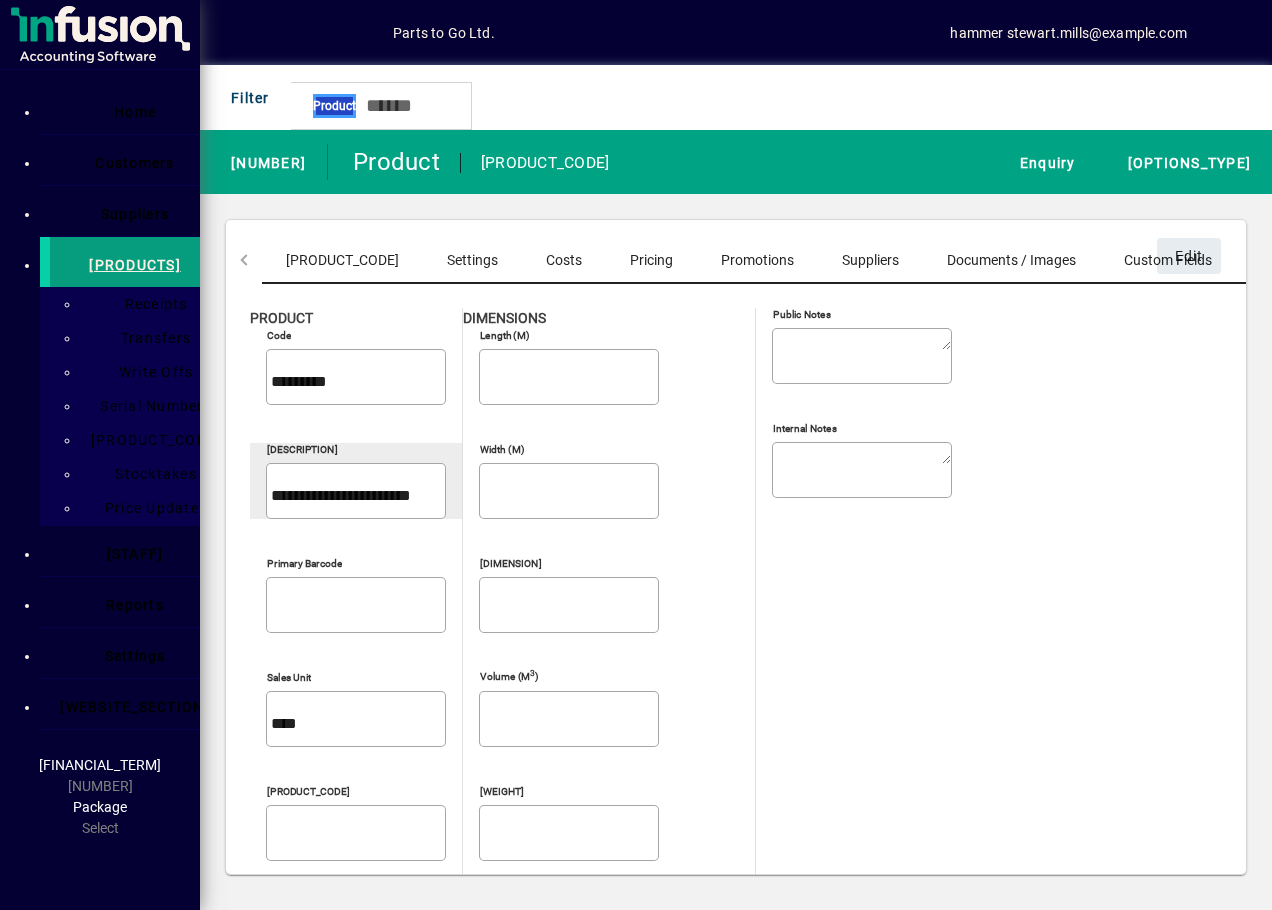 drag, startPoint x: 499, startPoint y: 421, endPoint x: 406, endPoint y: 436, distance: 94.20191 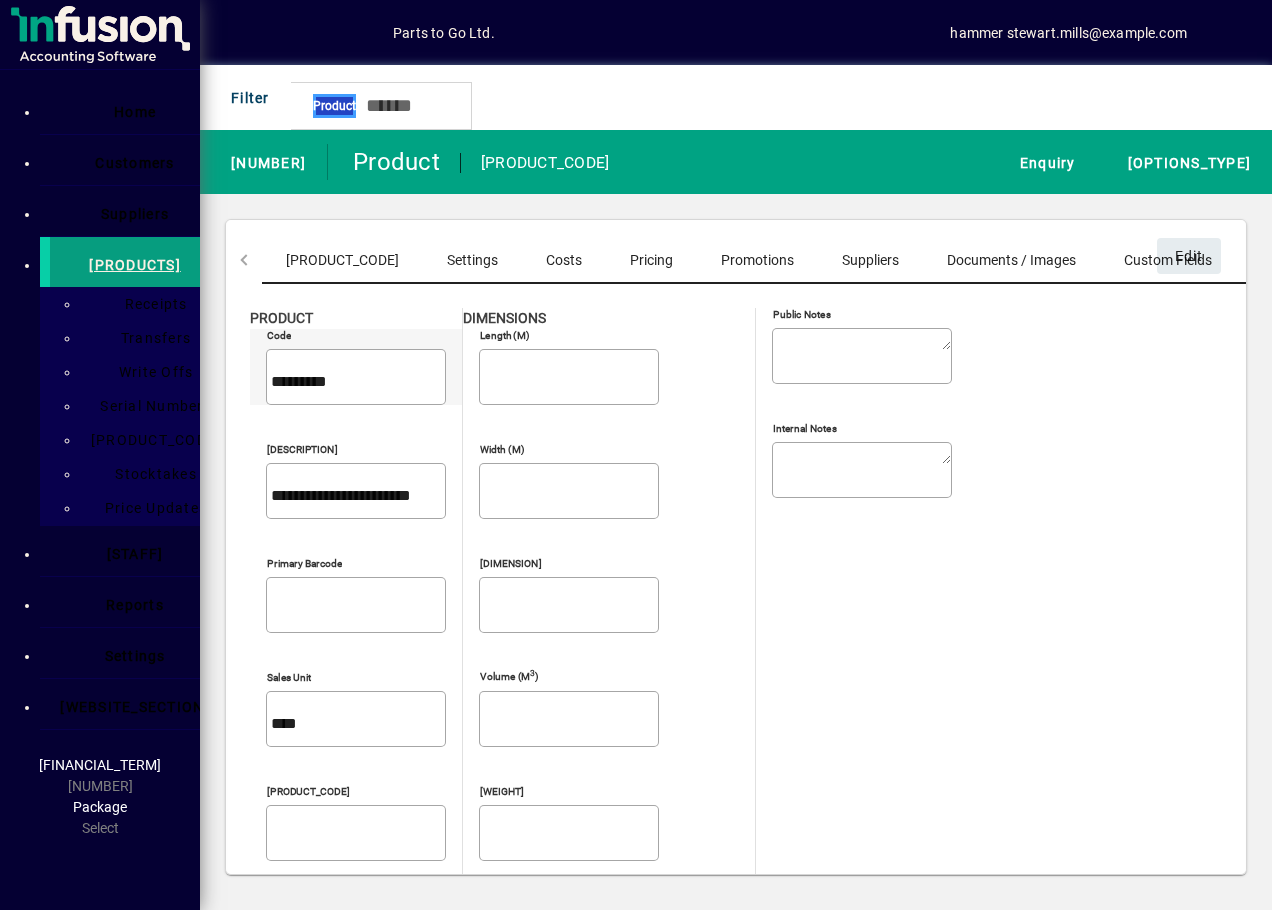 drag, startPoint x: 254, startPoint y: 368, endPoint x: 372, endPoint y: 345, distance: 120.22063 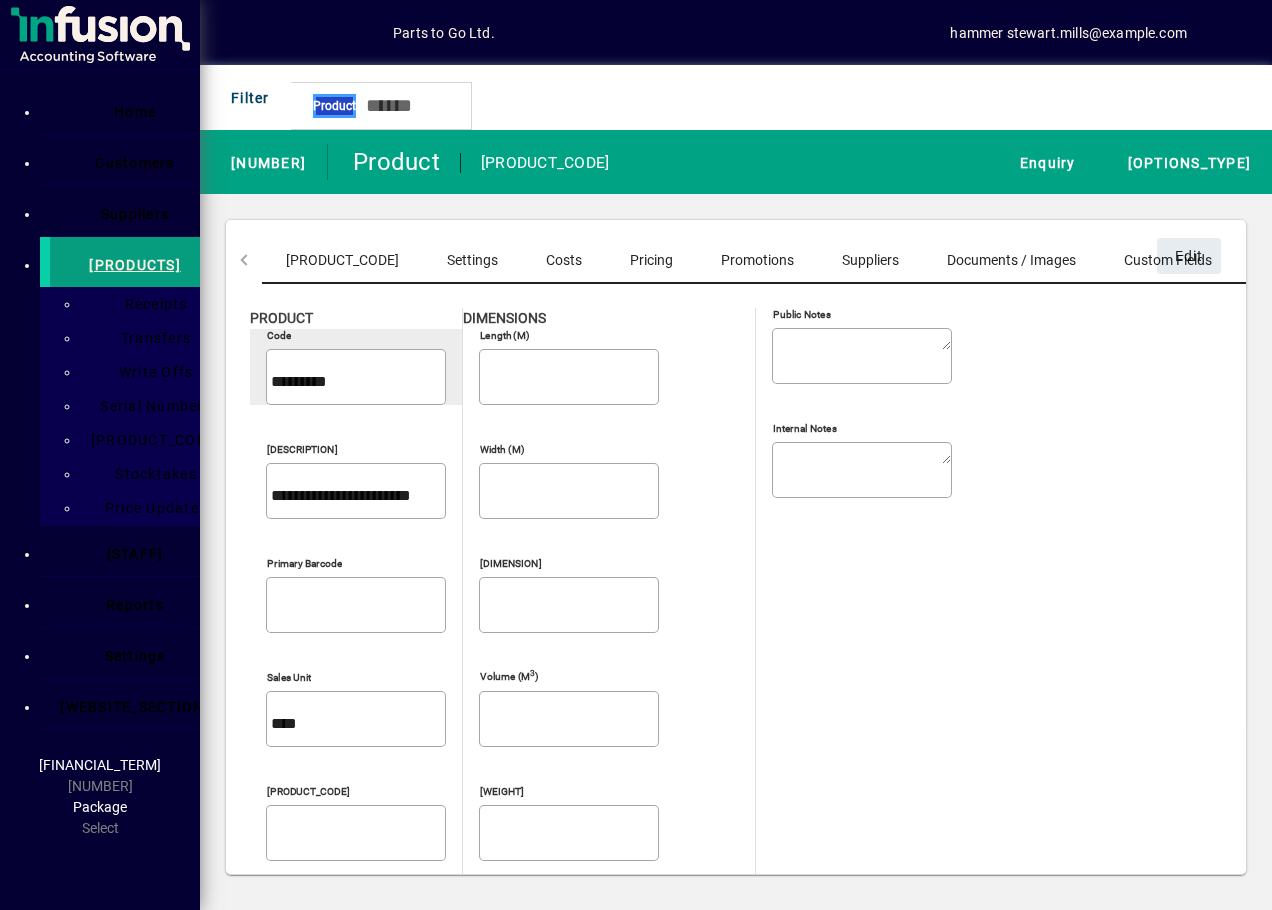 drag, startPoint x: 372, startPoint y: 345, endPoint x: 310, endPoint y: 363, distance: 64.56005 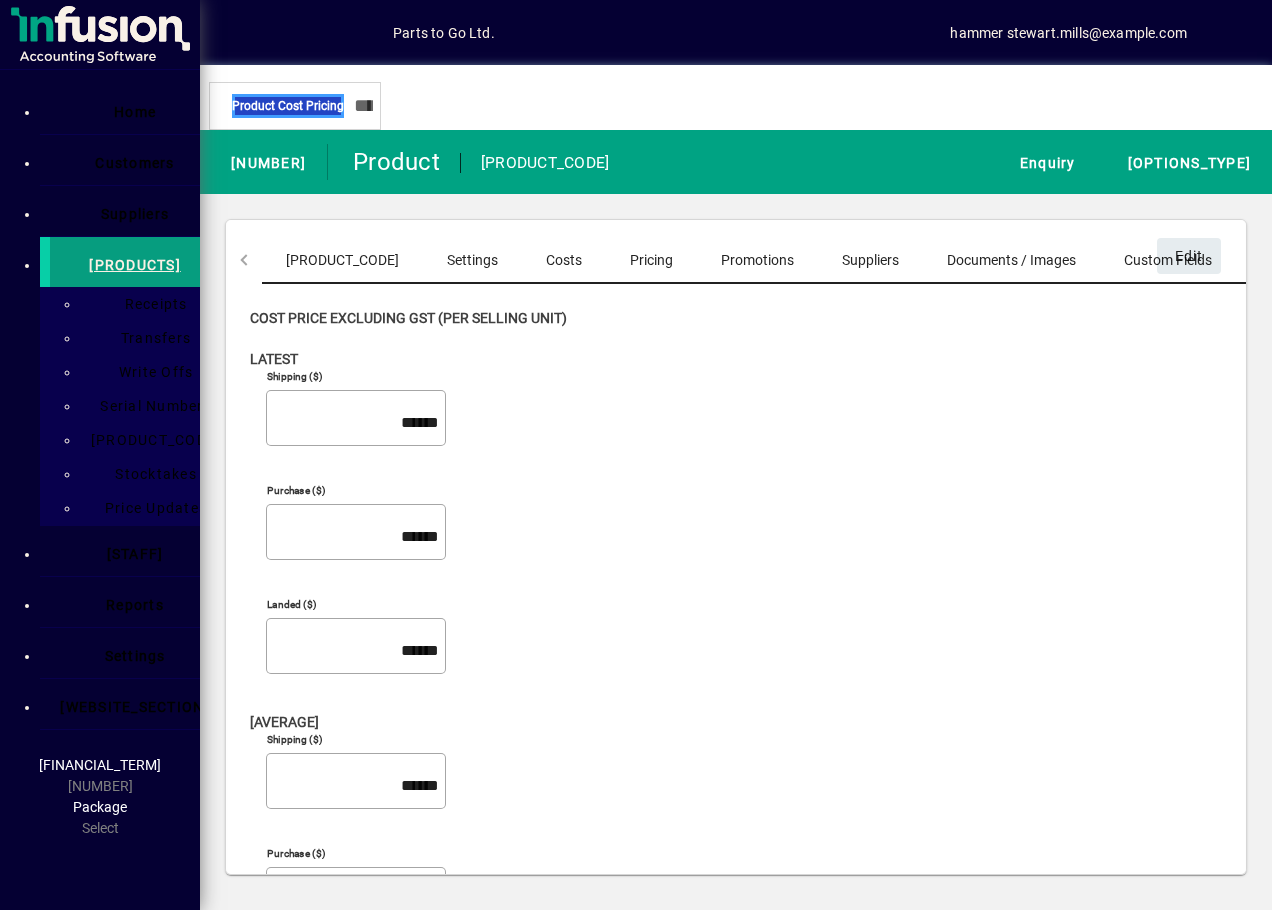 click on "Pricing" at bounding box center [651, 260] 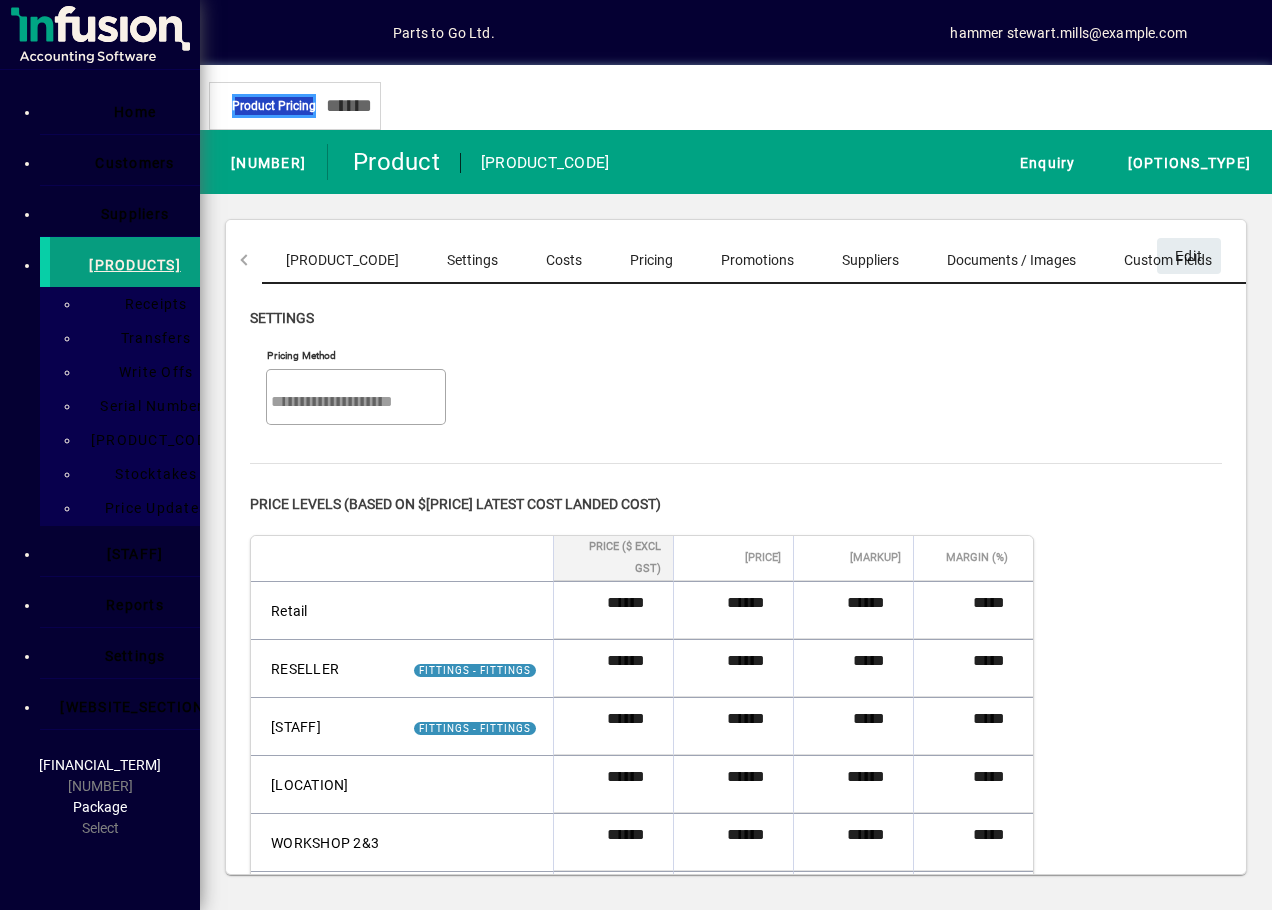 click on "[PRODUCT_CODE]" at bounding box center [342, 260] 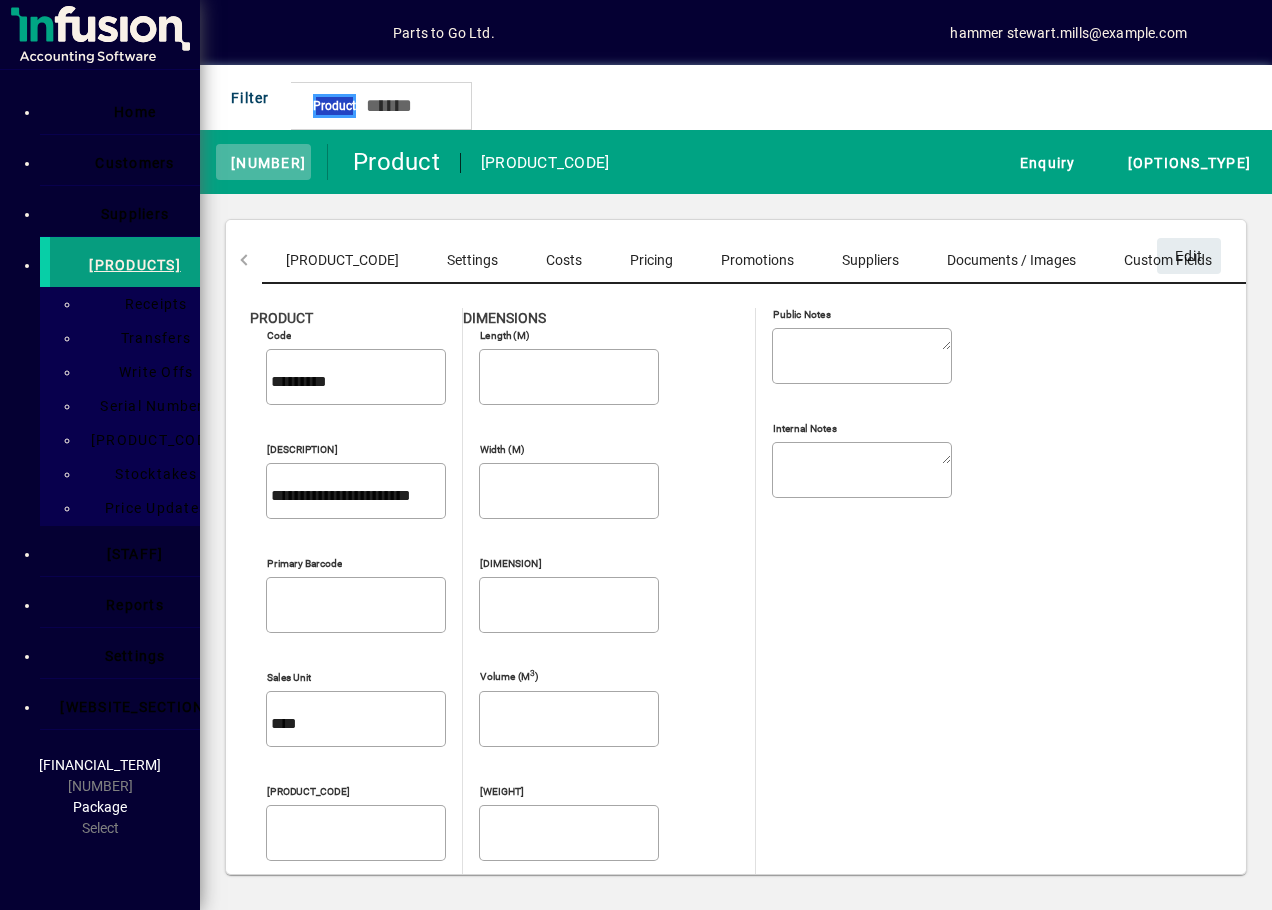 click at bounding box center [221, 161] 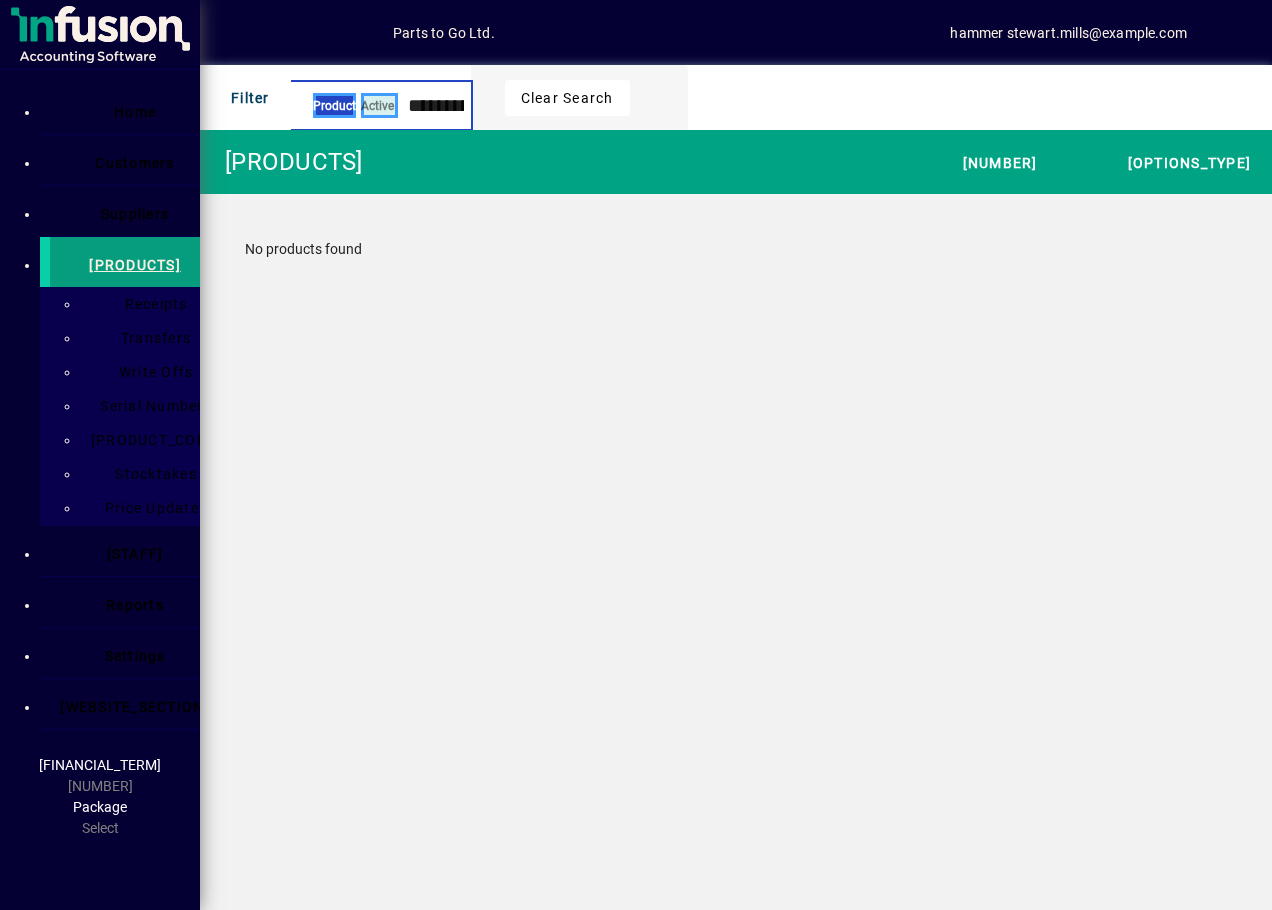 click on "**********" at bounding box center (431, 105) 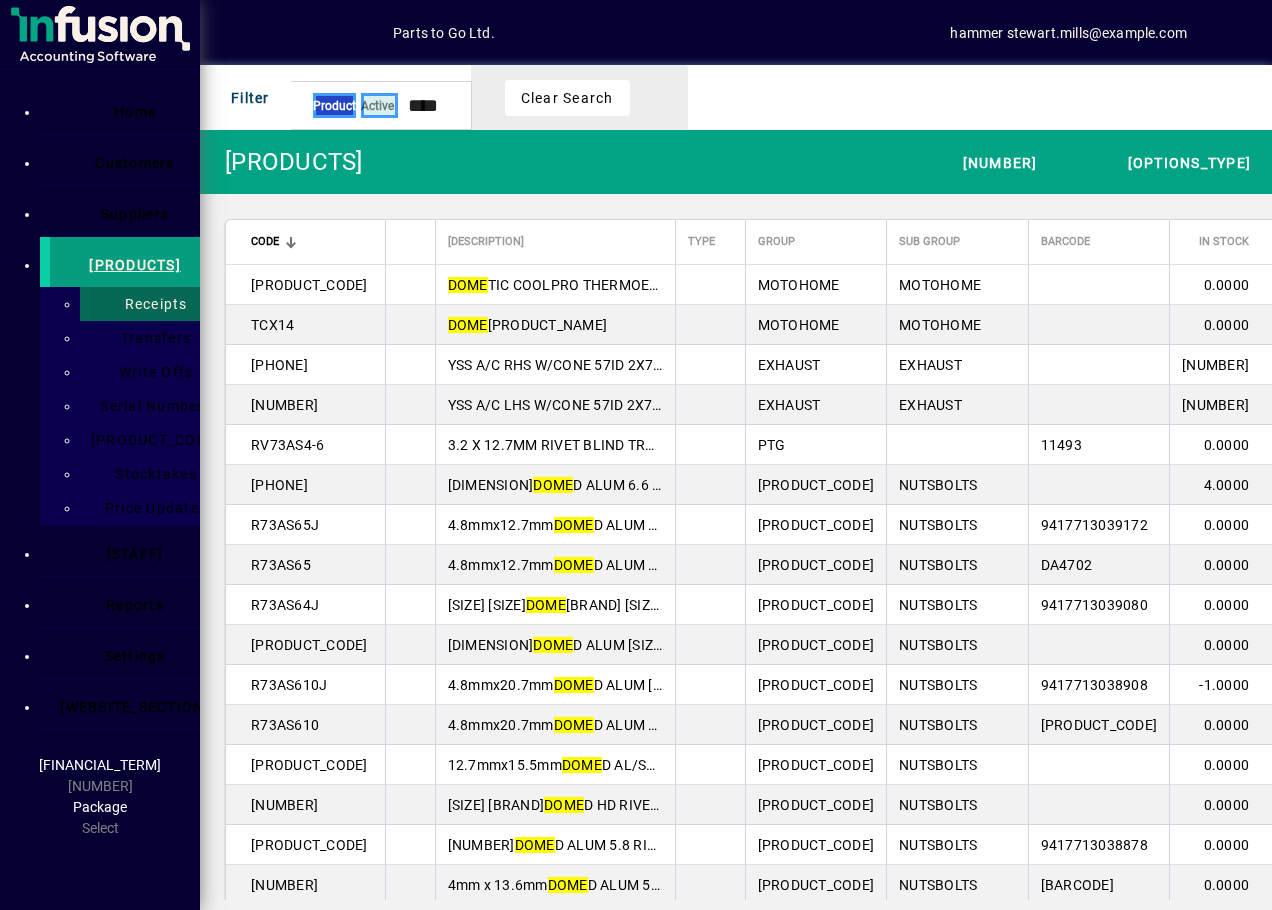 click on "Receipts" at bounding box center (150, 304) 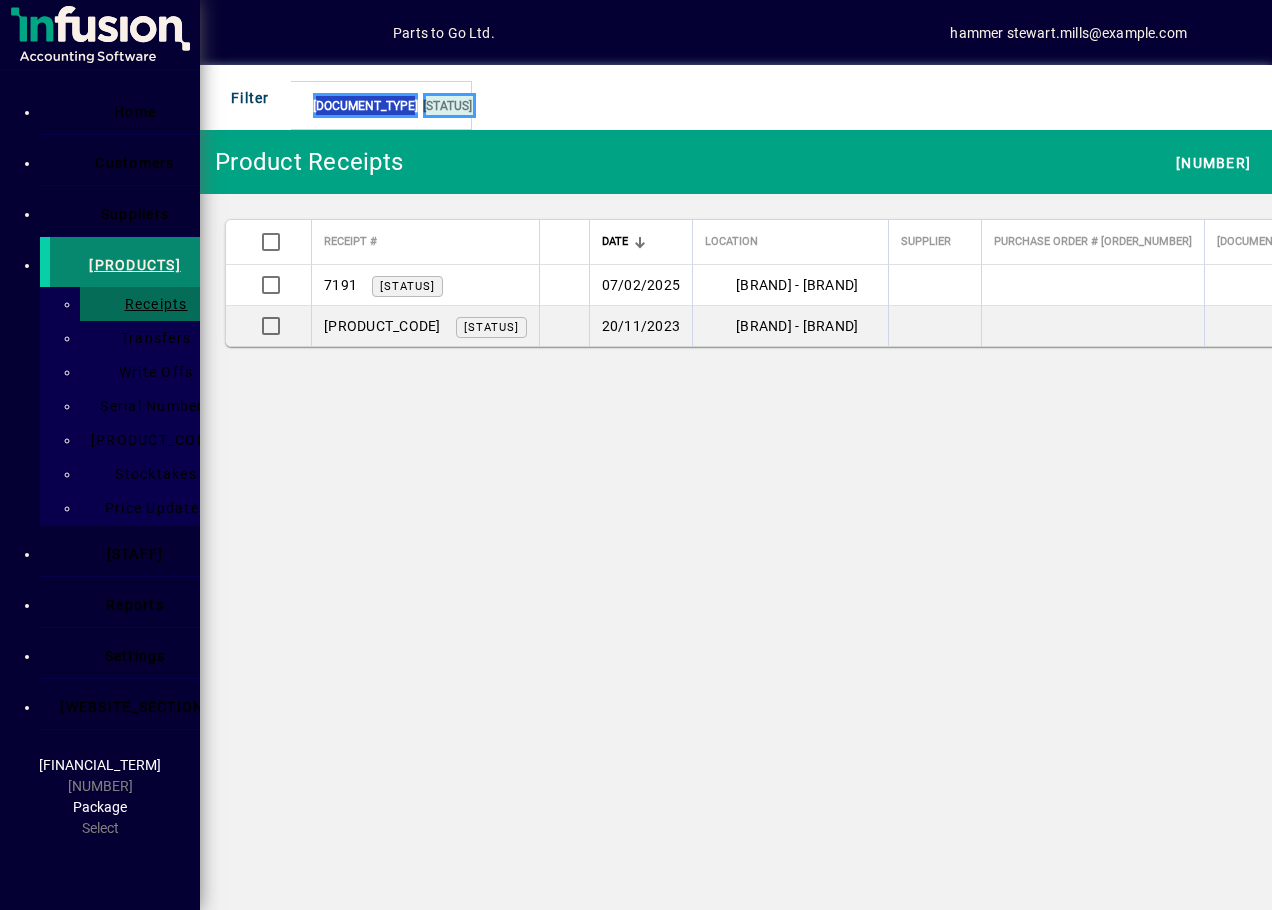 click on "[PRODUCTS]" at bounding box center (135, 265) 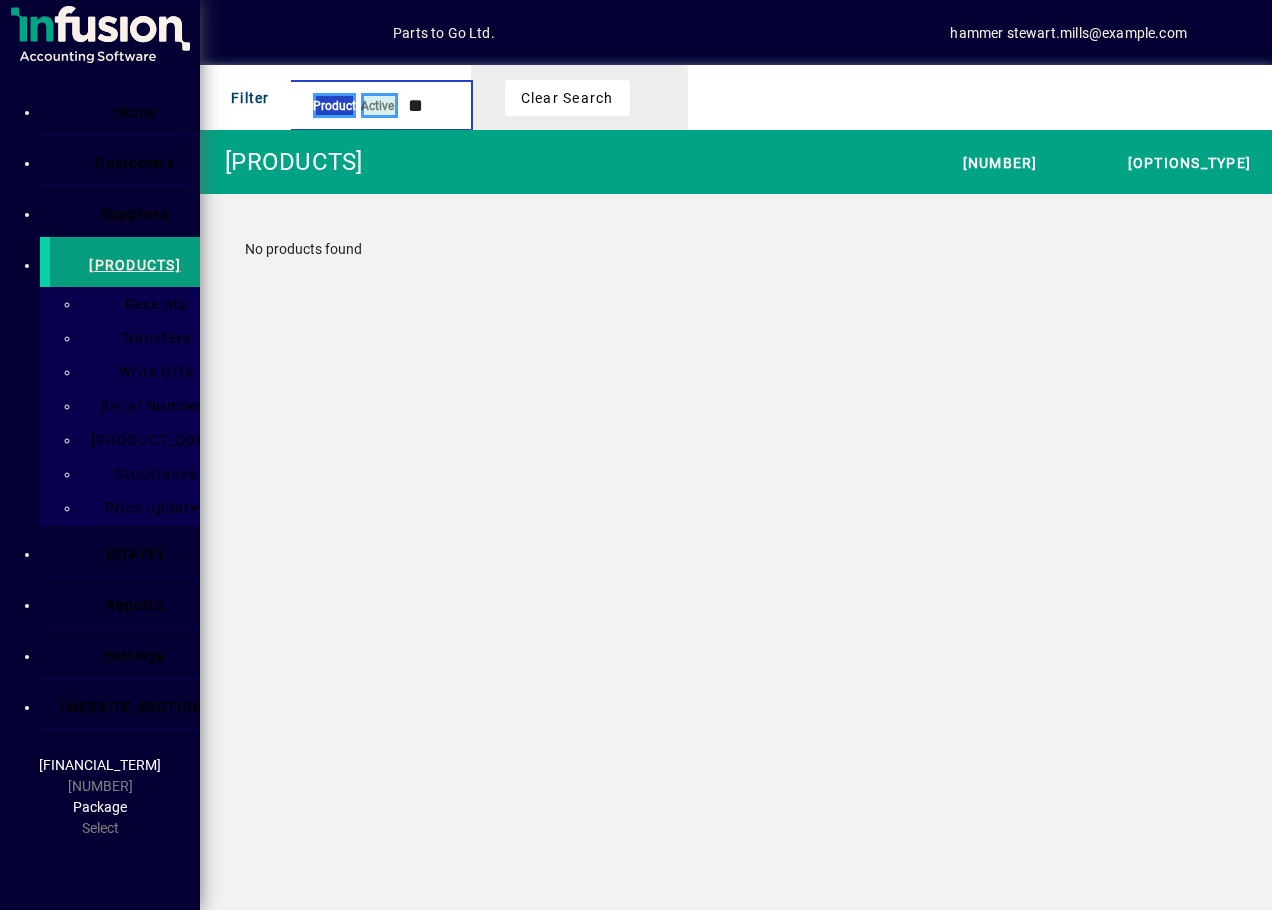 type on "*" 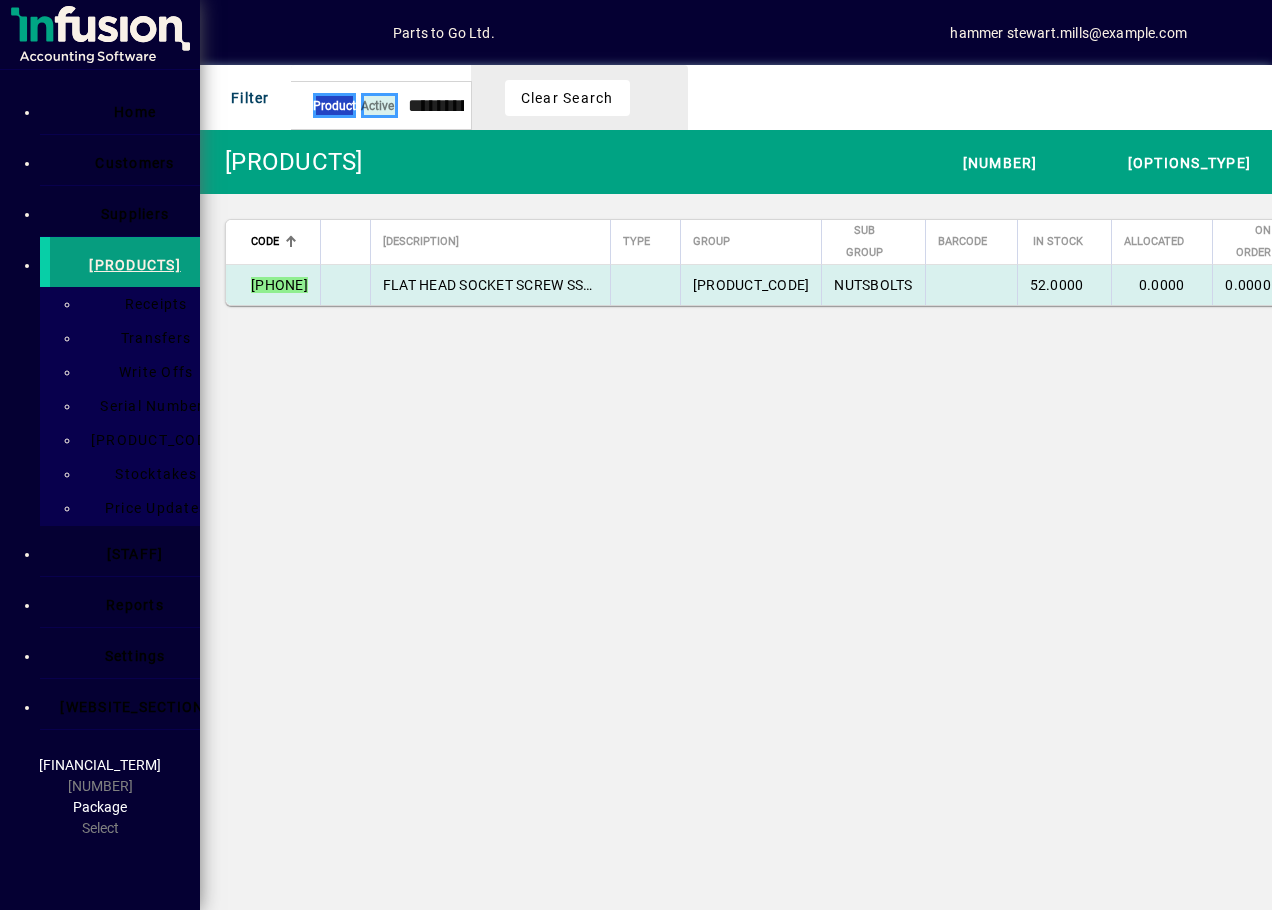 click on "FLAT HEAD SOCKET SCREW SS304 M8X20" at bounding box center (520, 285) 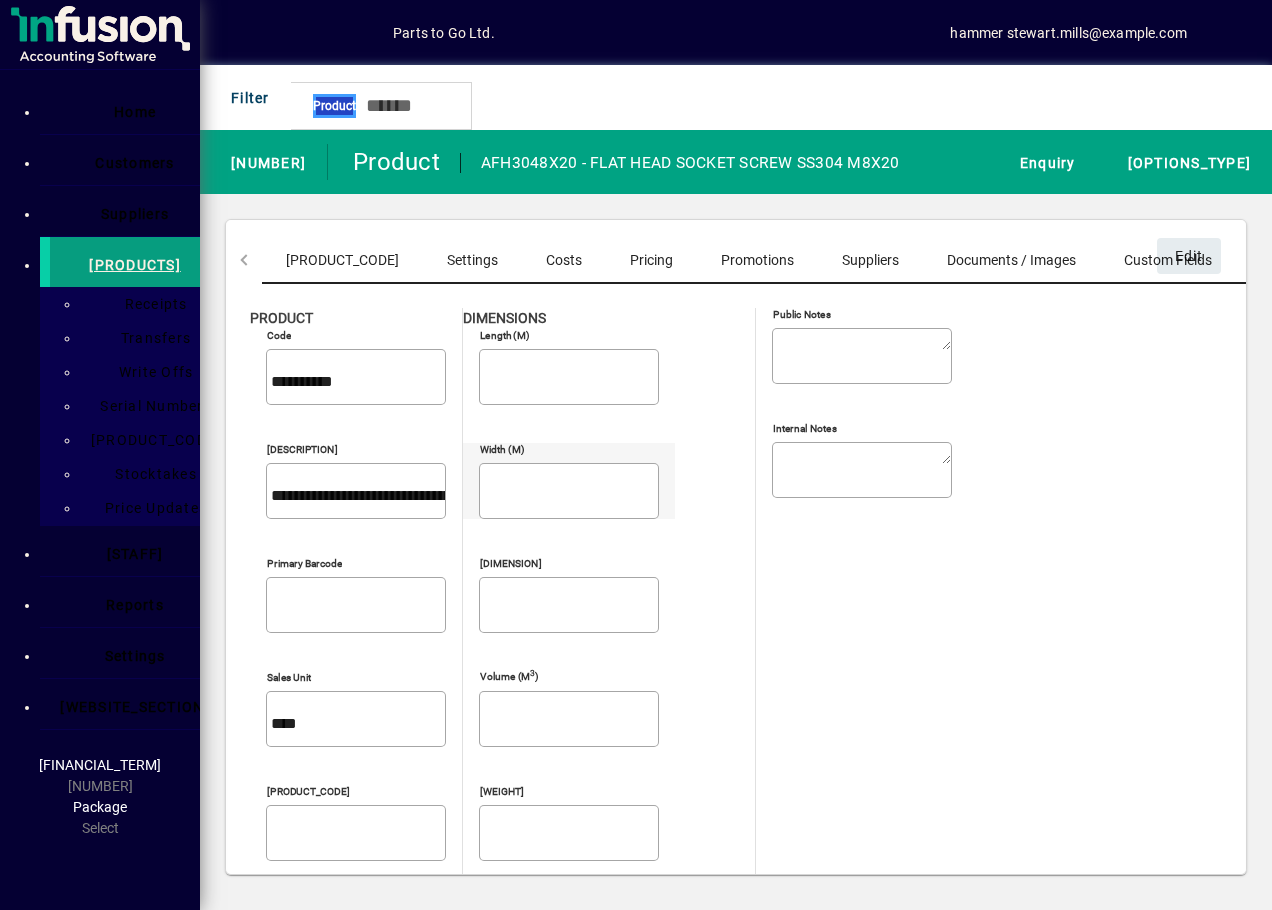 scroll, scrollTop: 0, scrollLeft: 4, axis: horizontal 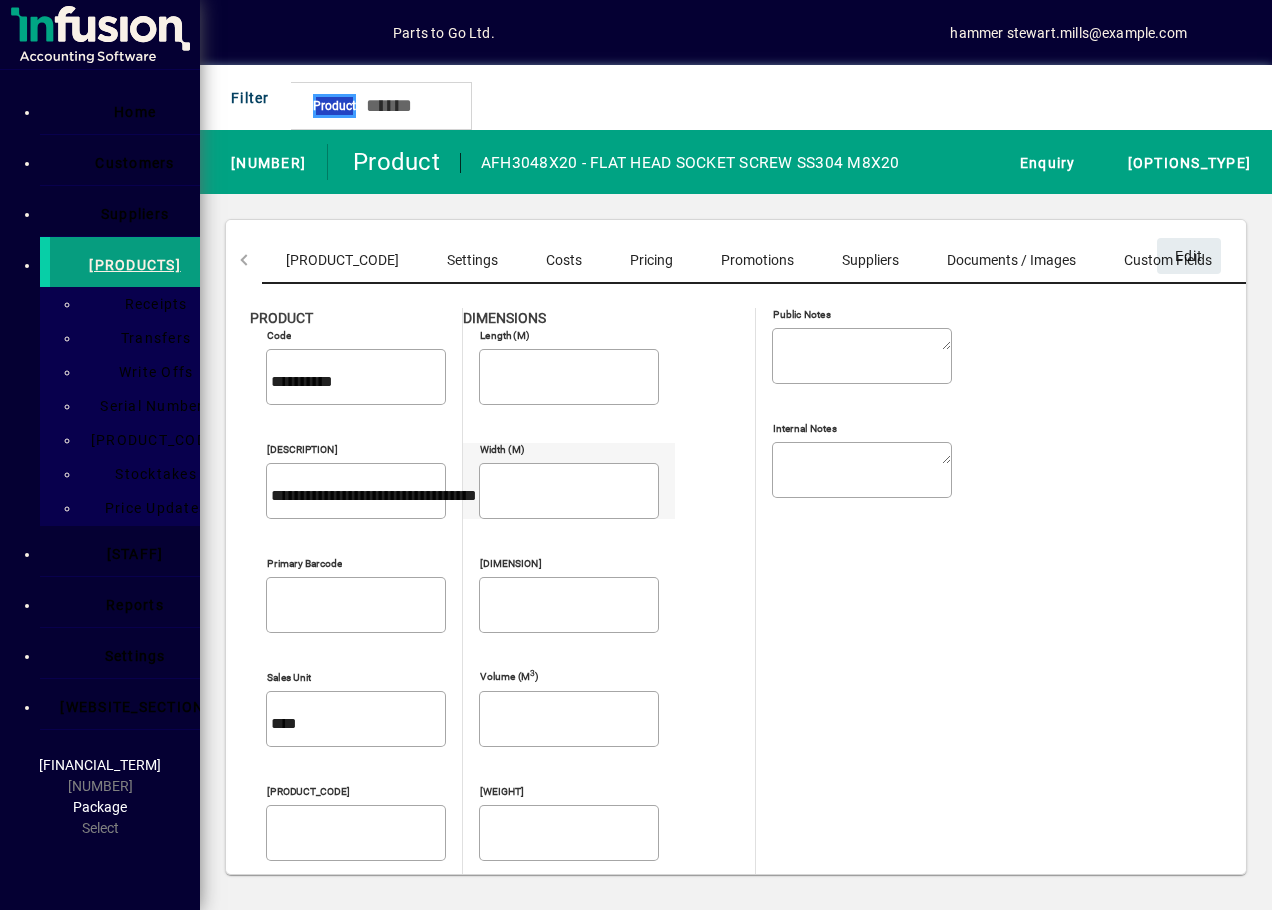 drag, startPoint x: 253, startPoint y: 433, endPoint x: 628, endPoint y: 433, distance: 375 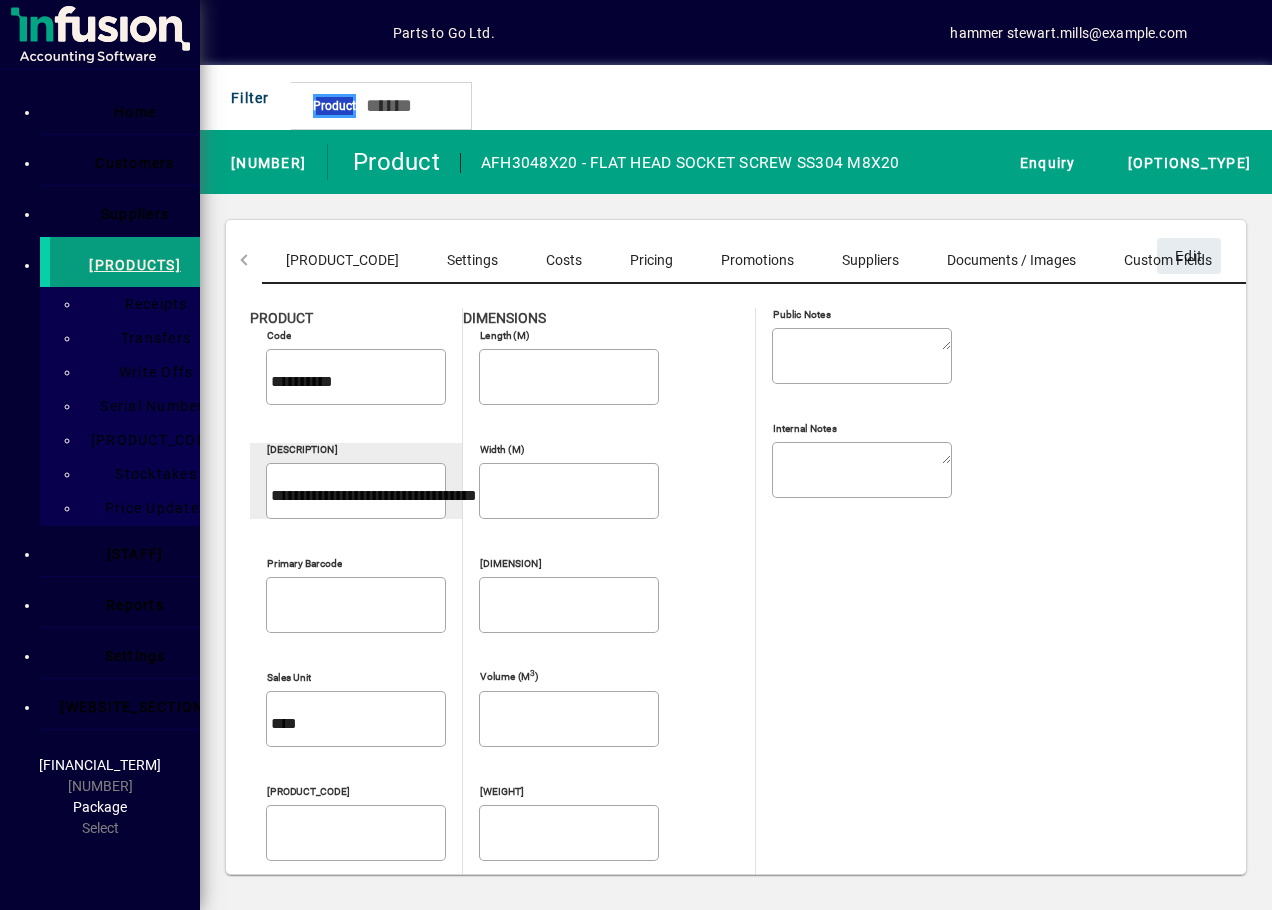 drag, startPoint x: 628, startPoint y: 433, endPoint x: 522, endPoint y: 431, distance: 106.01887 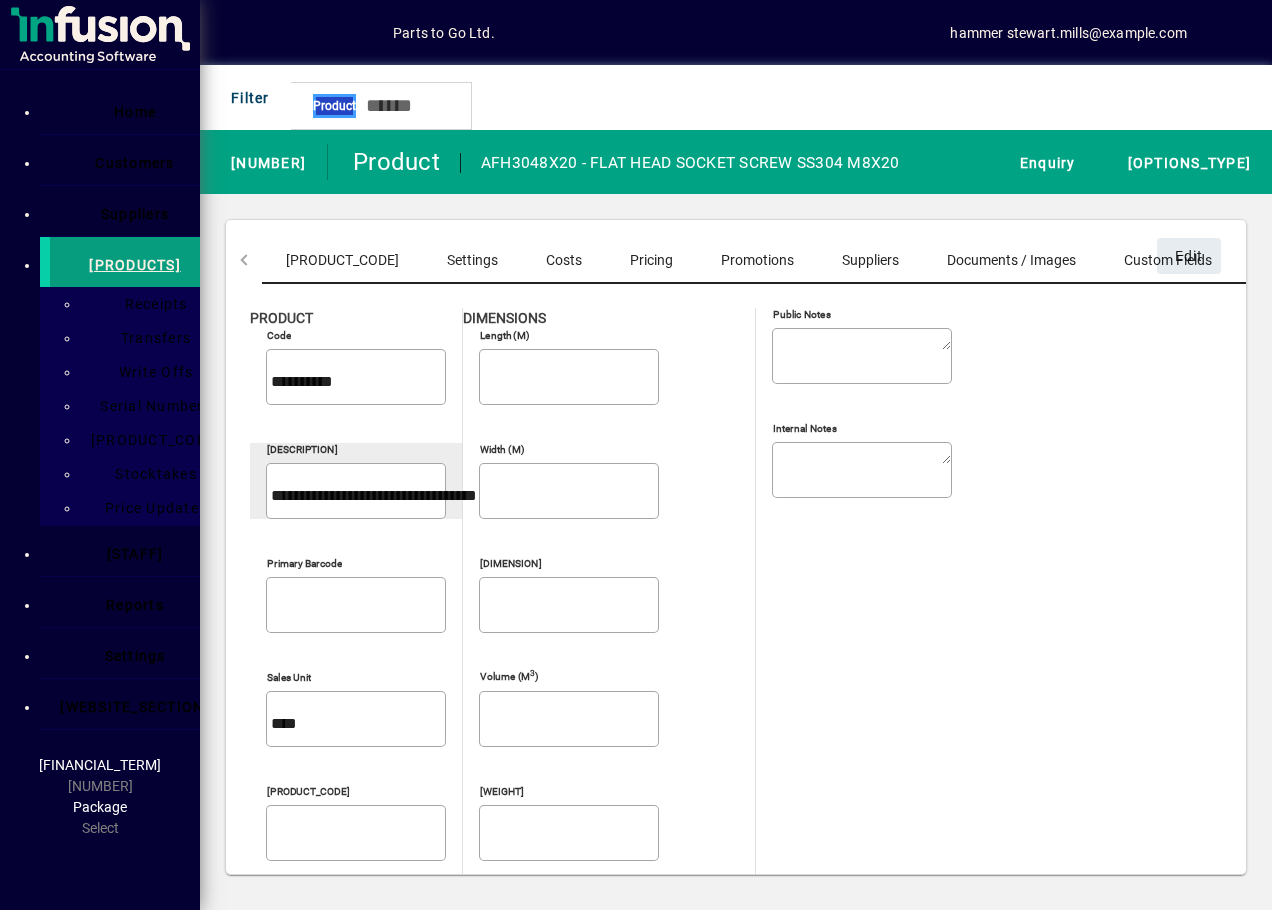 scroll, scrollTop: 0, scrollLeft: 0, axis: both 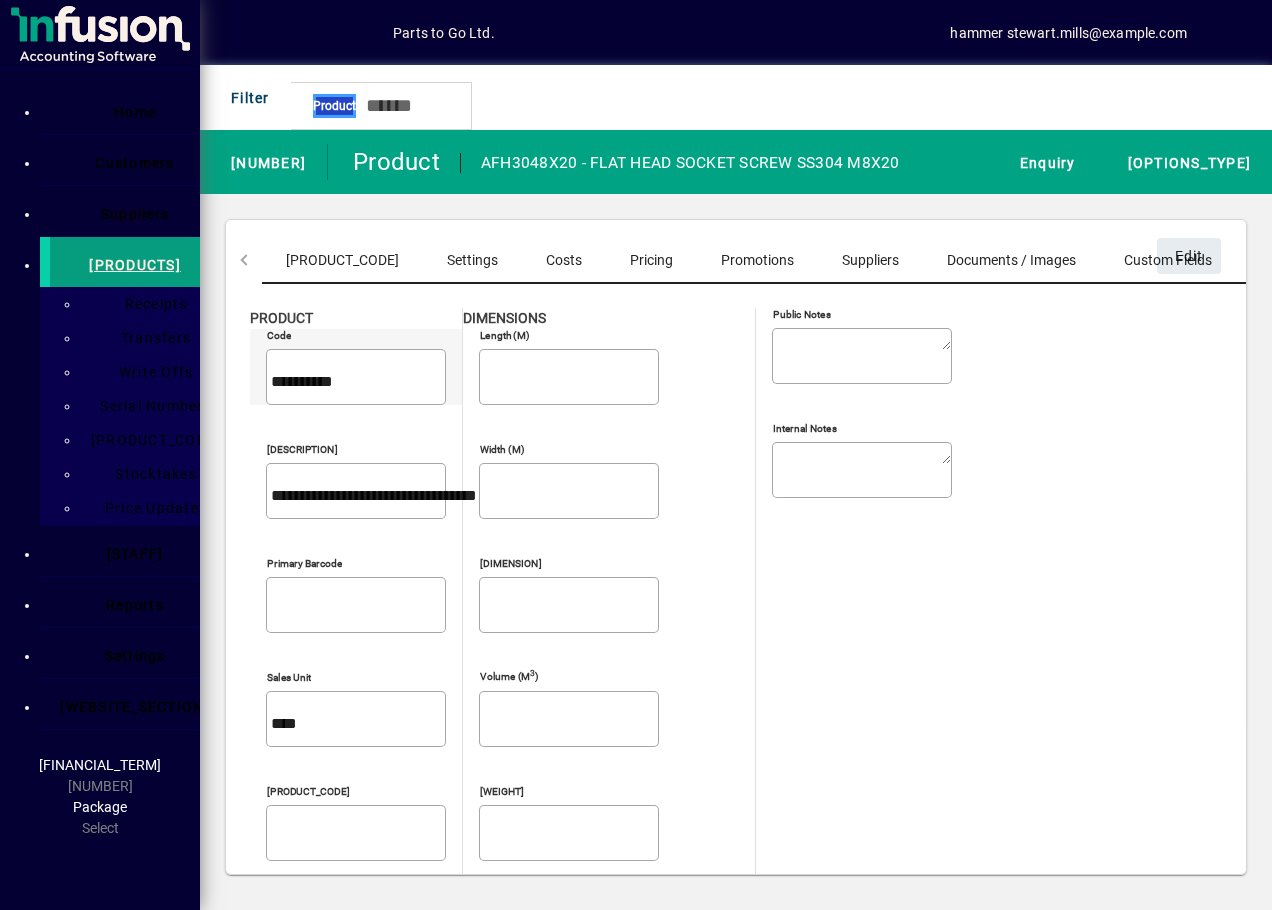 drag, startPoint x: 265, startPoint y: 365, endPoint x: 353, endPoint y: 355, distance: 88.56636 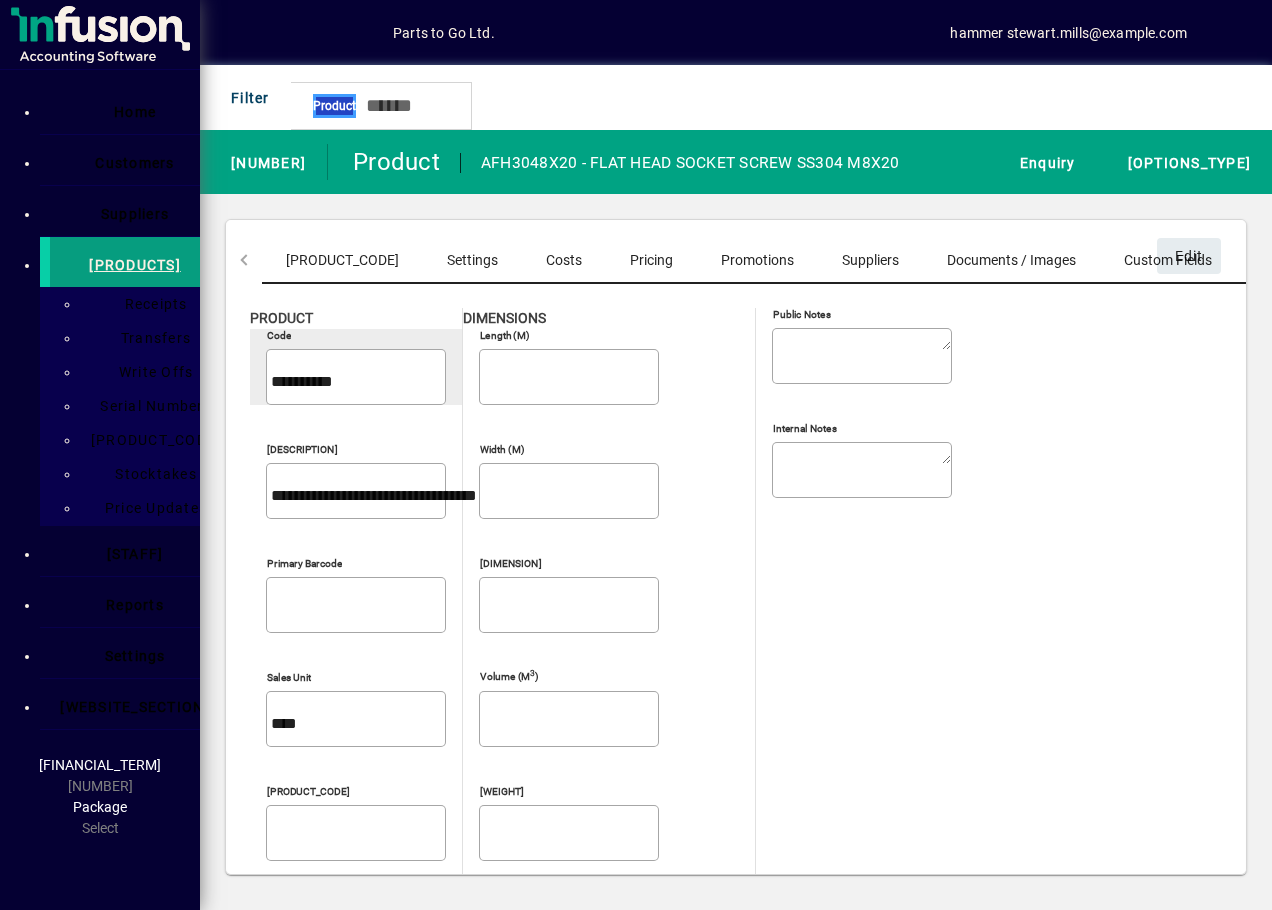 drag, startPoint x: 353, startPoint y: 355, endPoint x: 331, endPoint y: 363, distance: 23.409399 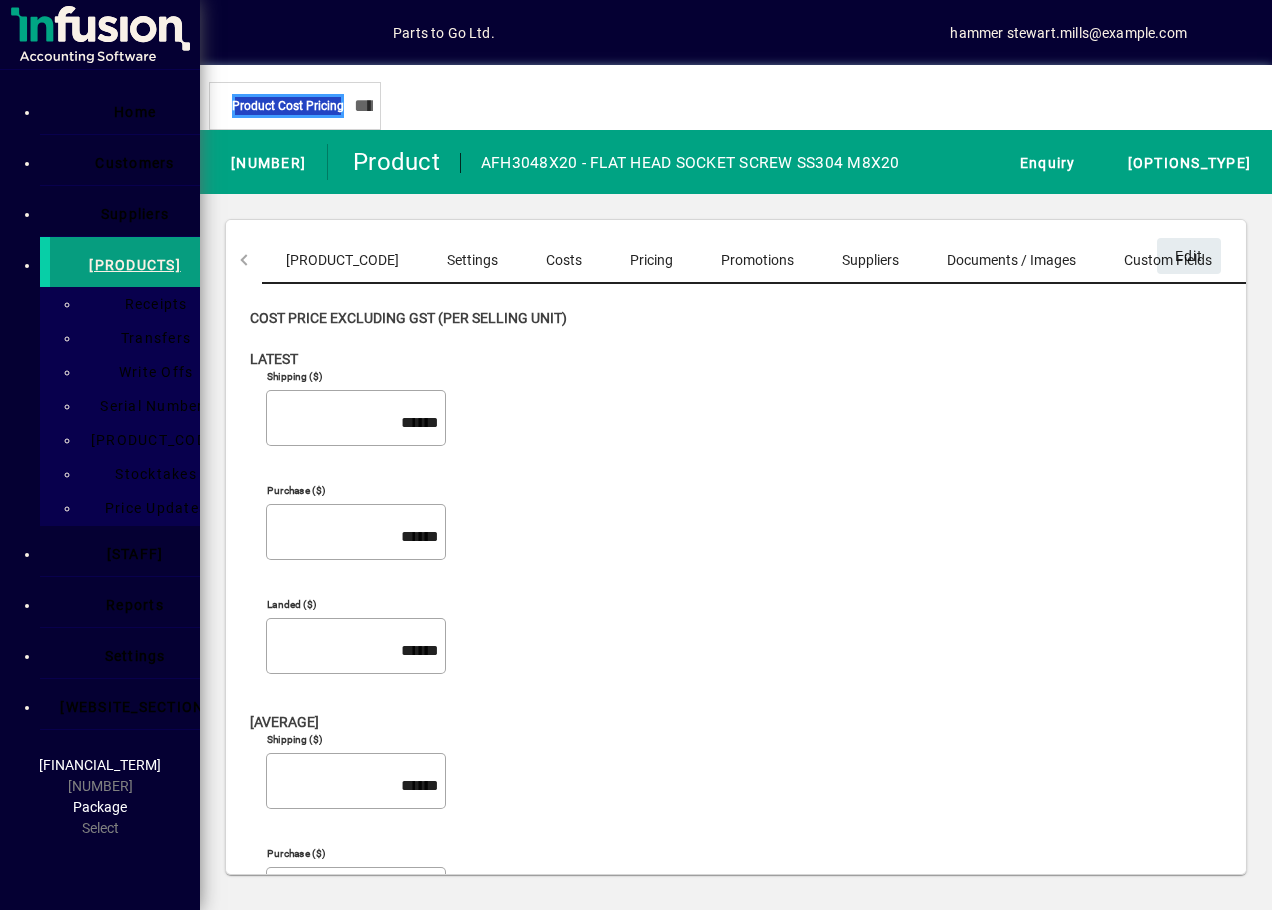 click on "Pricing" at bounding box center [651, 260] 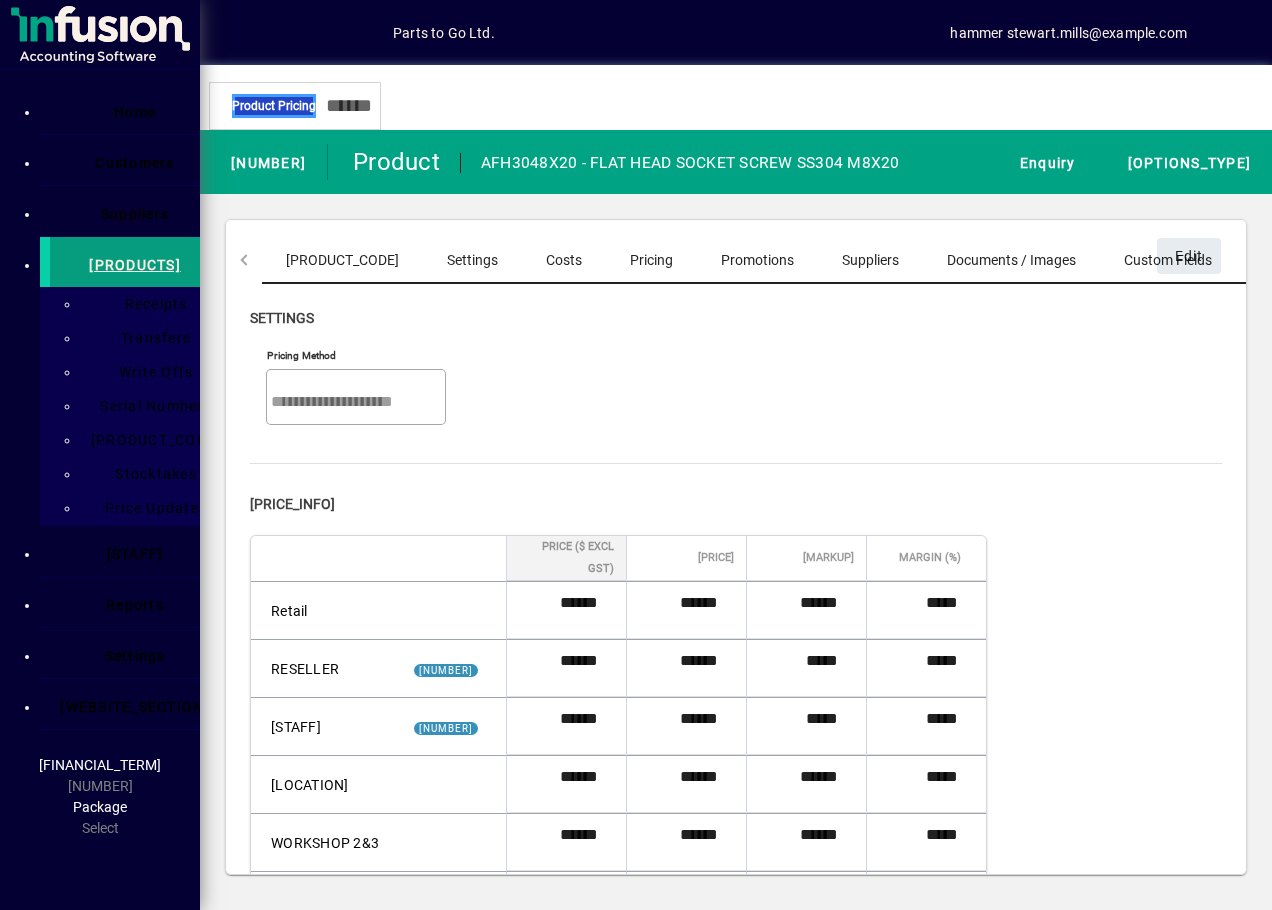 click on "[PRODUCT_CODE]" at bounding box center (342, 260) 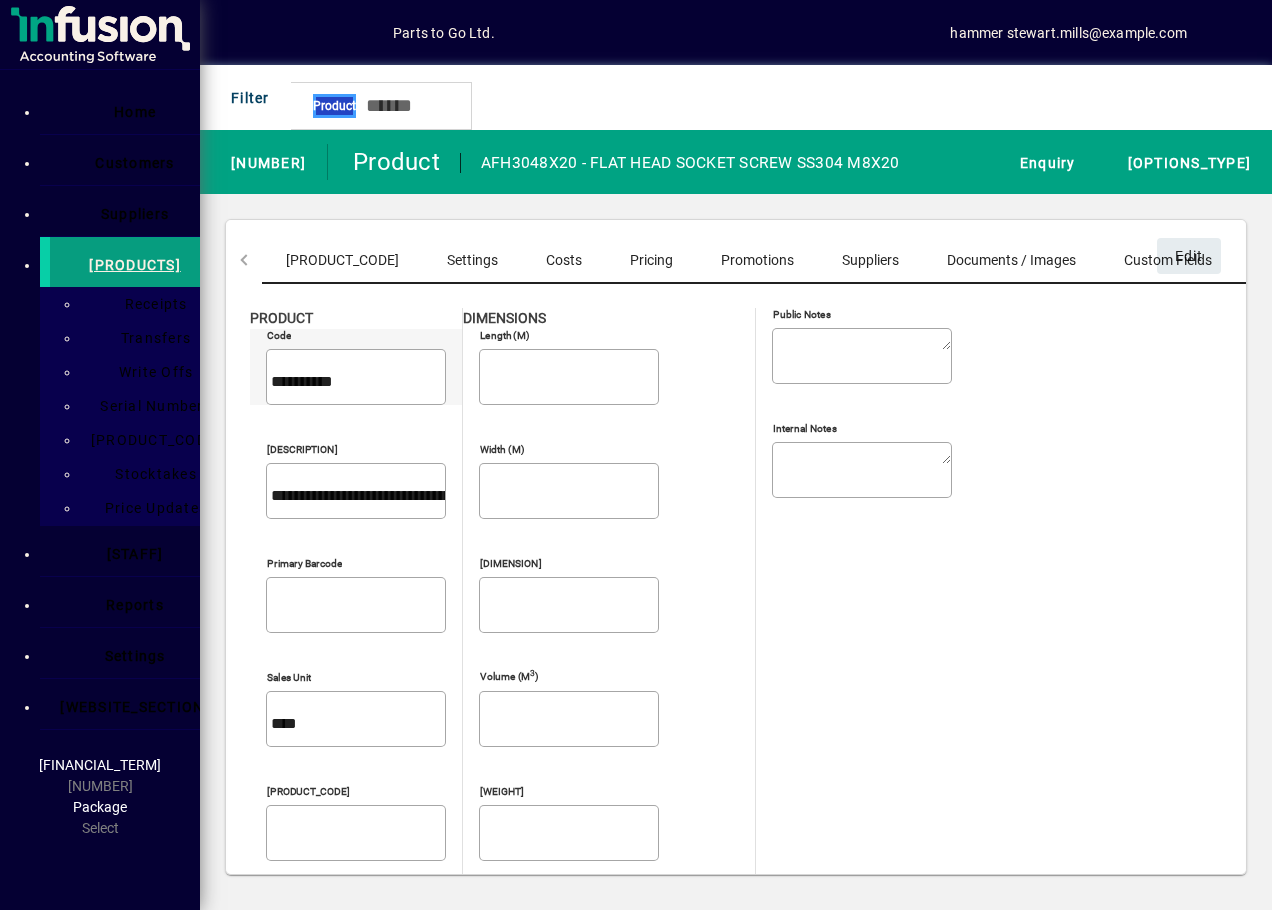 drag, startPoint x: 251, startPoint y: 361, endPoint x: 375, endPoint y: 362, distance: 124.004036 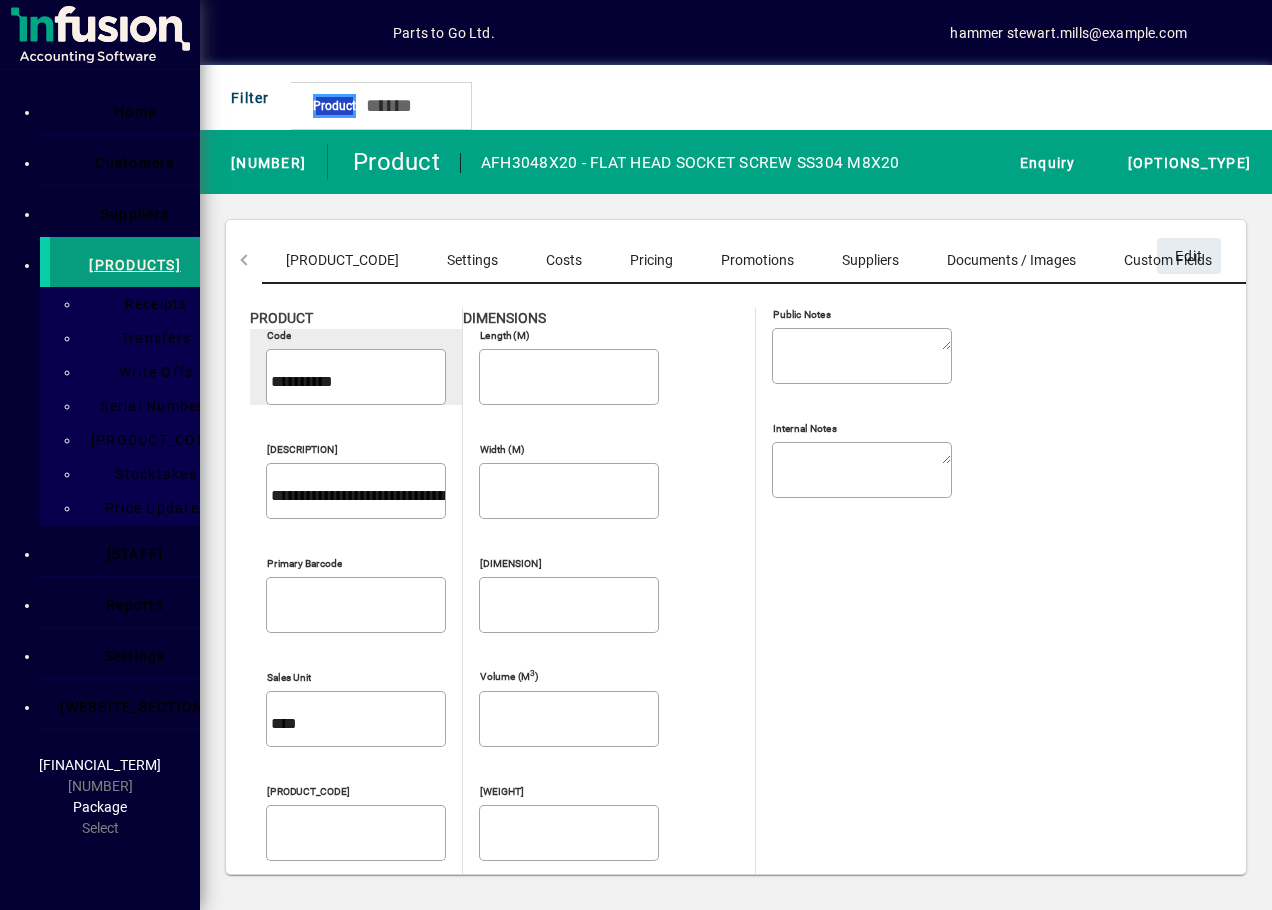 drag, startPoint x: 375, startPoint y: 362, endPoint x: 312, endPoint y: 362, distance: 63 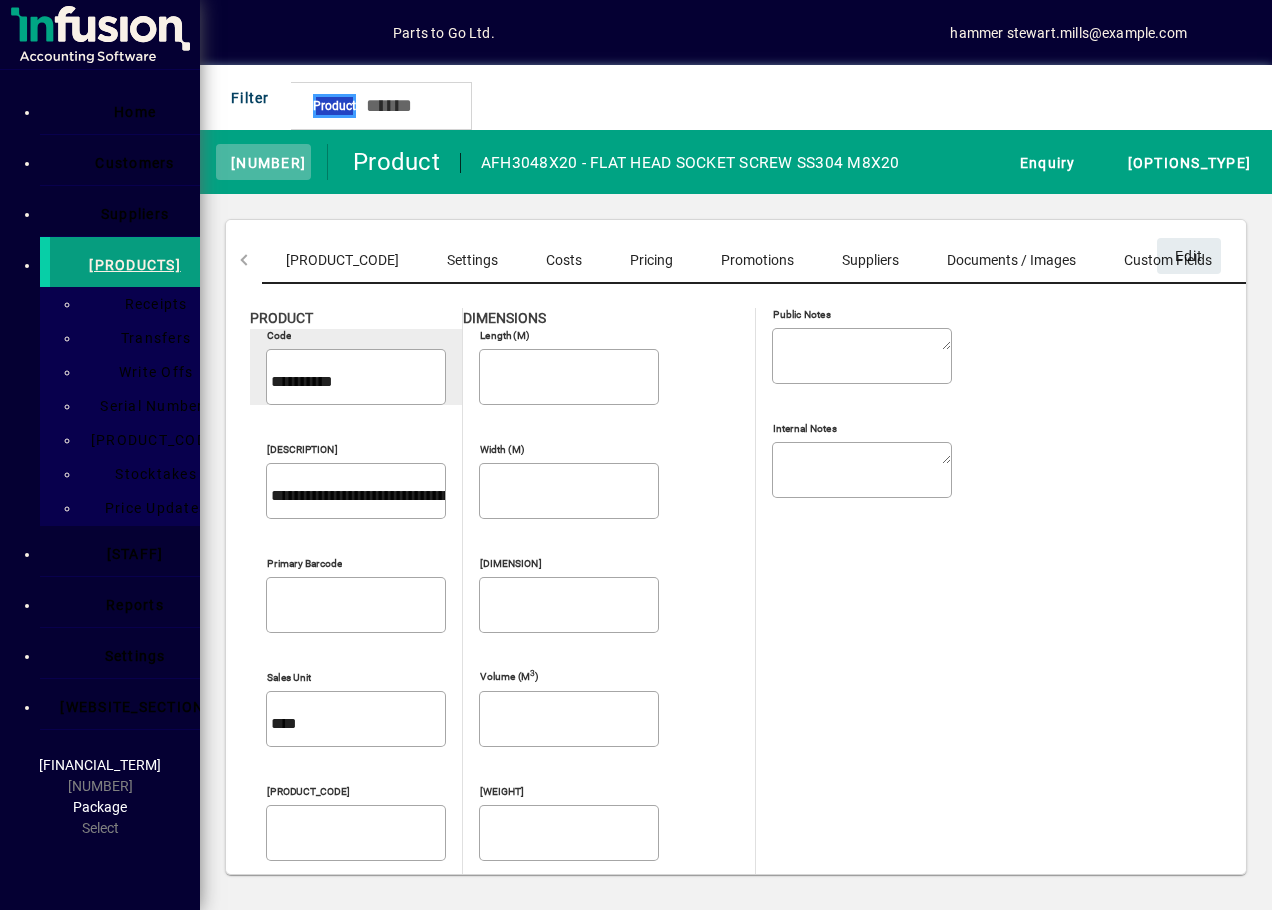 click at bounding box center (221, 161) 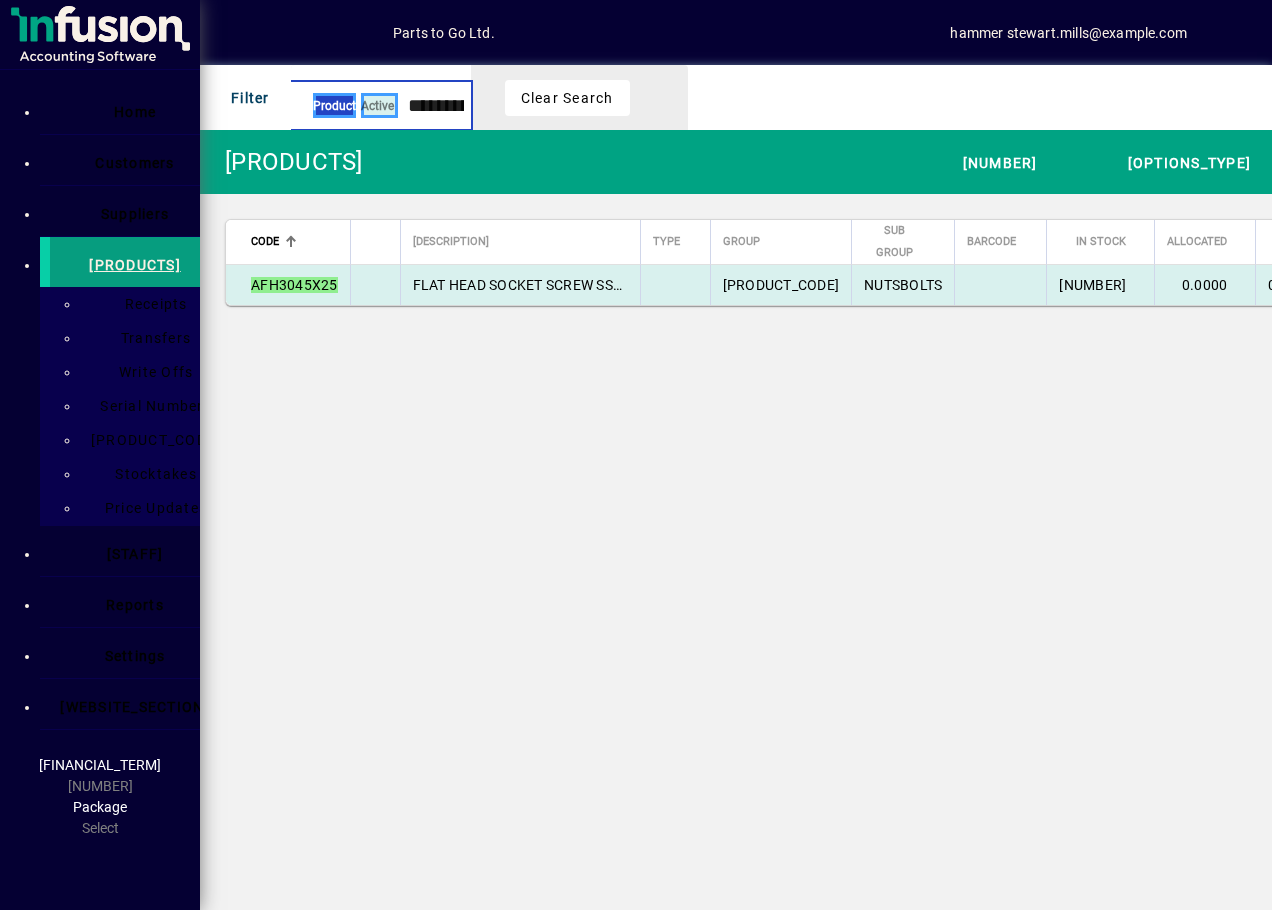 type on "**********" 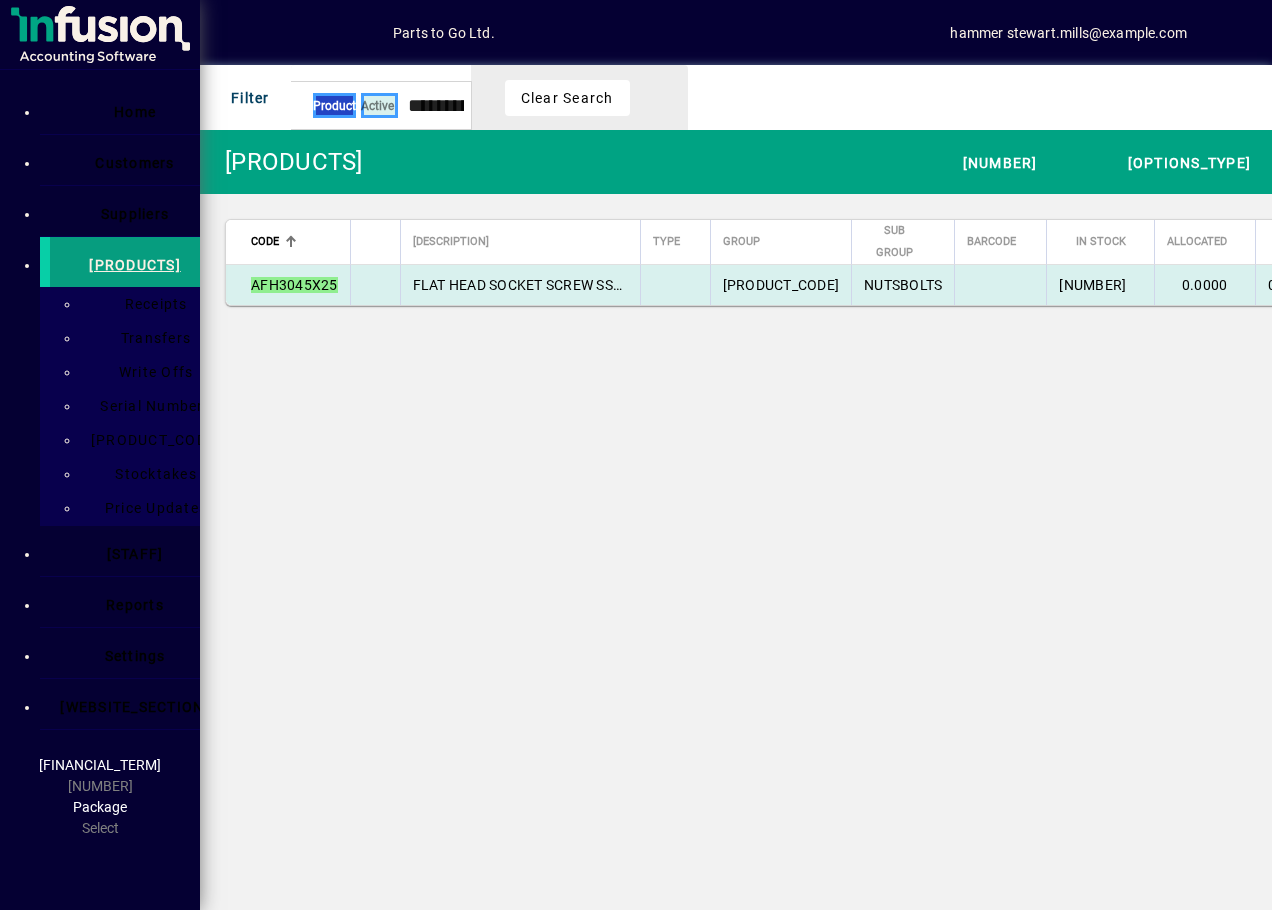 click on "FLAT HEAD SOCKET SCREW SS304 M8X25" at bounding box center (550, 285) 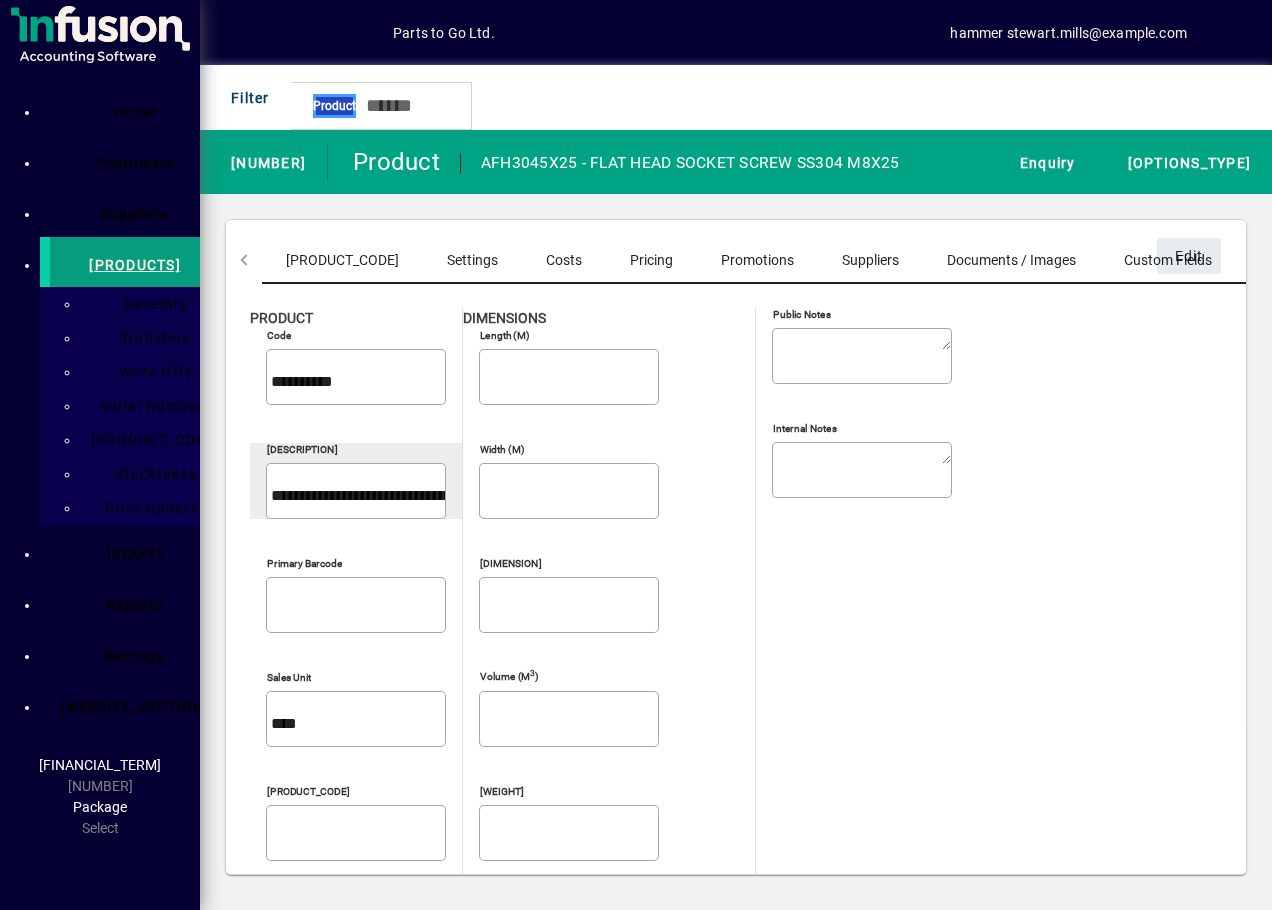scroll, scrollTop: 0, scrollLeft: 4, axis: horizontal 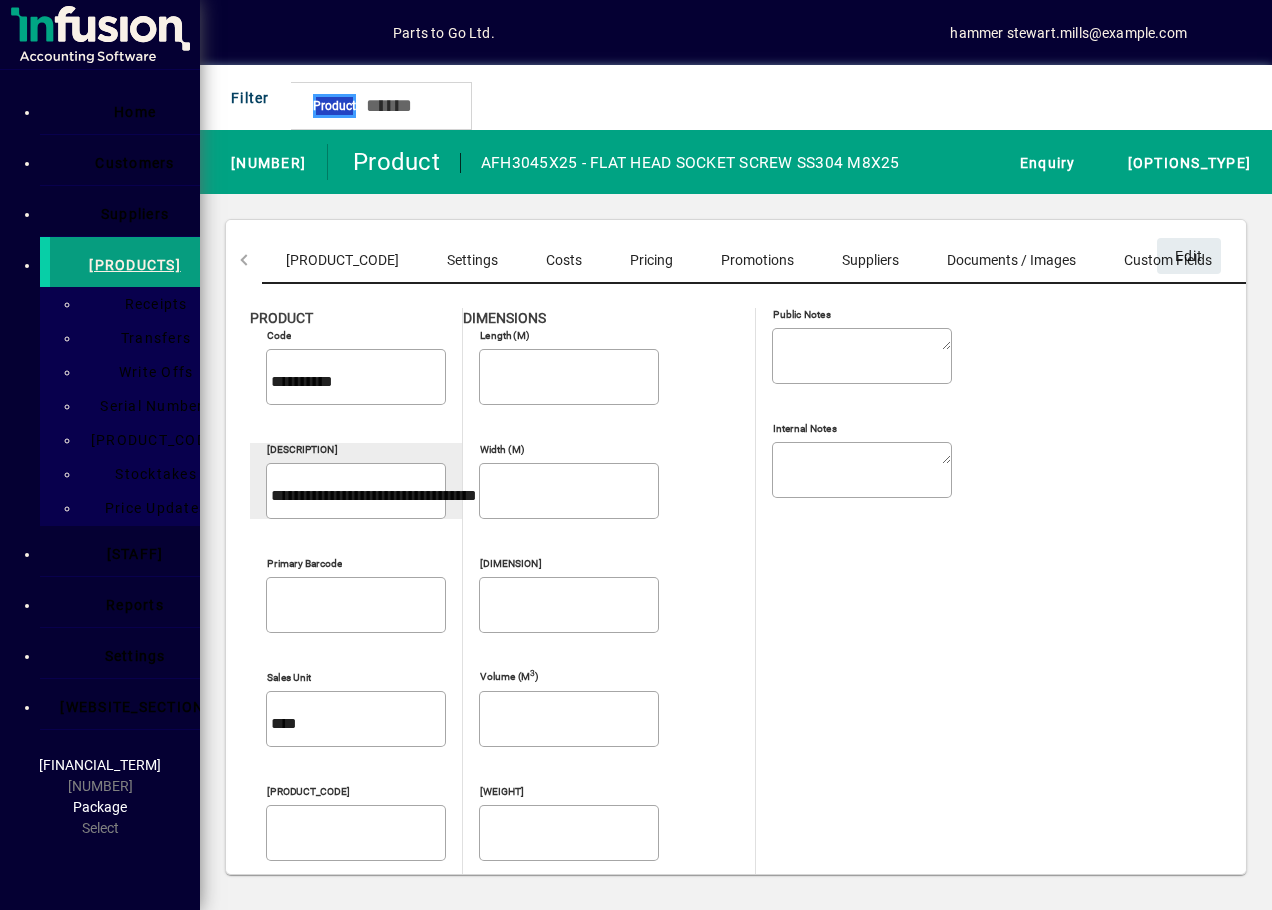 drag, startPoint x: 266, startPoint y: 430, endPoint x: 595, endPoint y: 427, distance: 329.01367 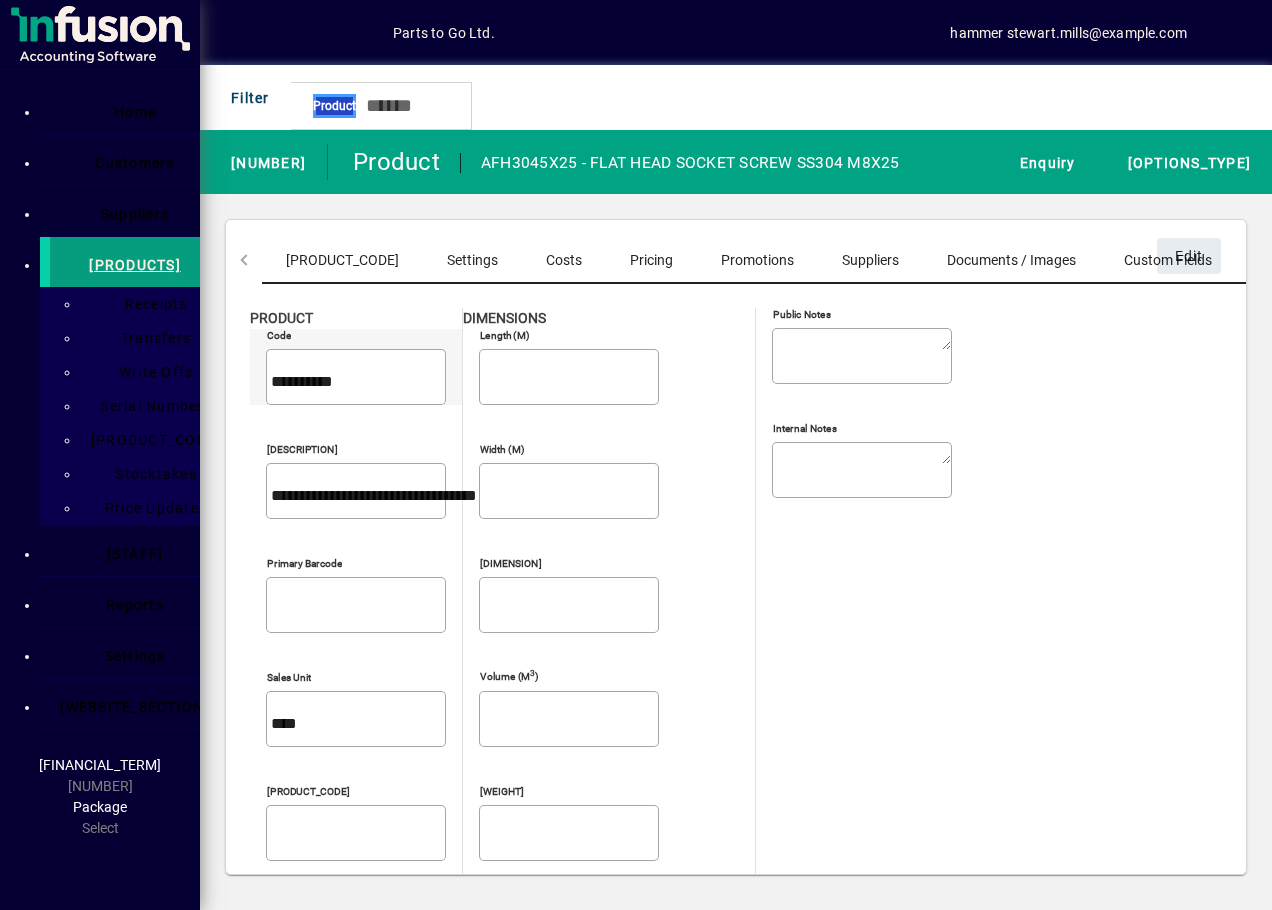 drag, startPoint x: 253, startPoint y: 364, endPoint x: 381, endPoint y: 365, distance: 128.0039 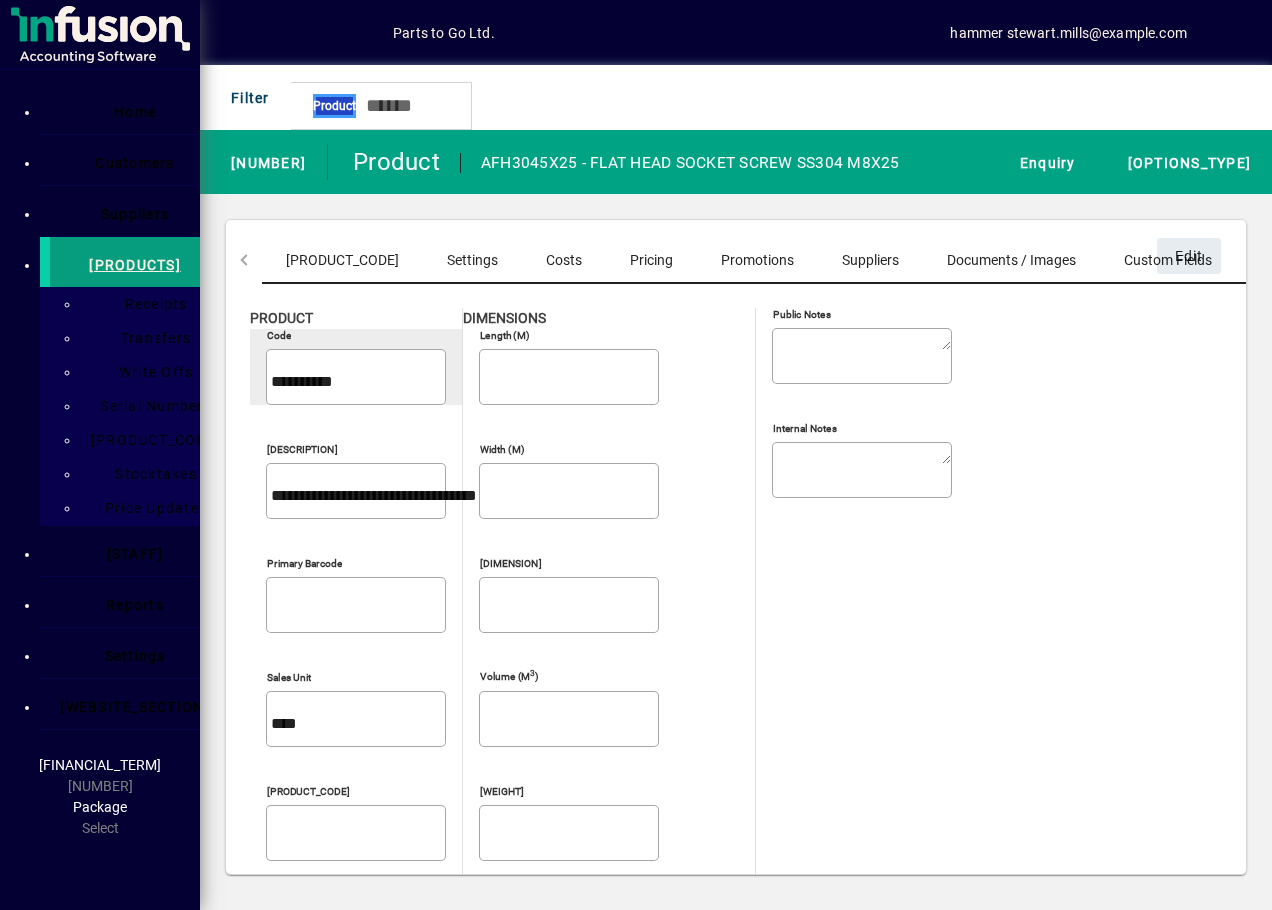 drag, startPoint x: 381, startPoint y: 365, endPoint x: 312, endPoint y: 364, distance: 69.00725 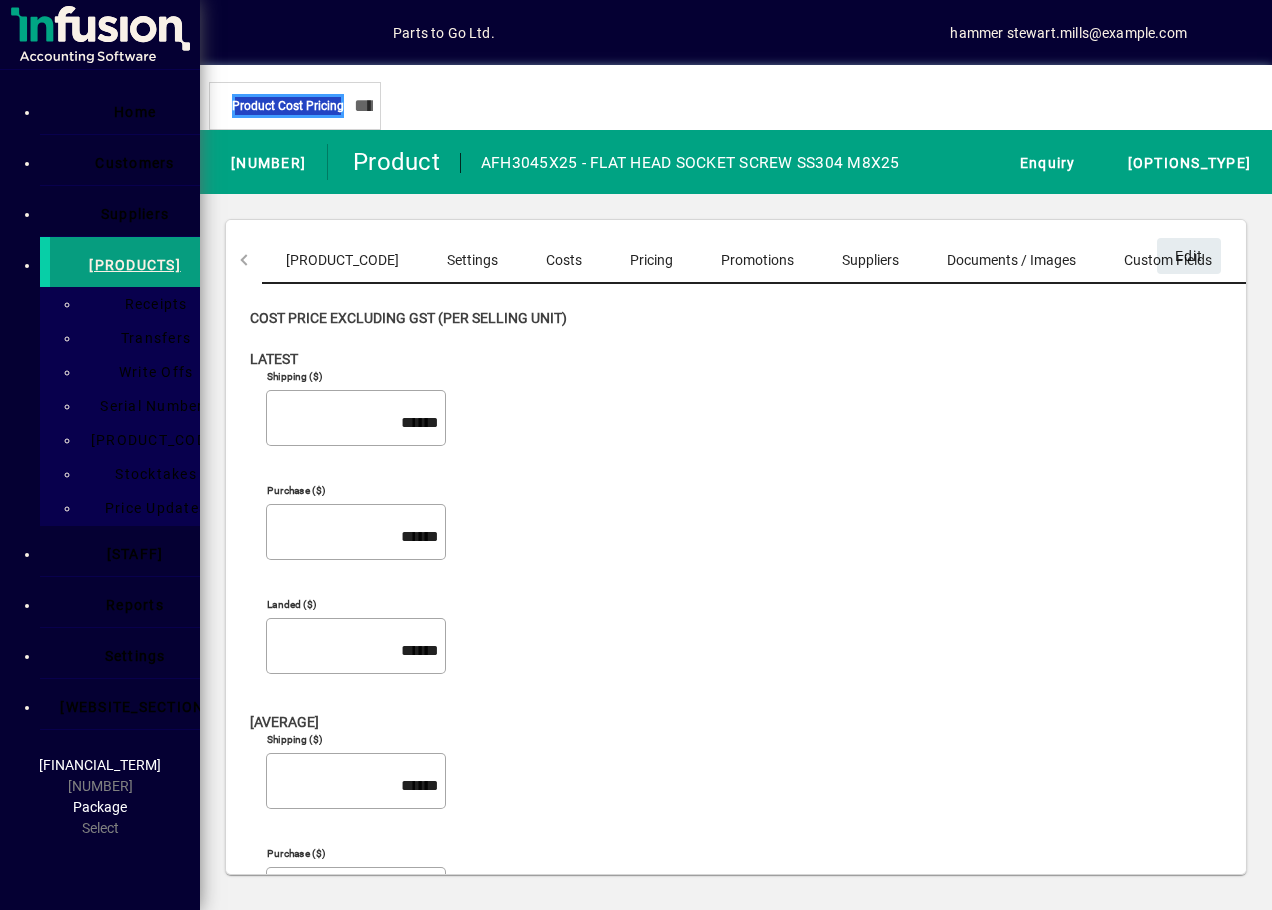 click on "Pricing" at bounding box center (651, 260) 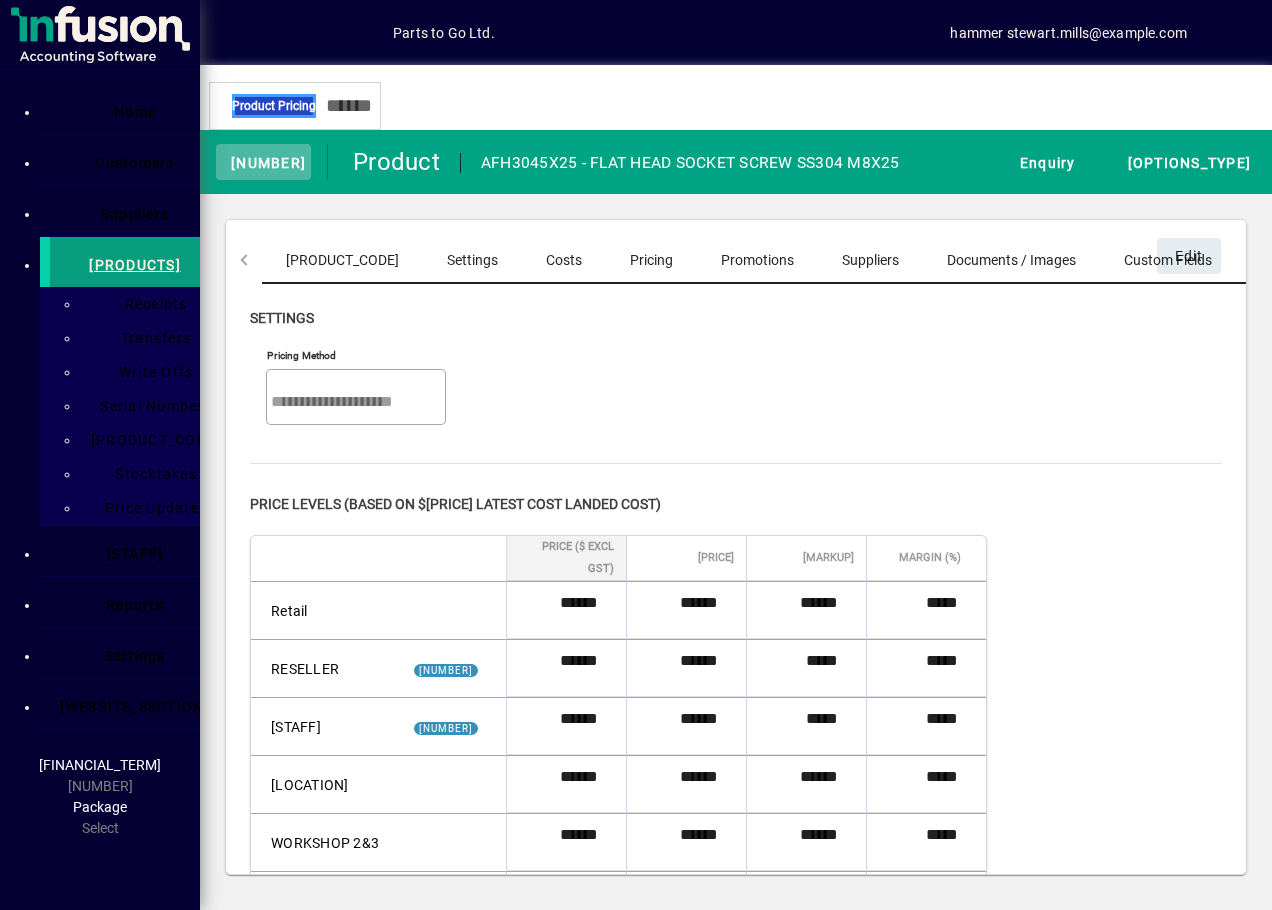 click at bounding box center [263, 162] 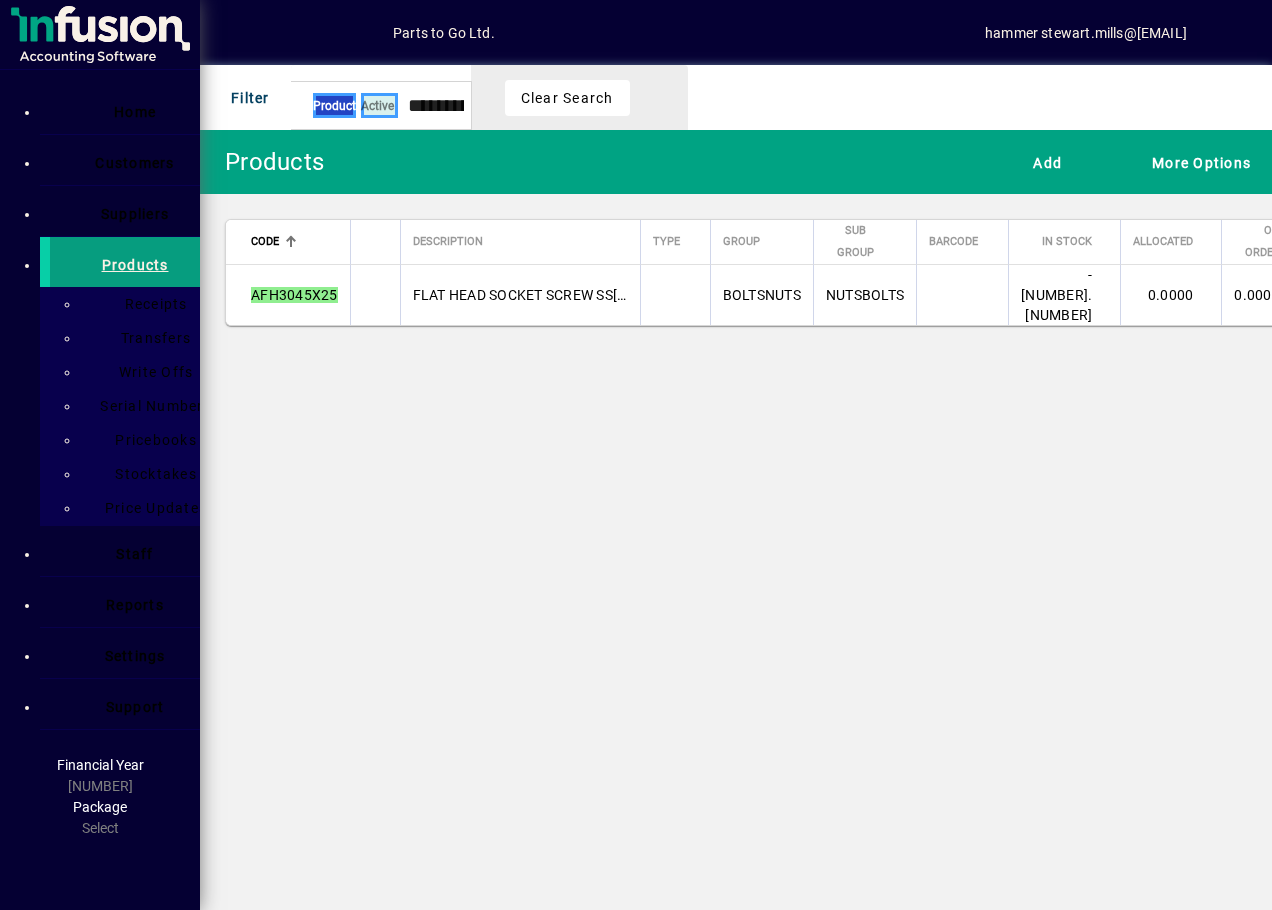 scroll, scrollTop: 0, scrollLeft: 0, axis: both 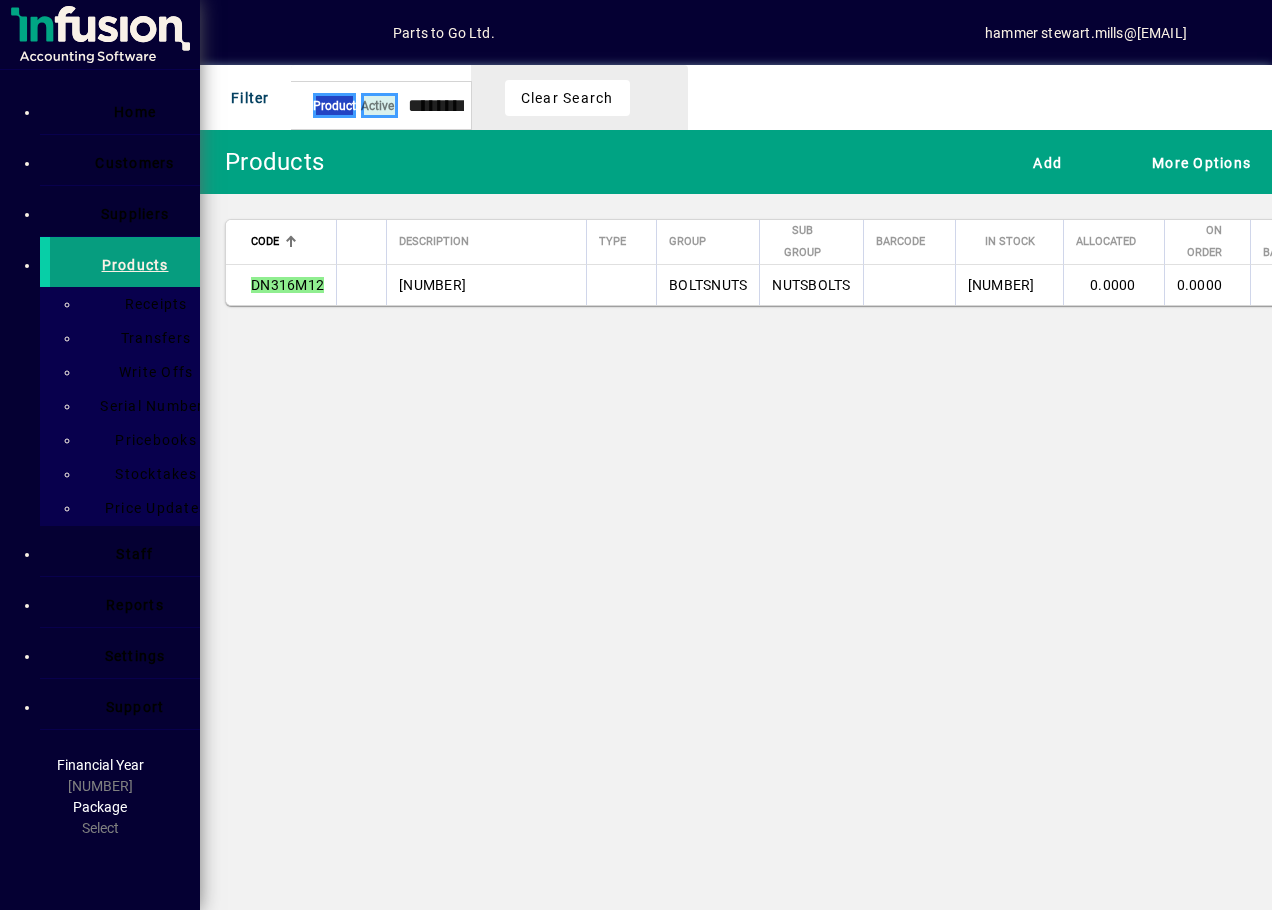 click on "[NUMBER]" at bounding box center (486, 285) 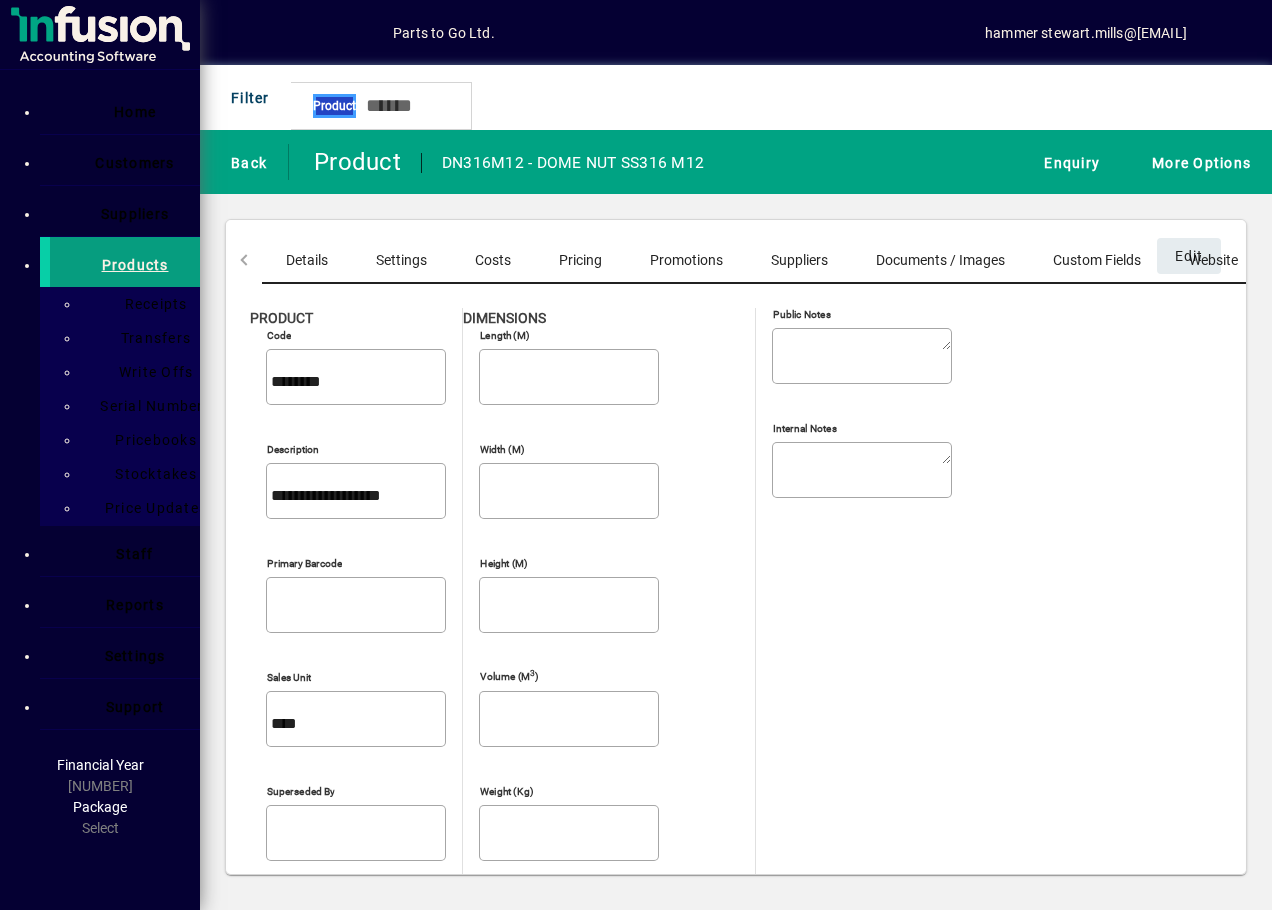 drag, startPoint x: 250, startPoint y: 434, endPoint x: 543, endPoint y: 452, distance: 293.55237 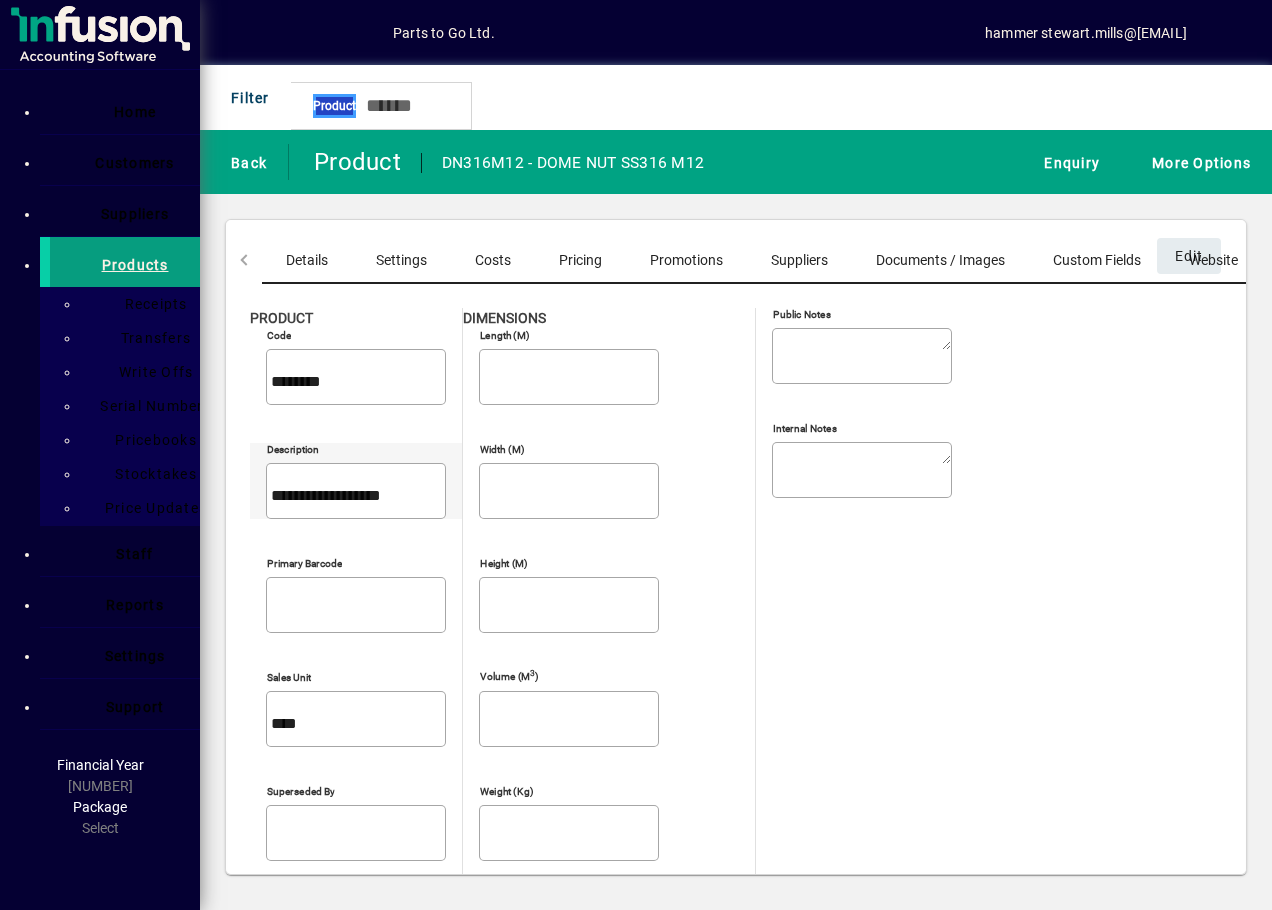 drag, startPoint x: 543, startPoint y: 452, endPoint x: 387, endPoint y: 429, distance: 157.6864 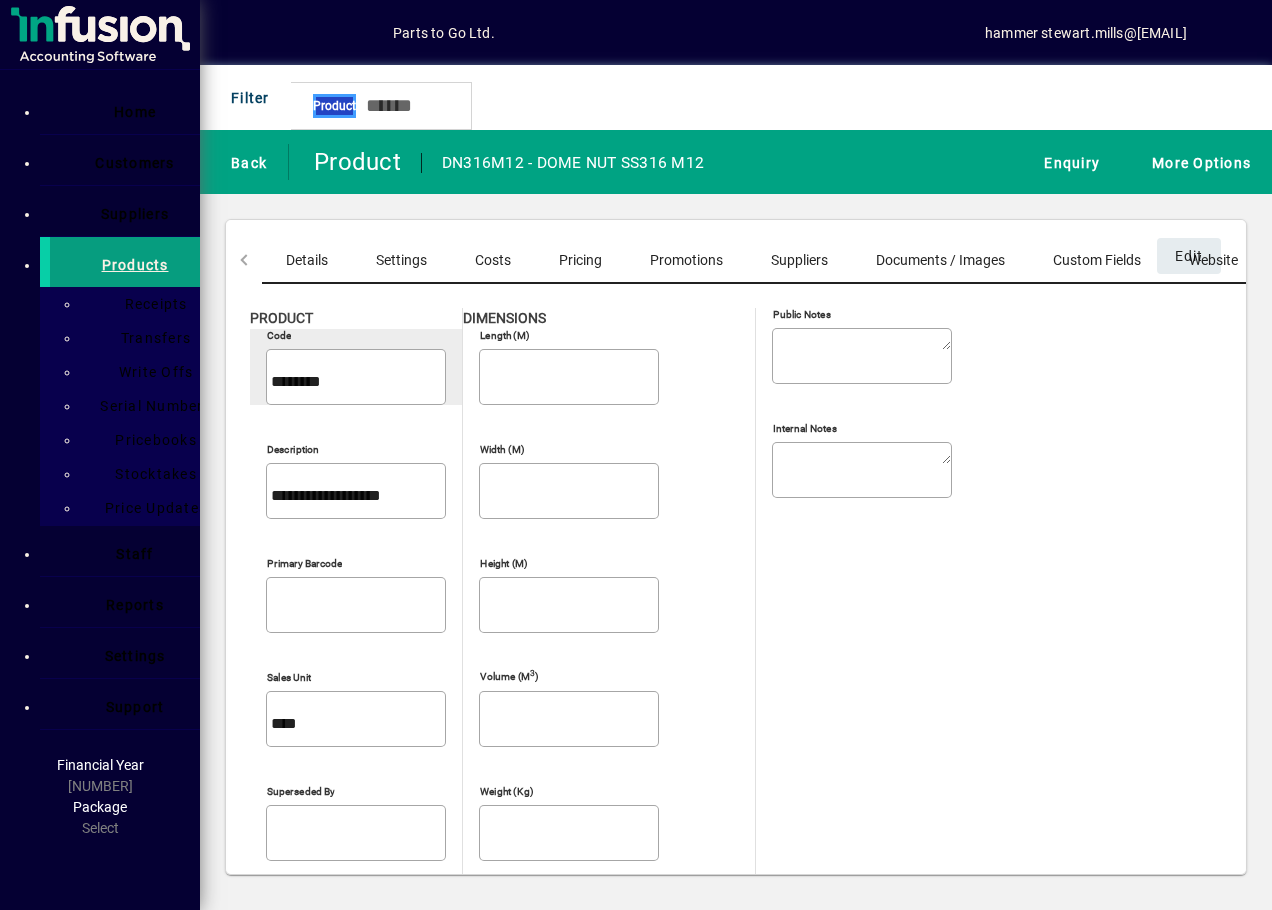 drag, startPoint x: 267, startPoint y: 359, endPoint x: 332, endPoint y: 363, distance: 65.12296 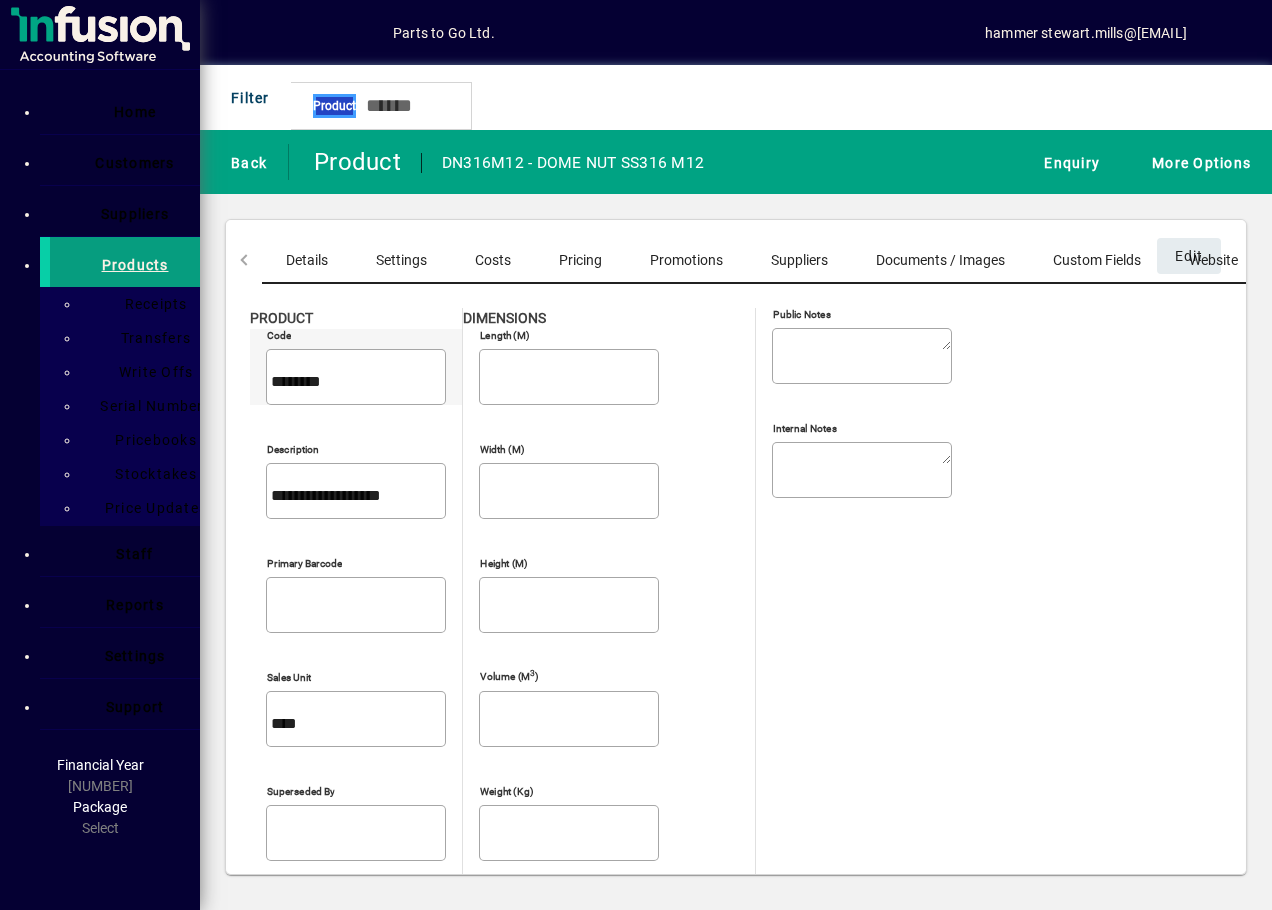 drag, startPoint x: 253, startPoint y: 366, endPoint x: 379, endPoint y: 368, distance: 126.01587 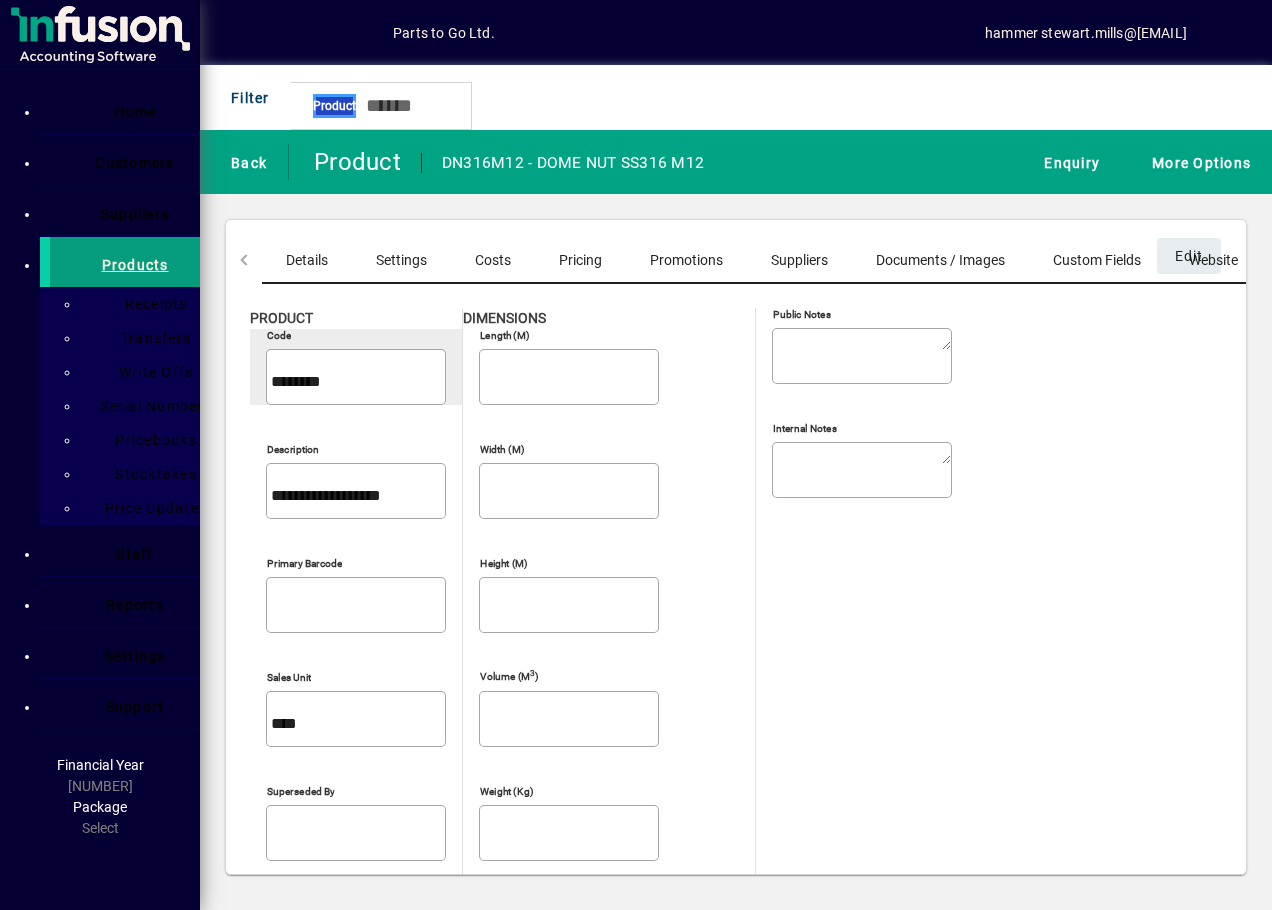 drag, startPoint x: 379, startPoint y: 368, endPoint x: 269, endPoint y: 367, distance: 110.00455 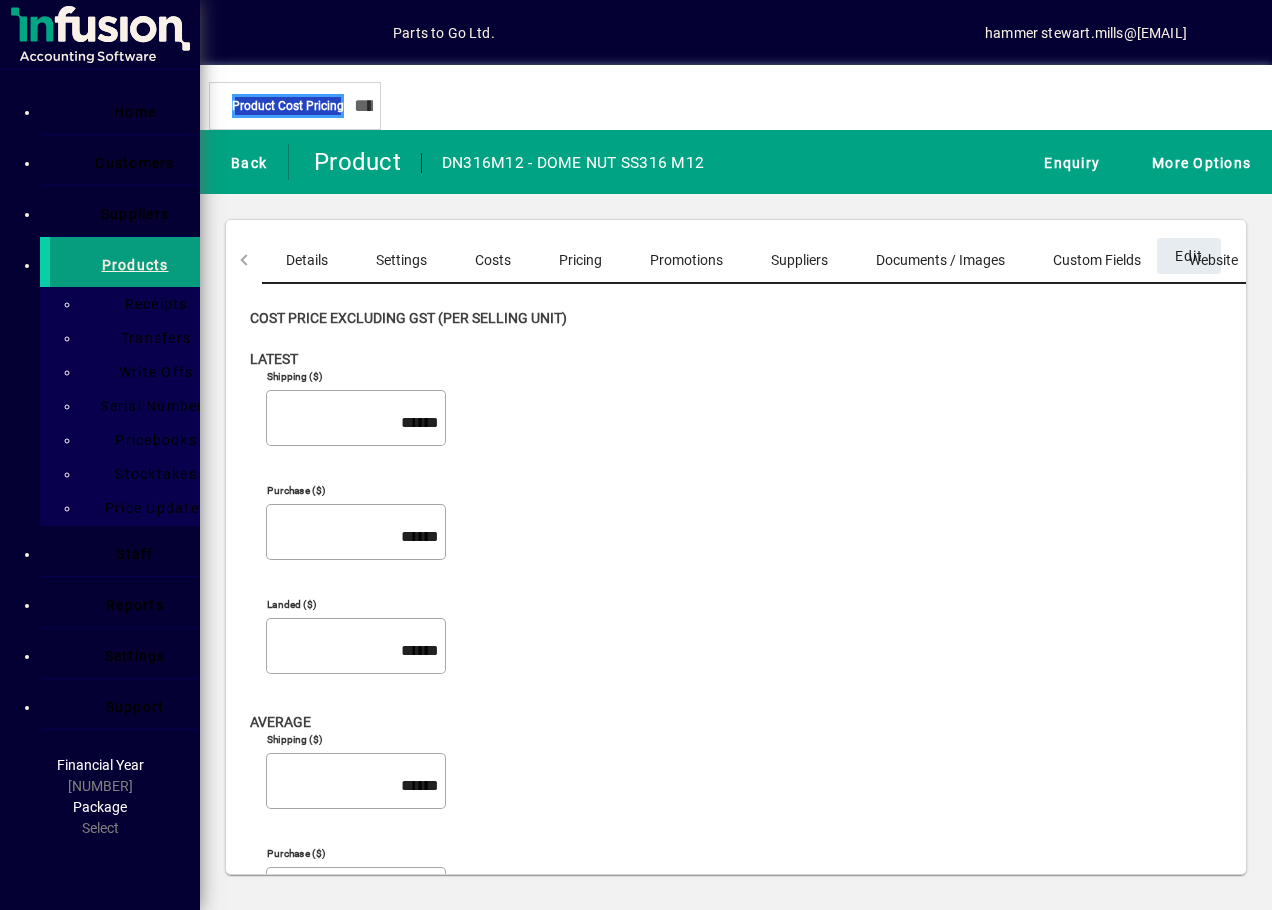 click on "Pricing" at bounding box center [580, 260] 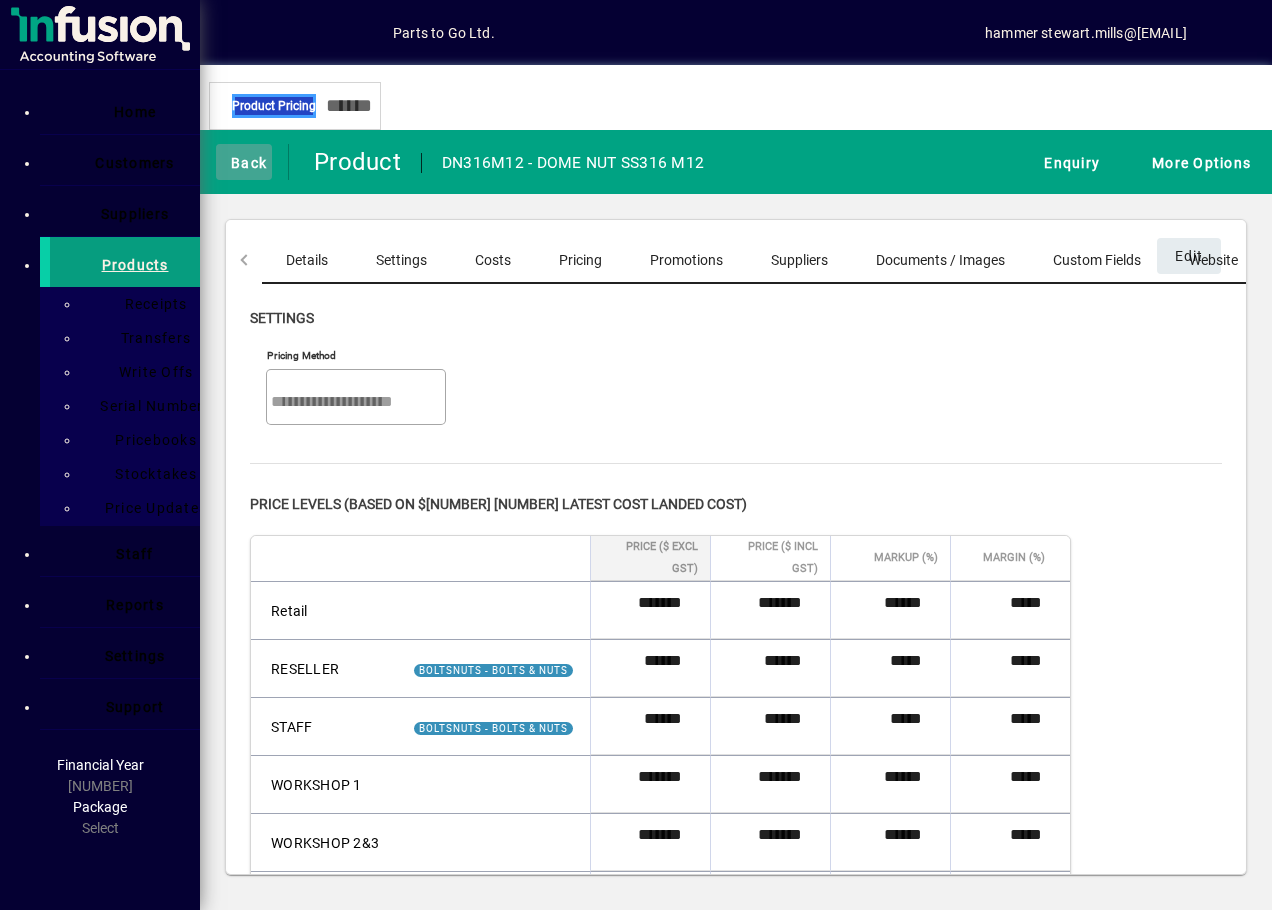 click on "[NUMBER]" at bounding box center [244, 162] 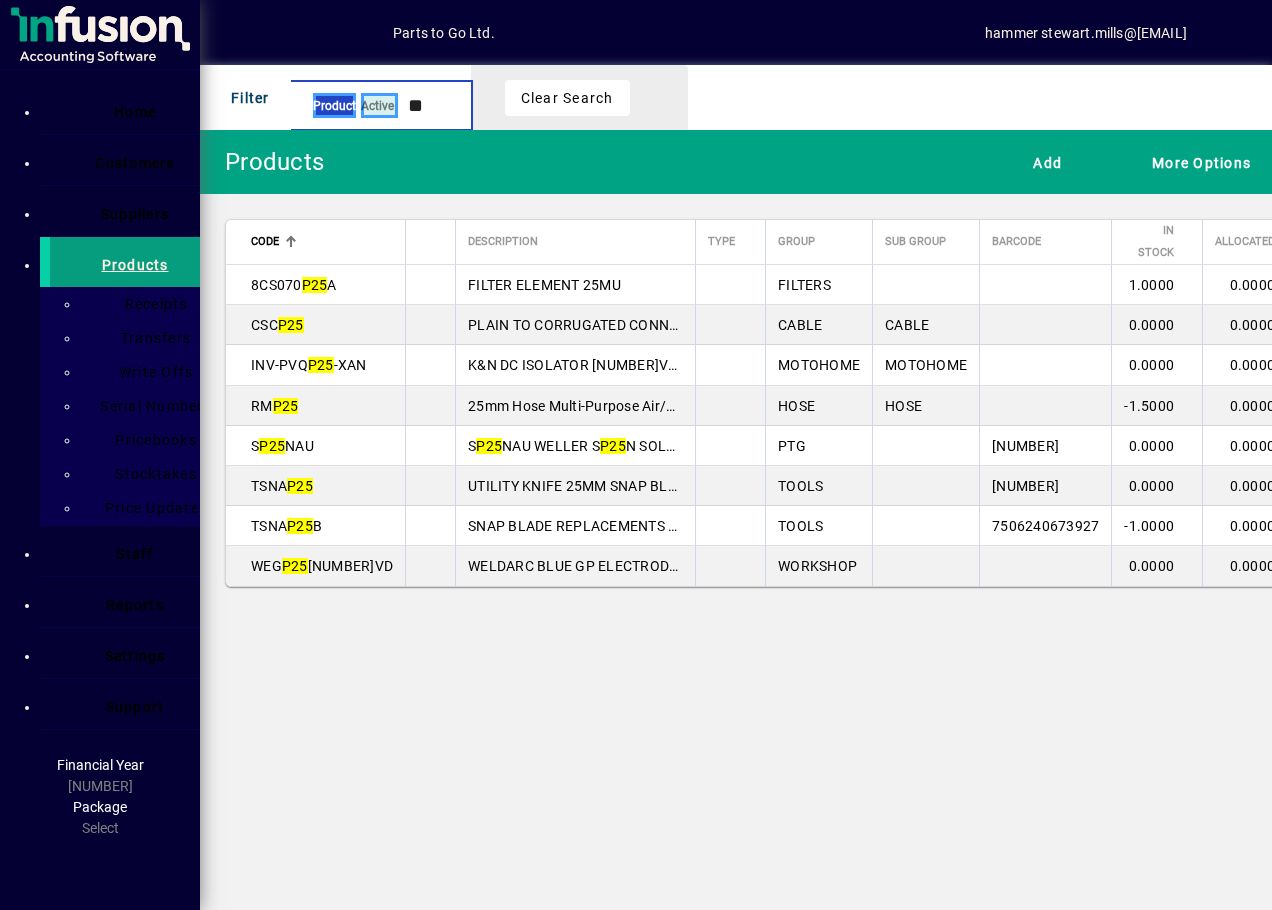 type on "***" 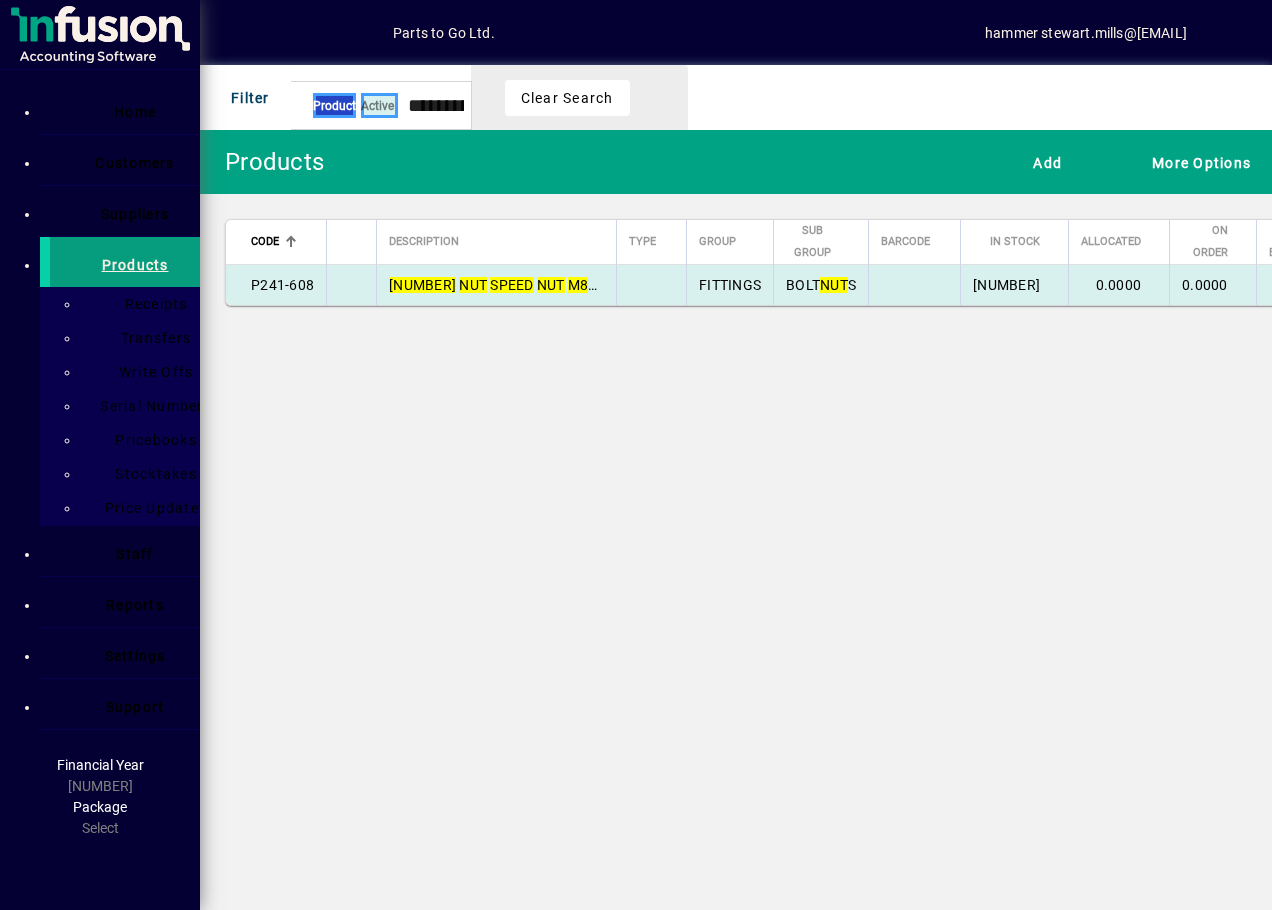 click on "SPEED" at bounding box center [511, 285] 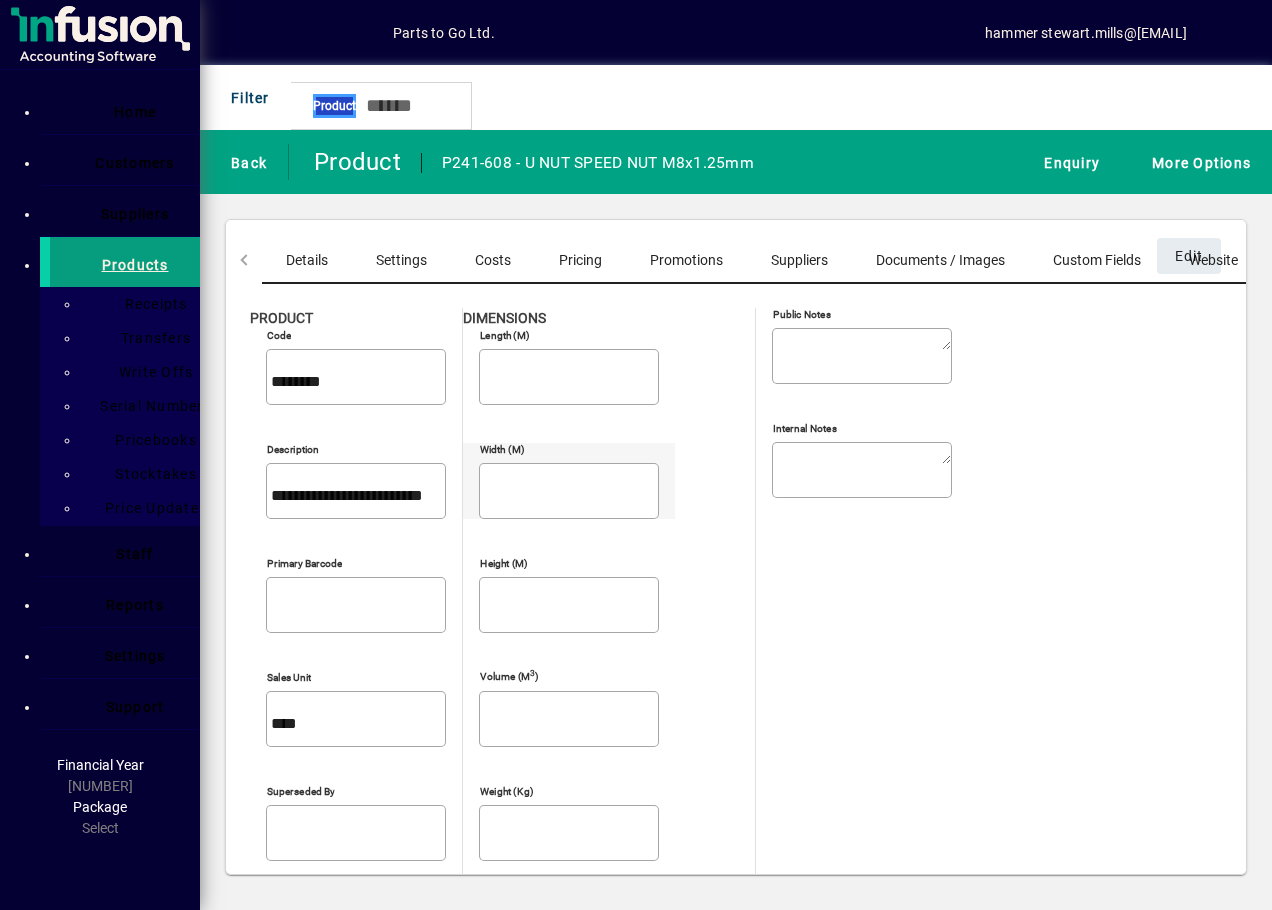 drag, startPoint x: 251, startPoint y: 434, endPoint x: 630, endPoint y: 438, distance: 379.02112 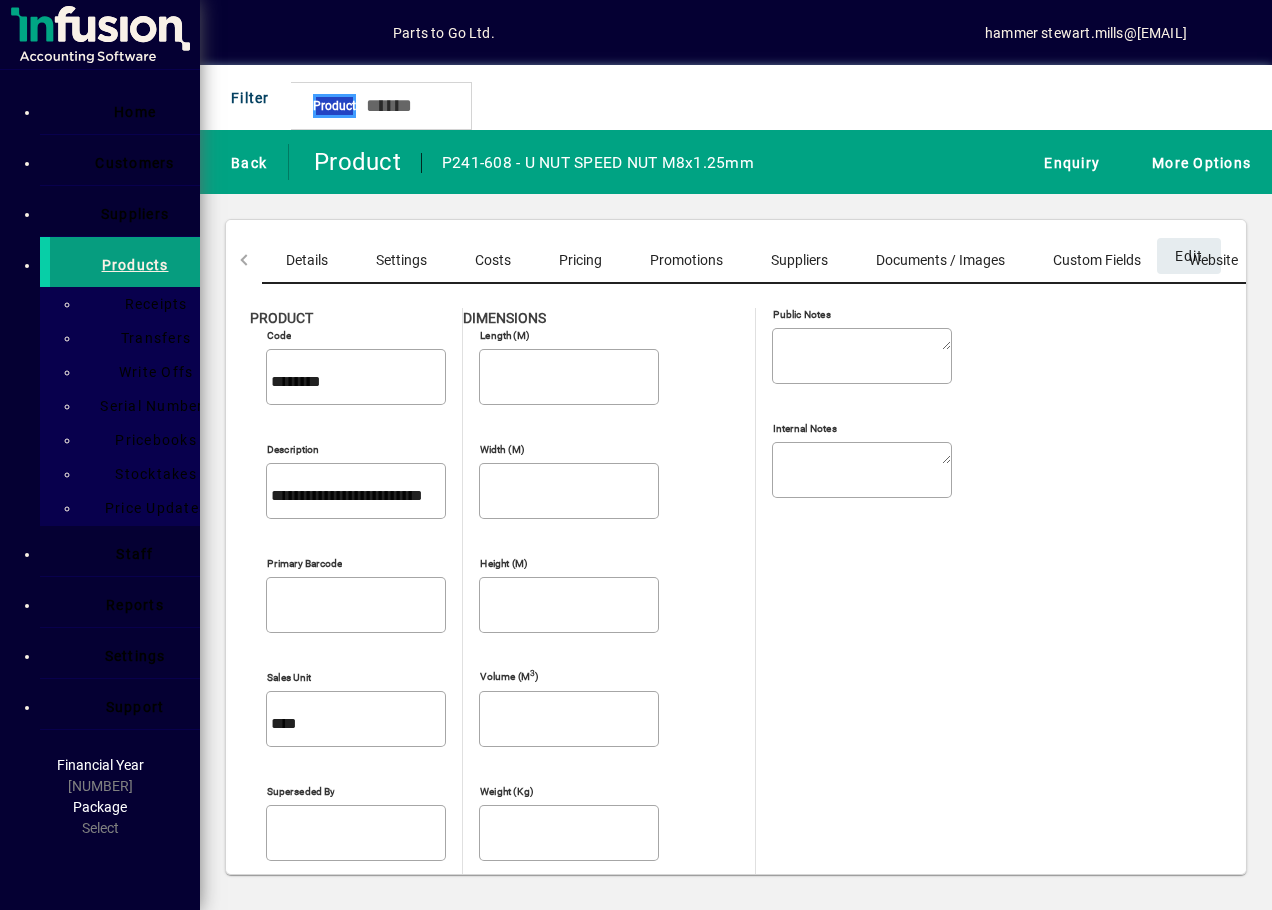 drag, startPoint x: 252, startPoint y: 356, endPoint x: 353, endPoint y: 378, distance: 103.36827 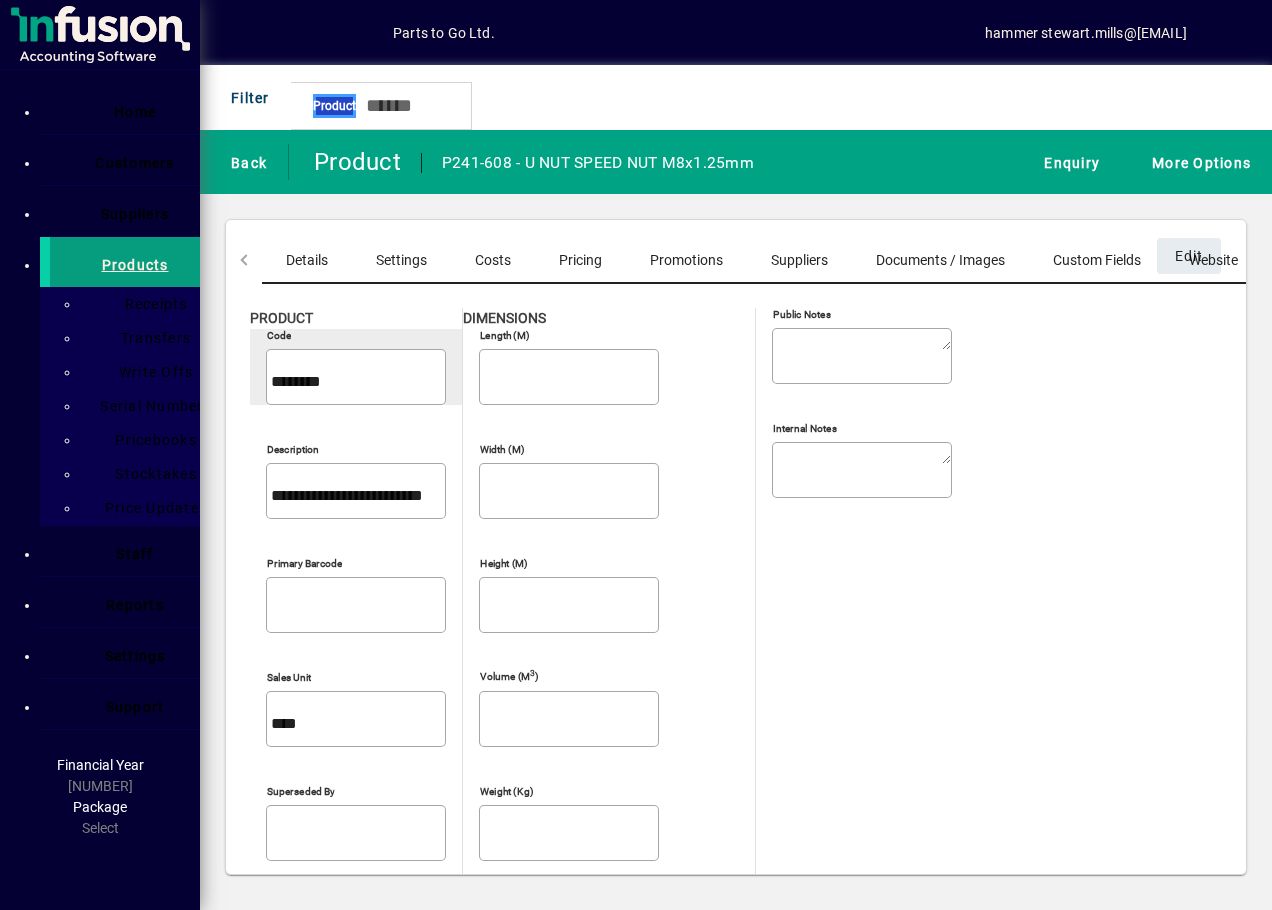 drag, startPoint x: 353, startPoint y: 378, endPoint x: 313, endPoint y: 363, distance: 42.72002 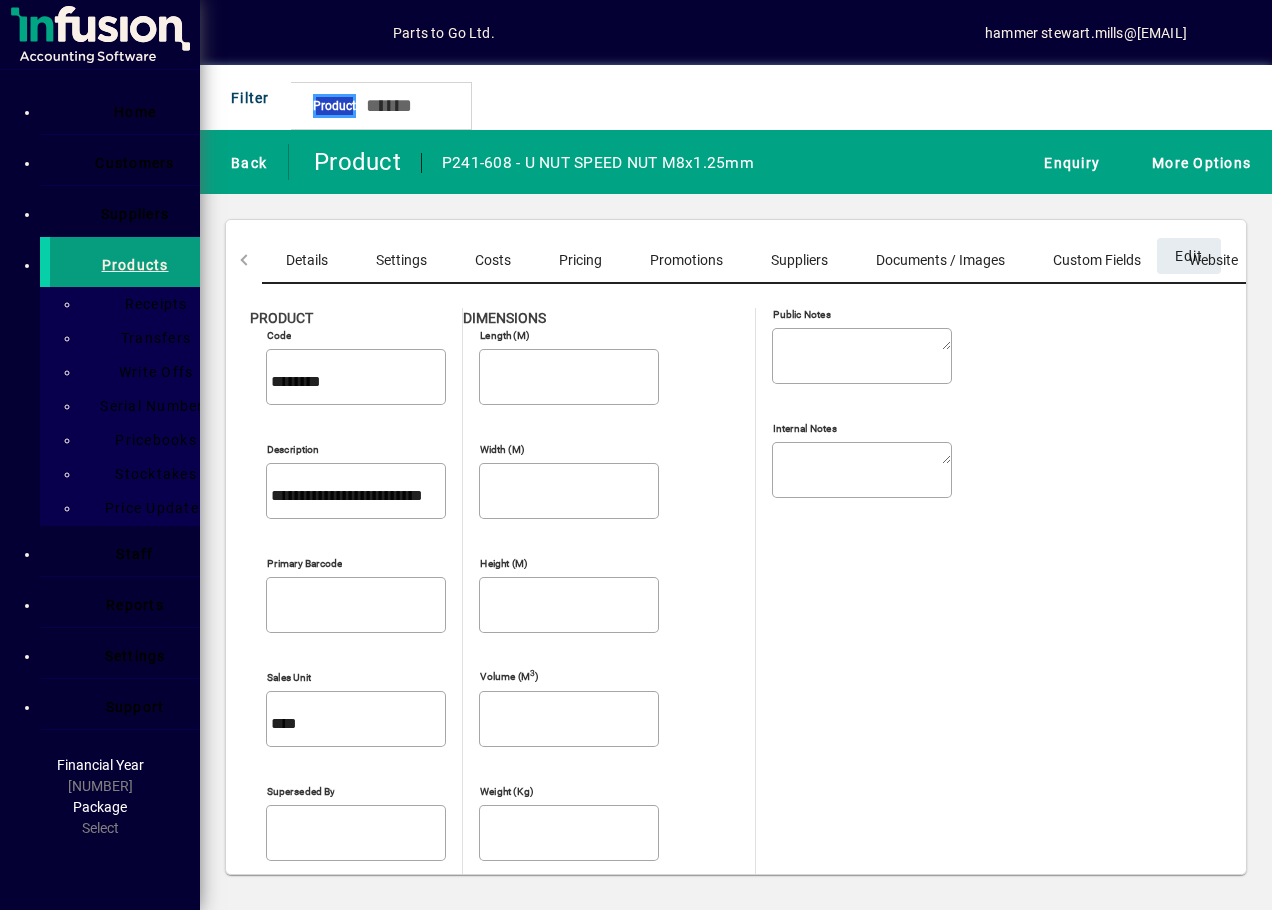 click on "Costs" at bounding box center (493, 260) 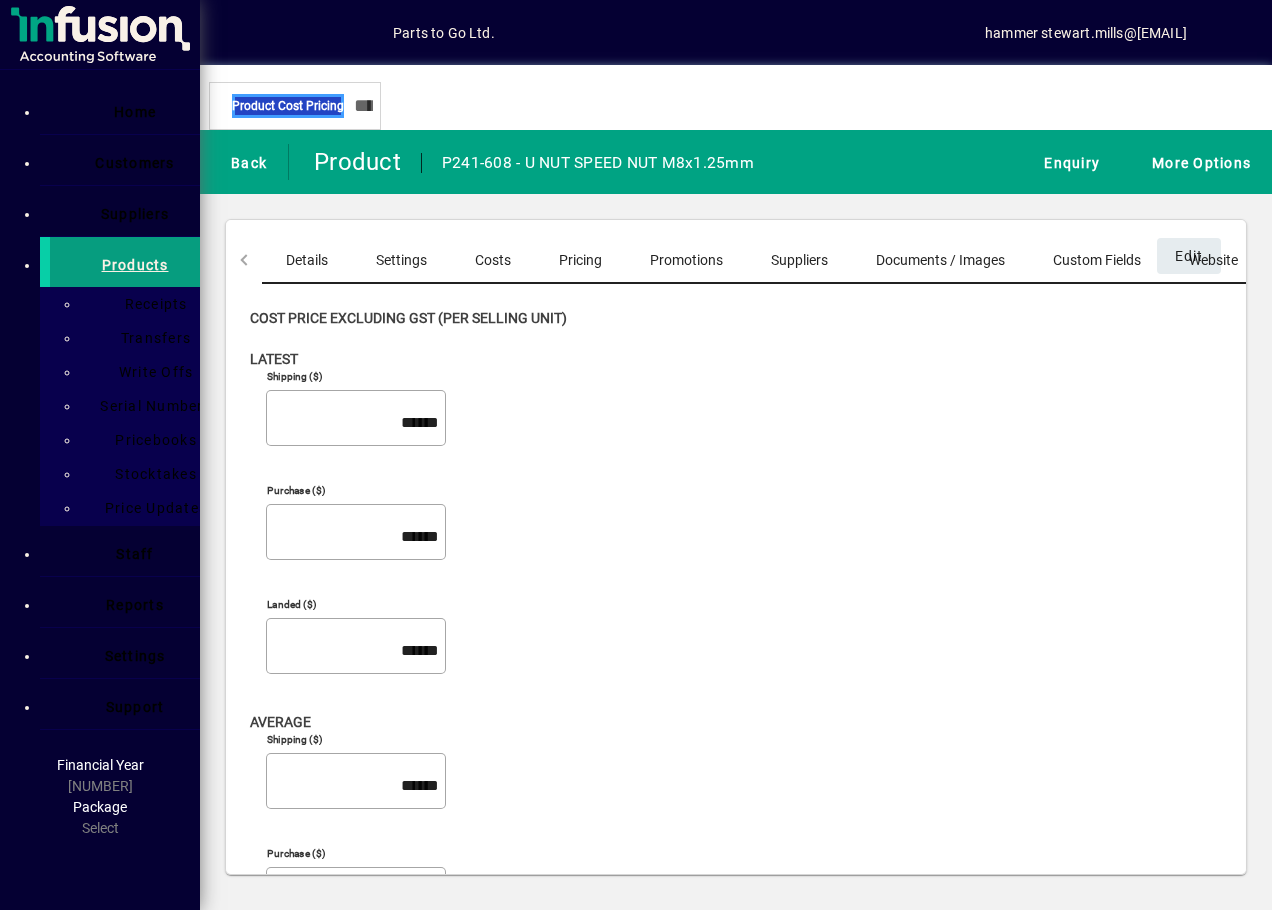 click on "Pricing" at bounding box center (580, 260) 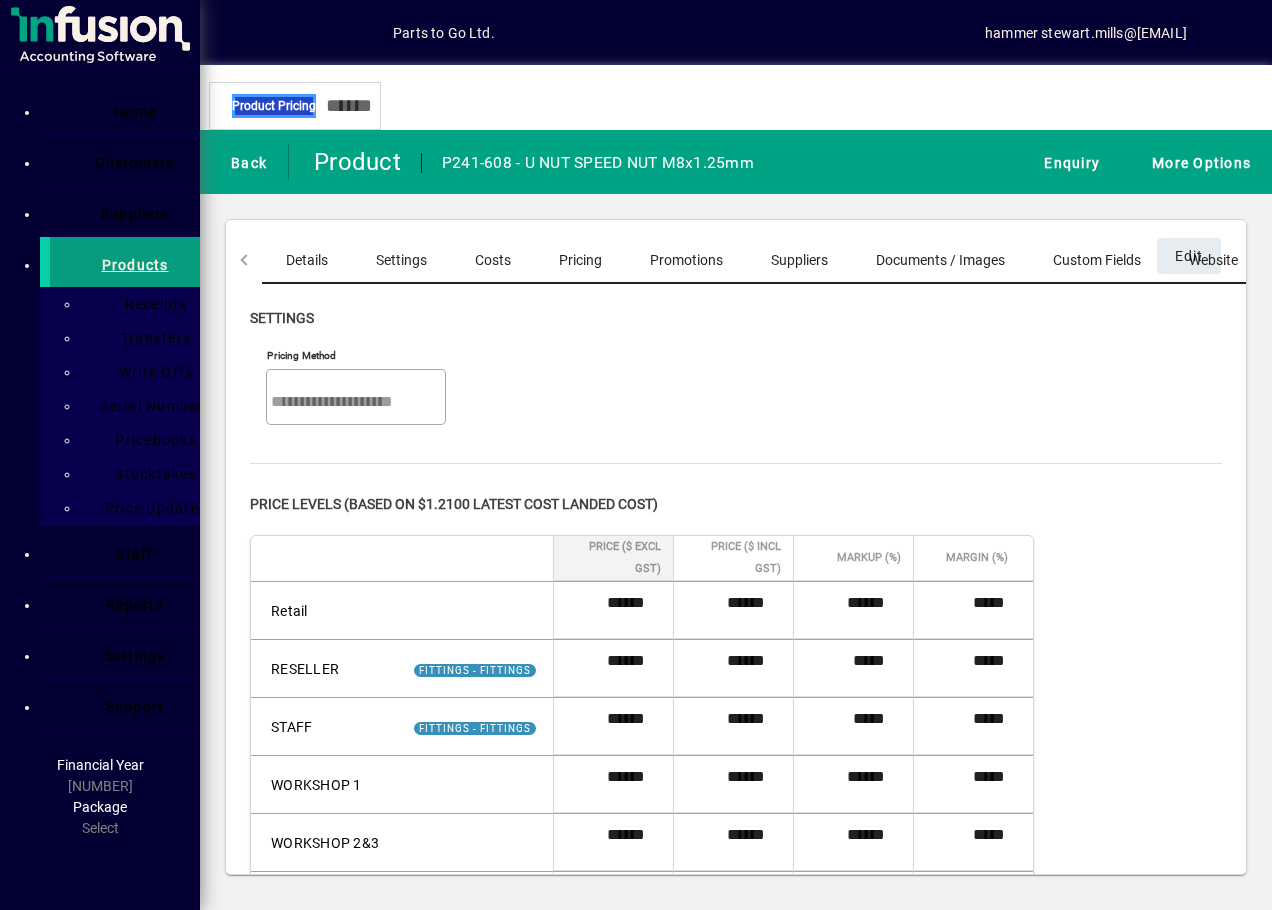click on "Details Settings Costs Pricing Promotions Suppliers Documents / Images Custom Fields Website Locations Prompts" at bounding box center [868, 260] 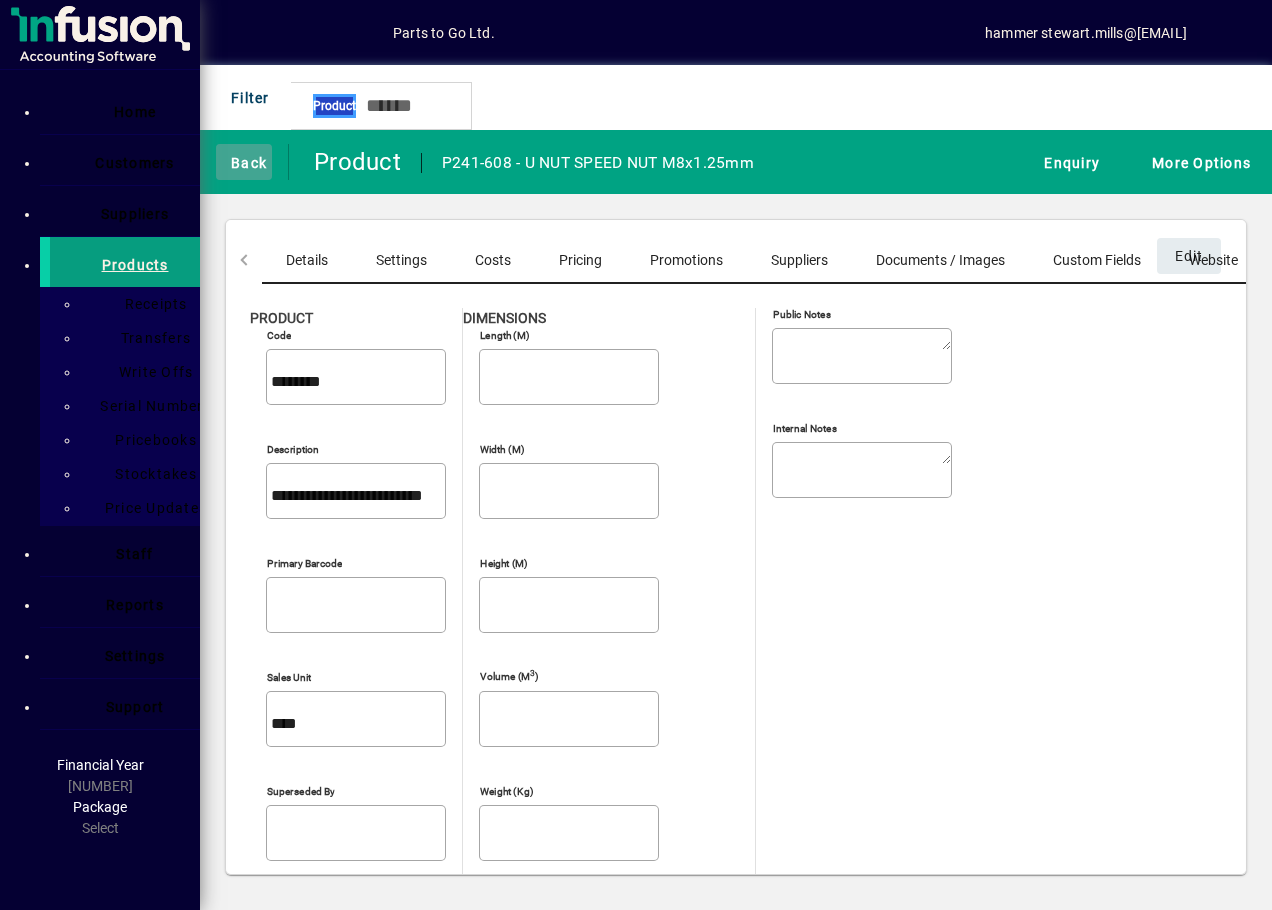 click at bounding box center (244, 162) 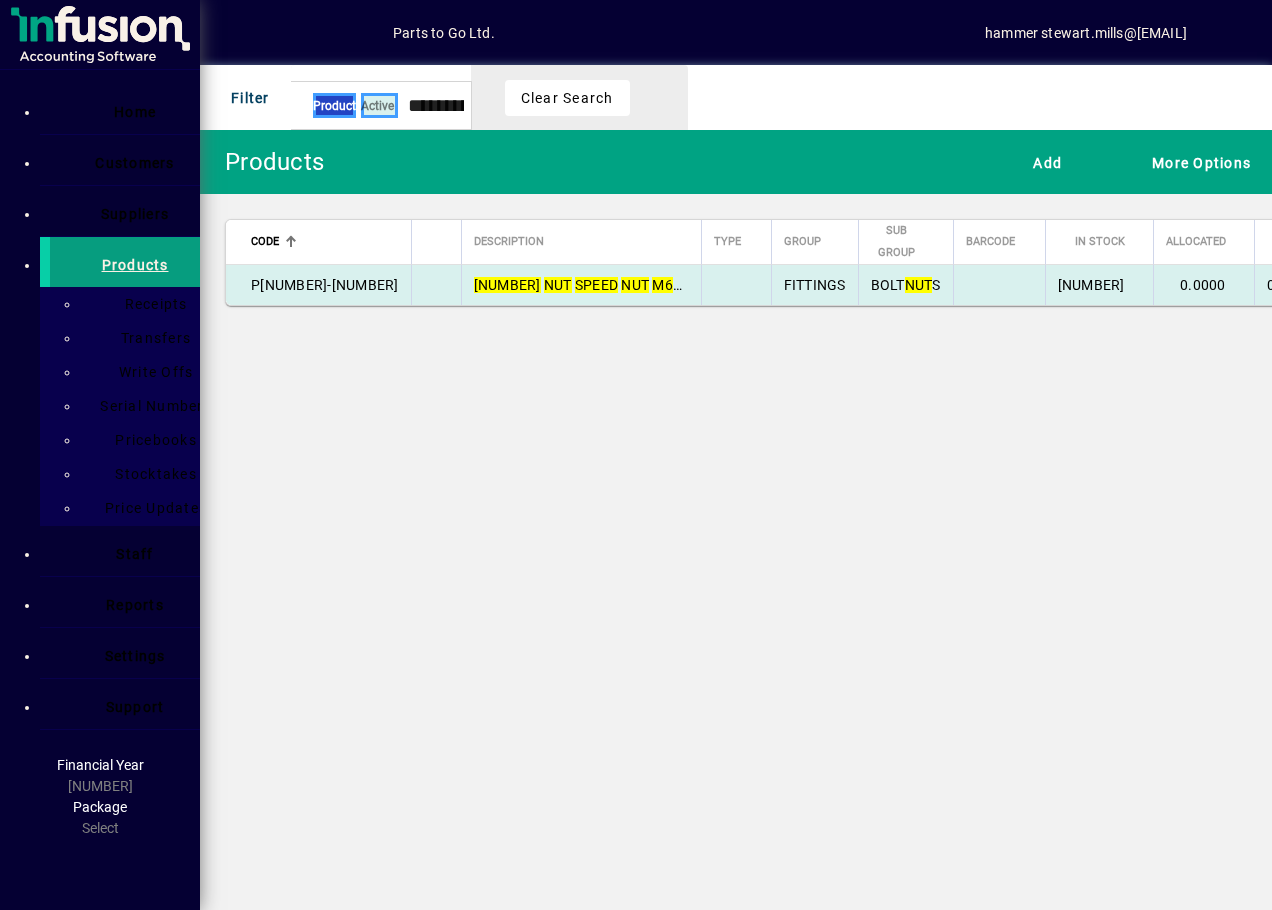 click on "NUT" at bounding box center [635, 285] 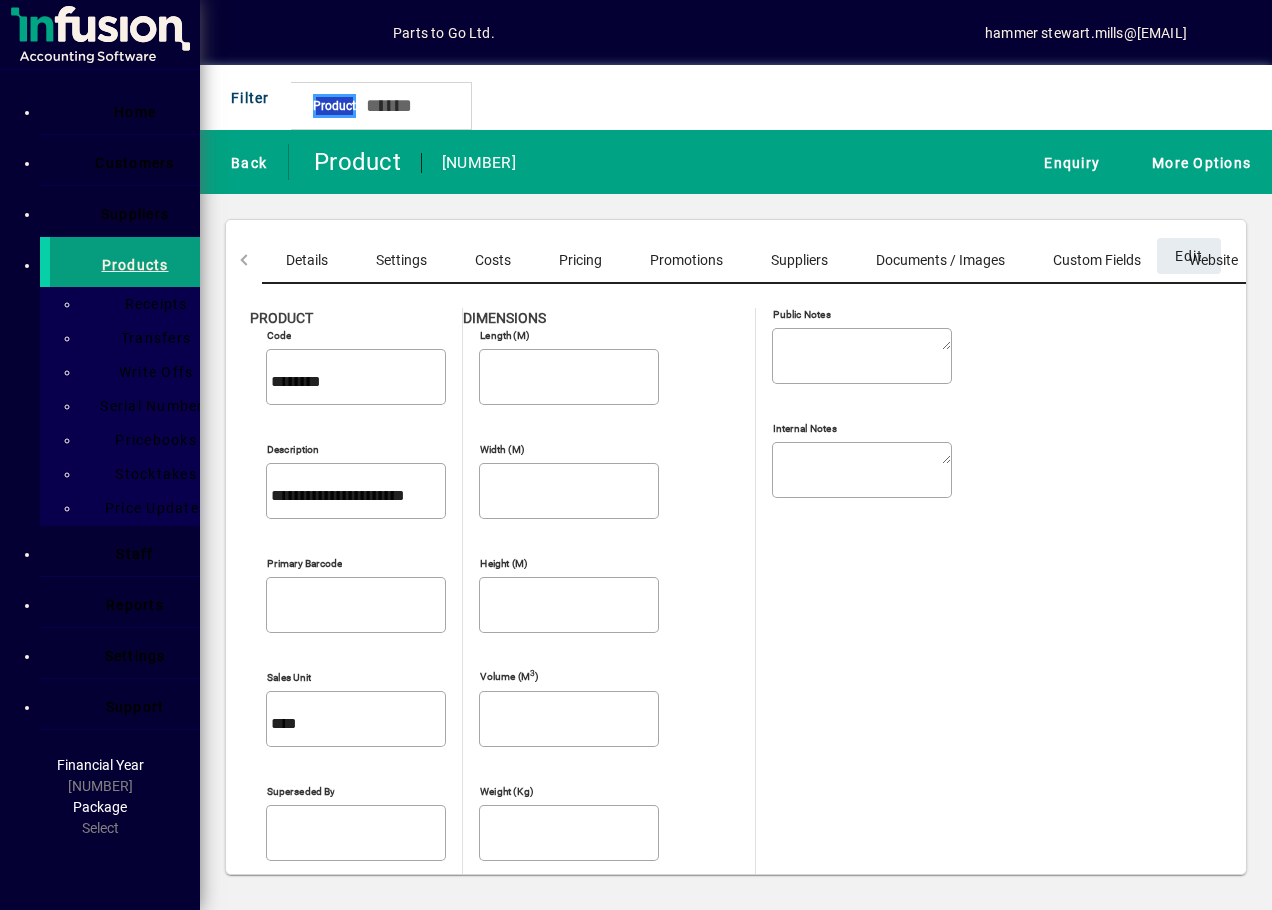 drag, startPoint x: 254, startPoint y: 434, endPoint x: 513, endPoint y: 462, distance: 260.50912 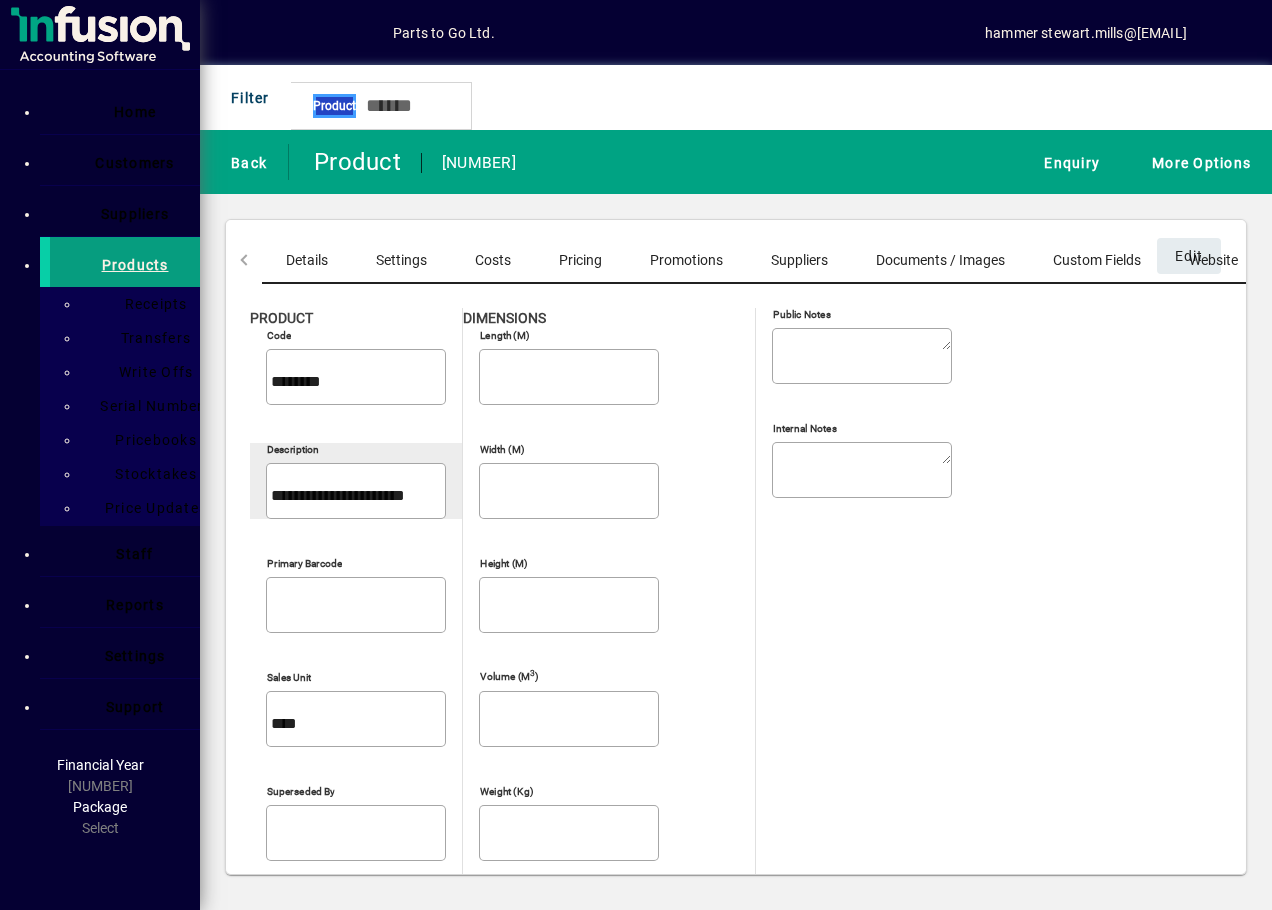drag, startPoint x: 513, startPoint y: 462, endPoint x: 408, endPoint y: 438, distance: 107.70794 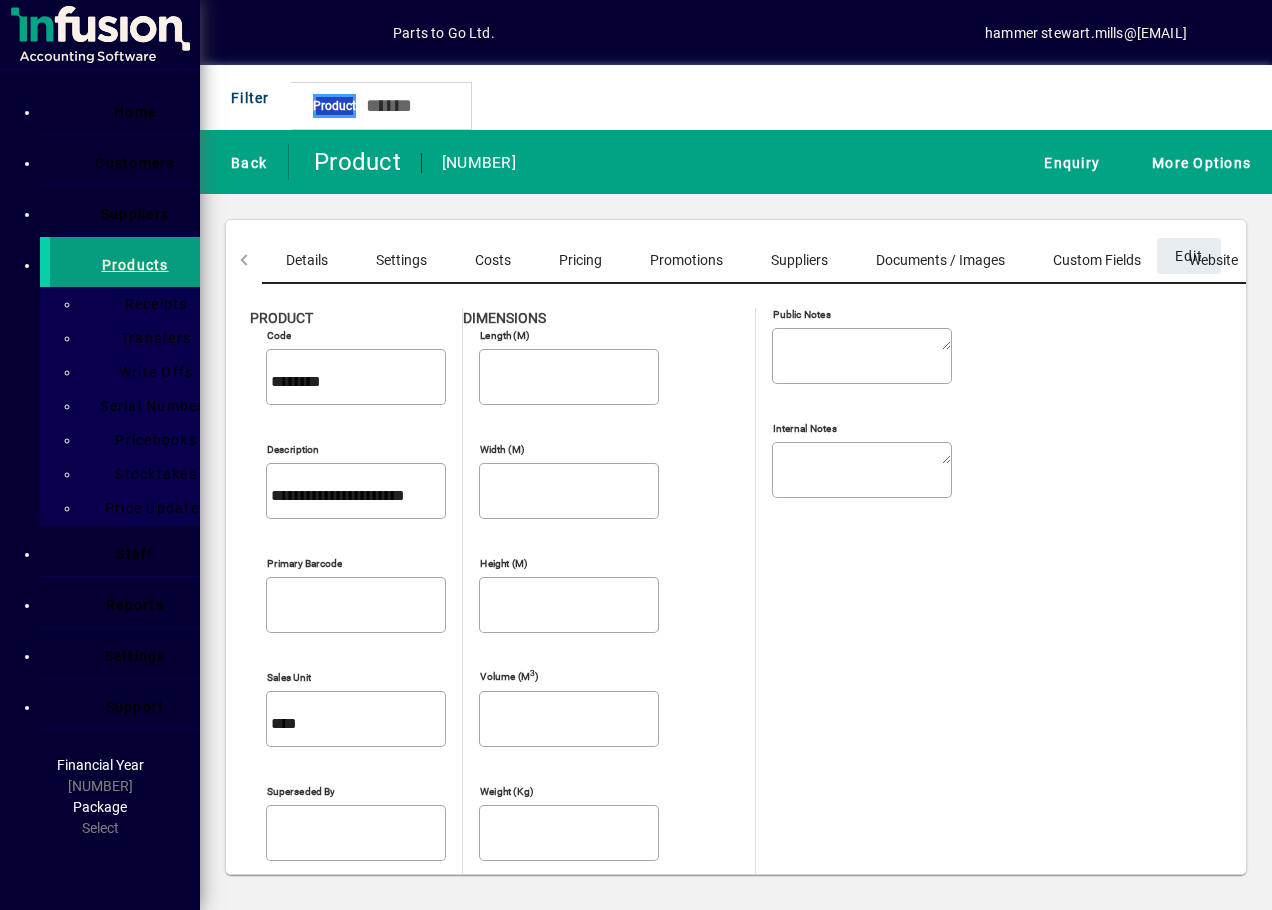 click on "Costs" at bounding box center (493, 260) 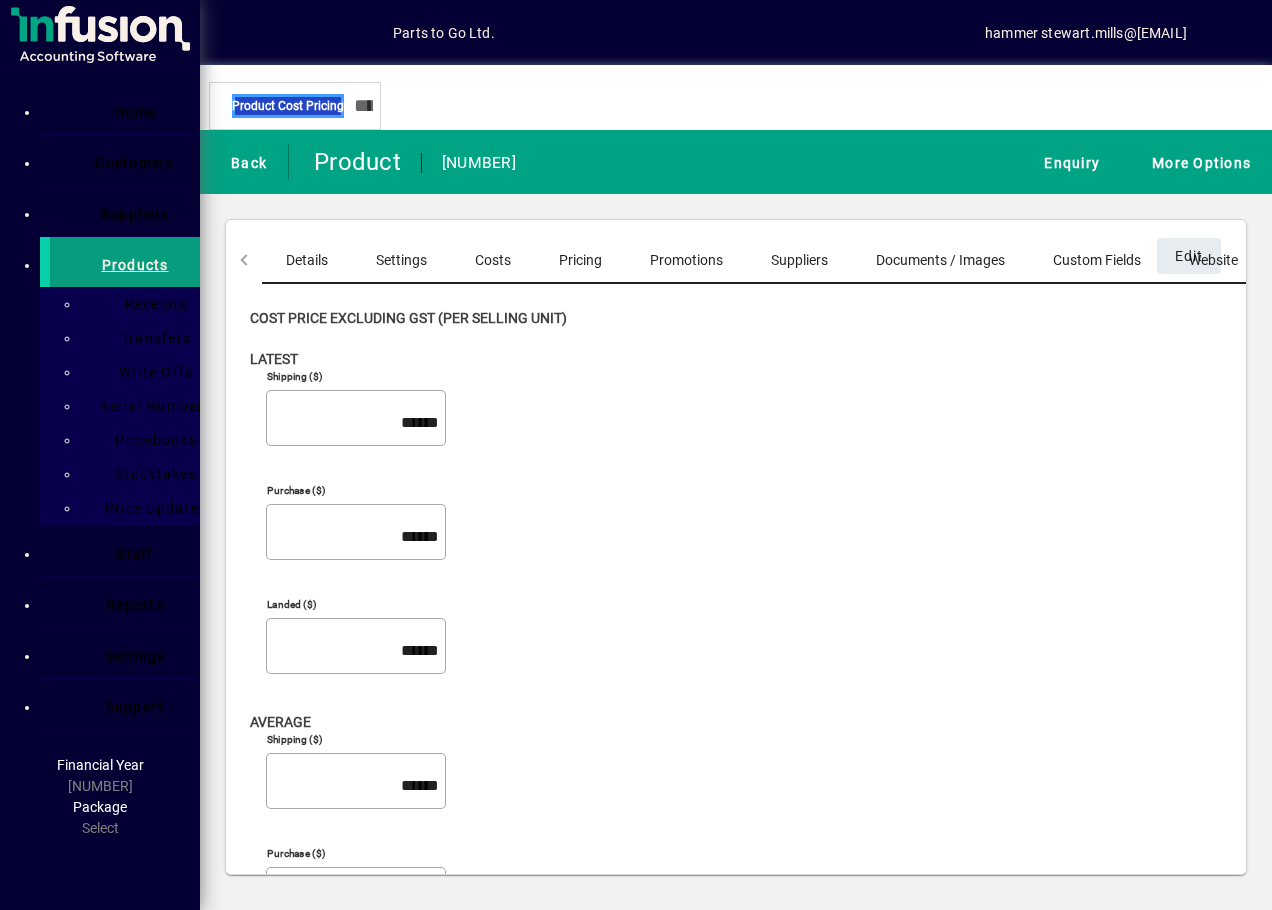 click on "[PRODUCT_CODE]" at bounding box center (307, 260) 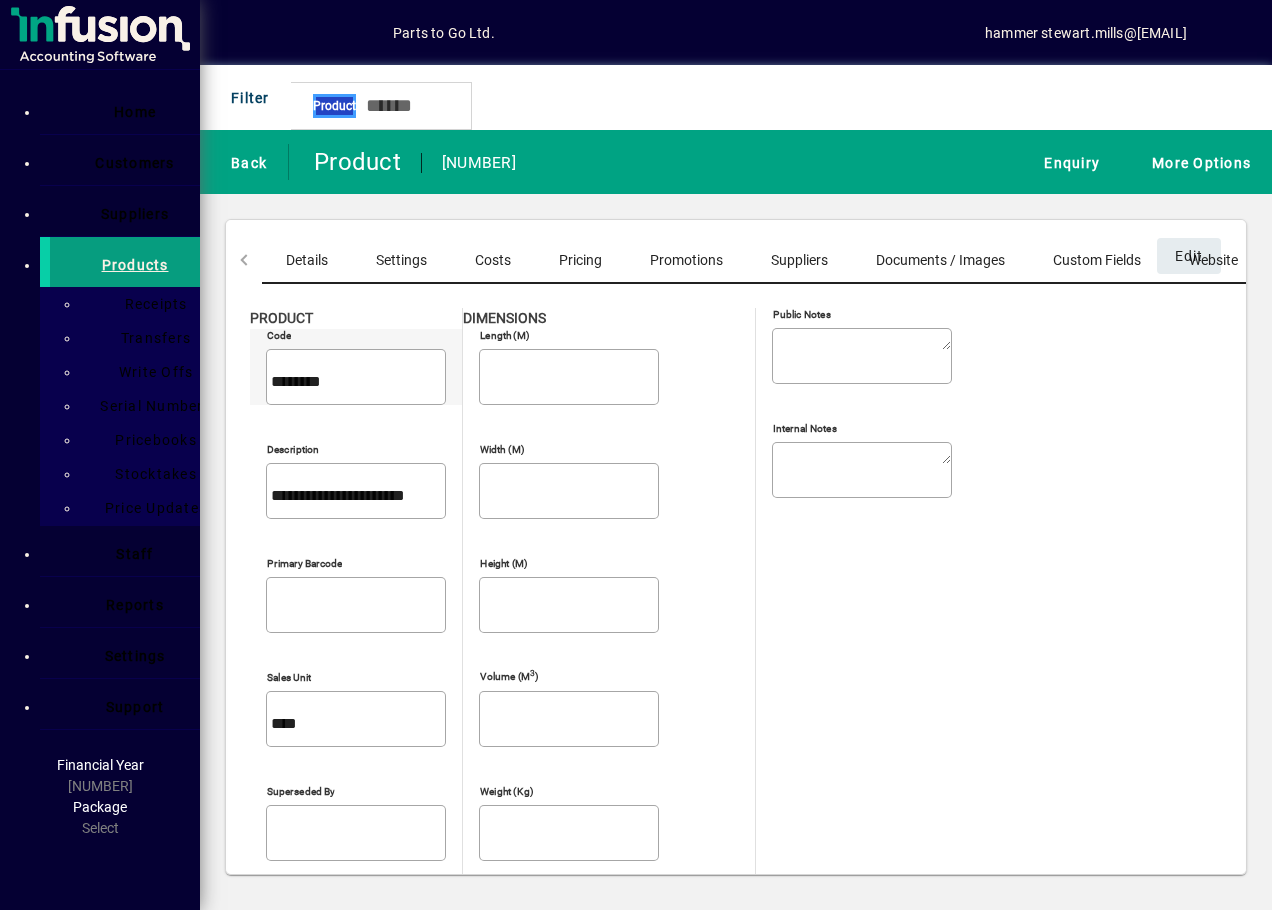 drag, startPoint x: 251, startPoint y: 362, endPoint x: 371, endPoint y: 369, distance: 120.203995 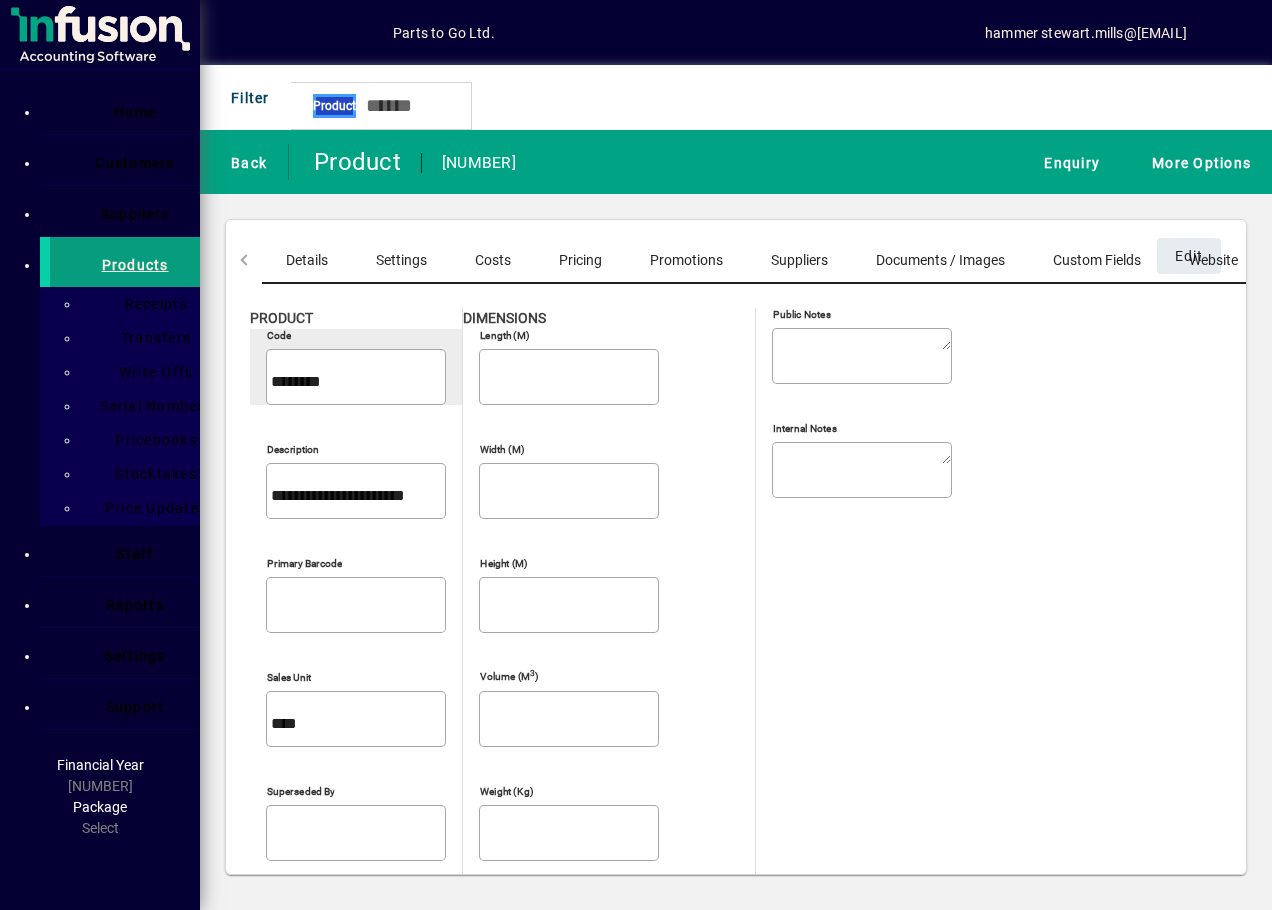 drag, startPoint x: 371, startPoint y: 369, endPoint x: 294, endPoint y: 358, distance: 77.781746 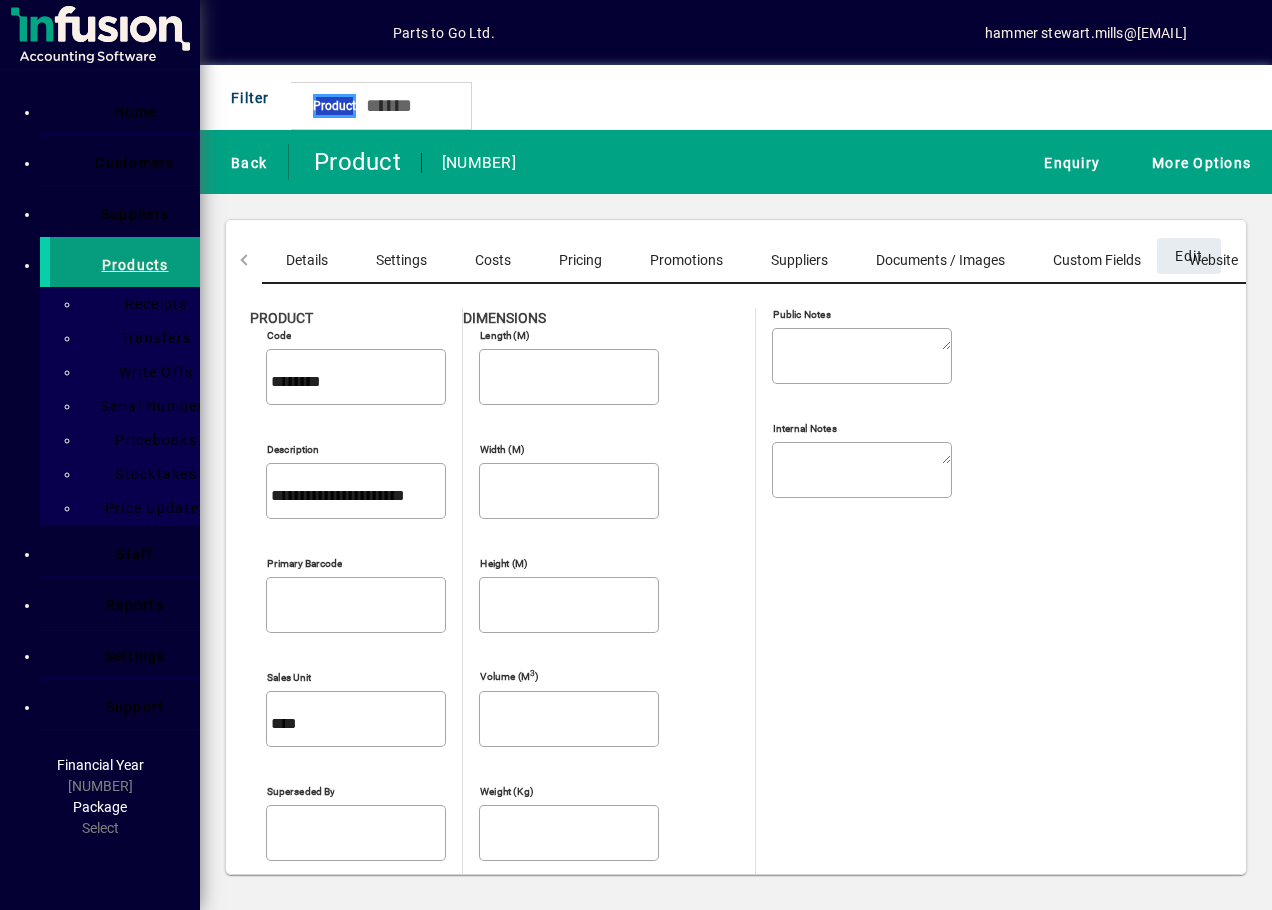 click on "Costs" at bounding box center [493, 260] 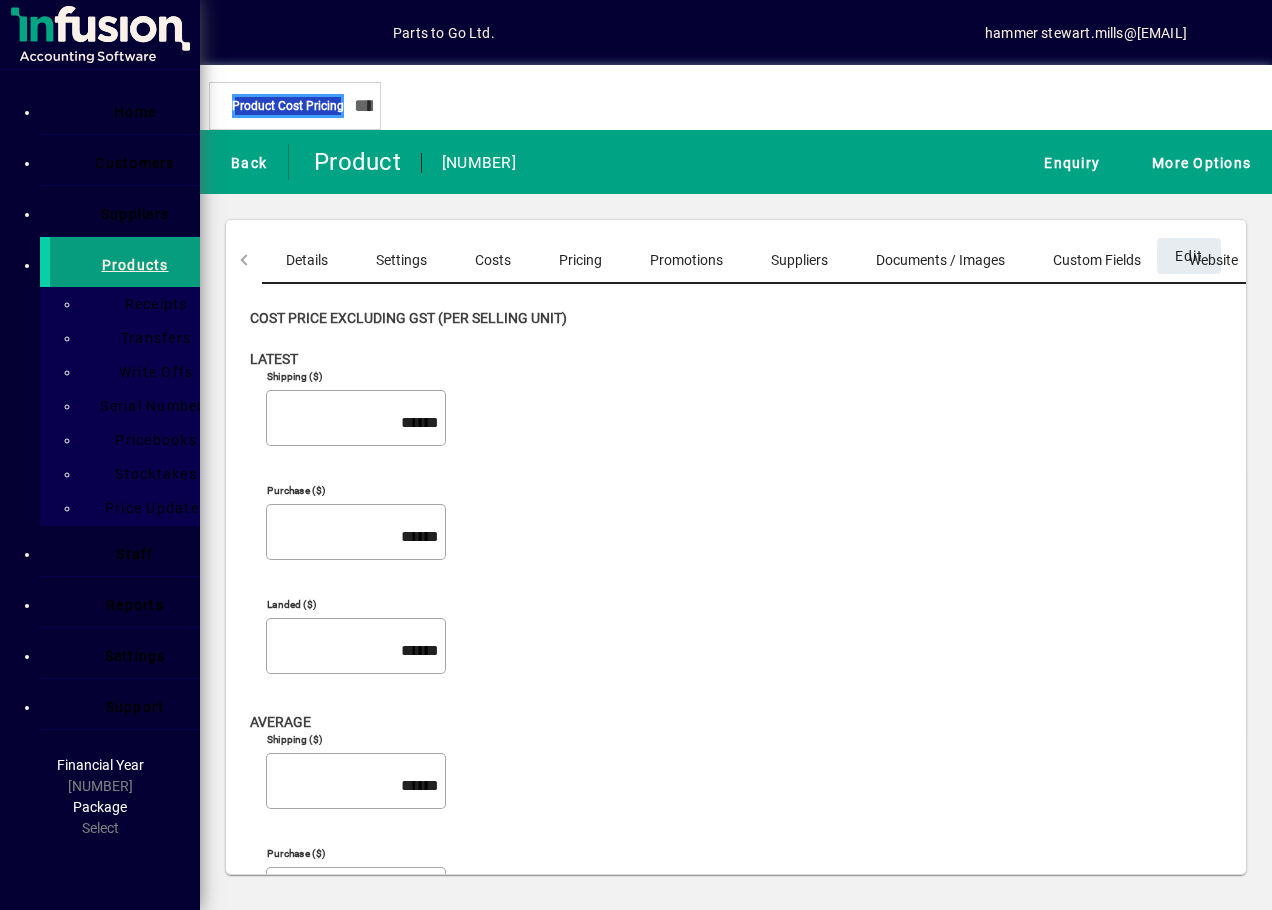 click on "Pricing" at bounding box center (580, 260) 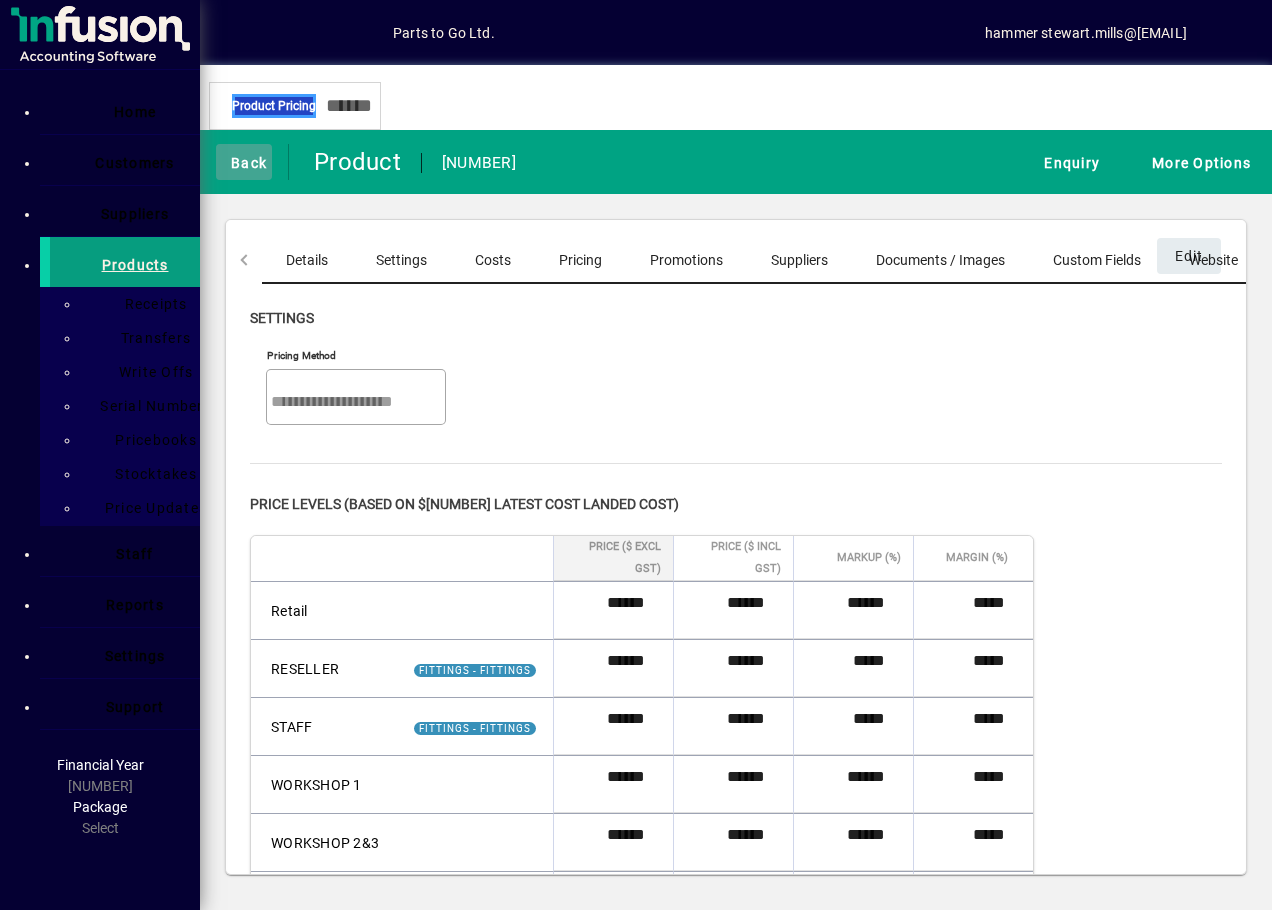 click at bounding box center [221, 161] 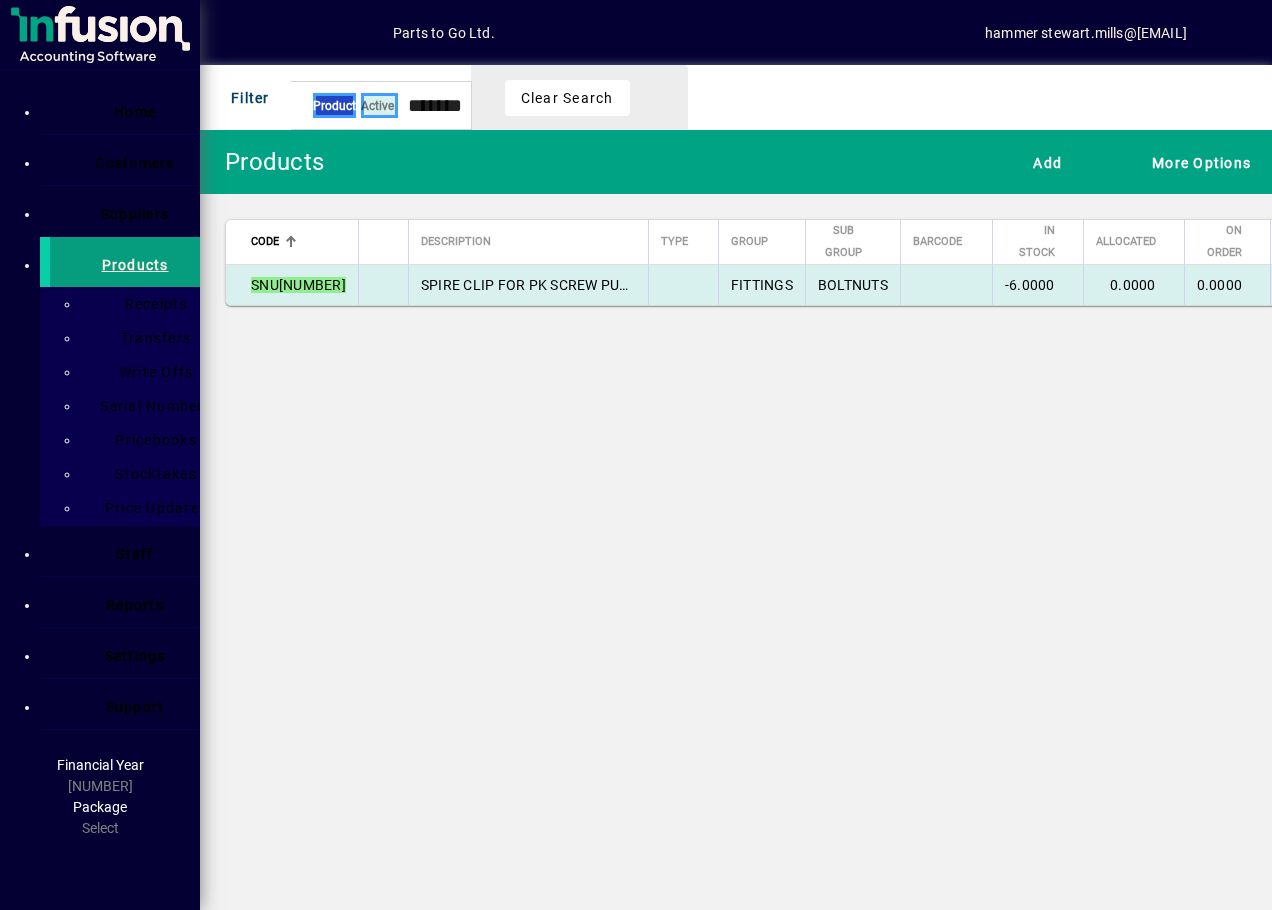 click on "SPIRE CLIP FOR PK SCREW PUSH ON" at bounding box center (541, 285) 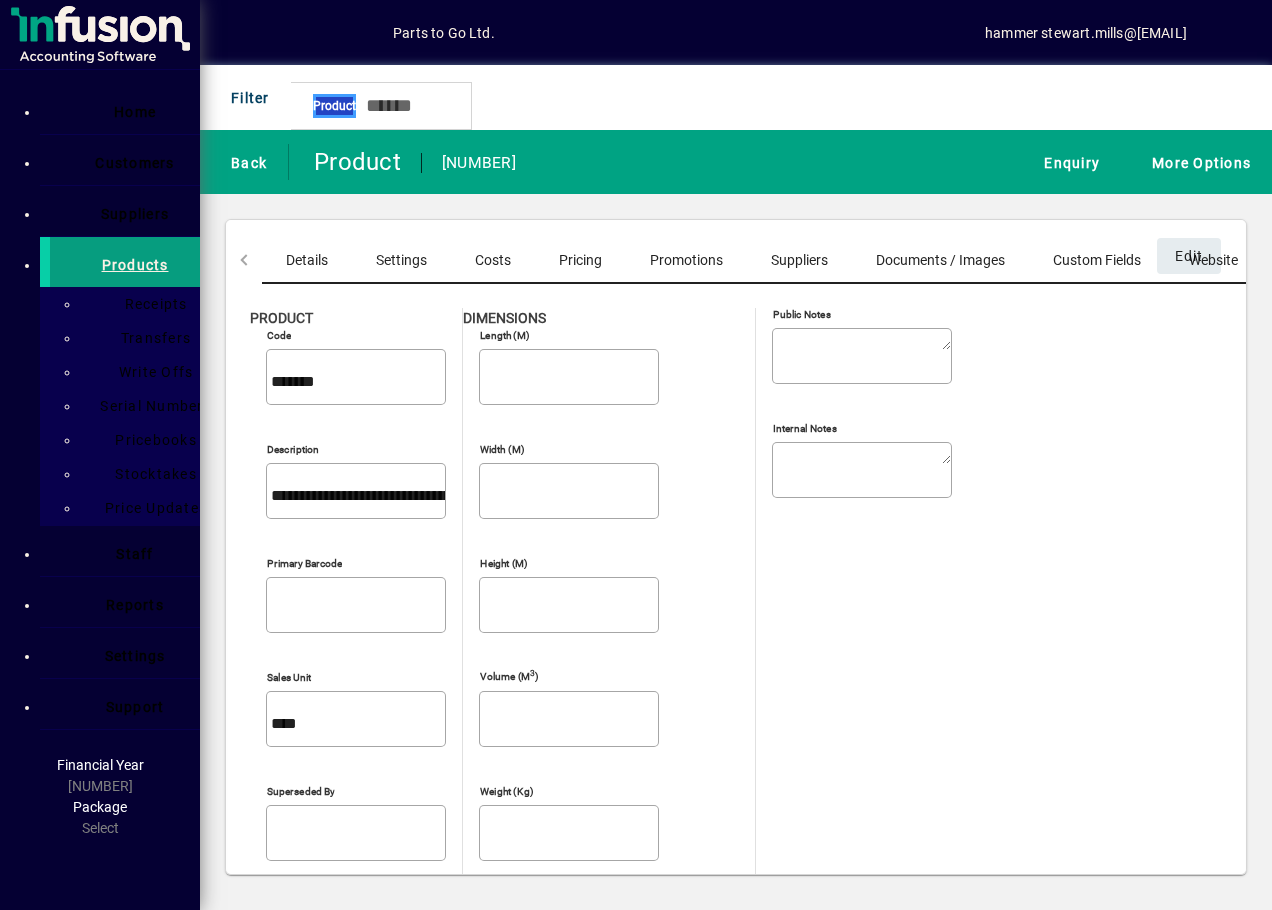 drag, startPoint x: 259, startPoint y: 434, endPoint x: 538, endPoint y: 451, distance: 279.51746 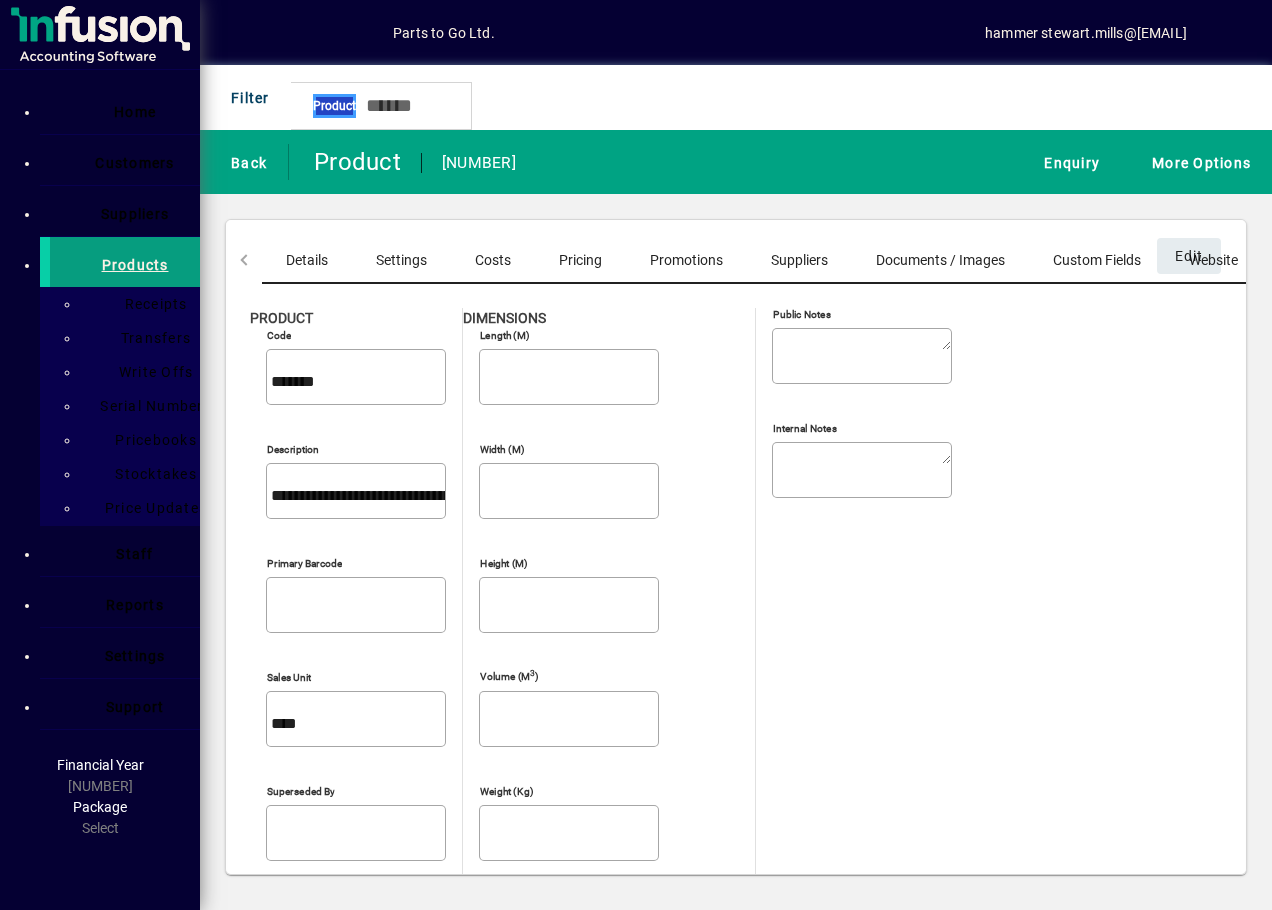 click on "**********" at bounding box center [356, 500] 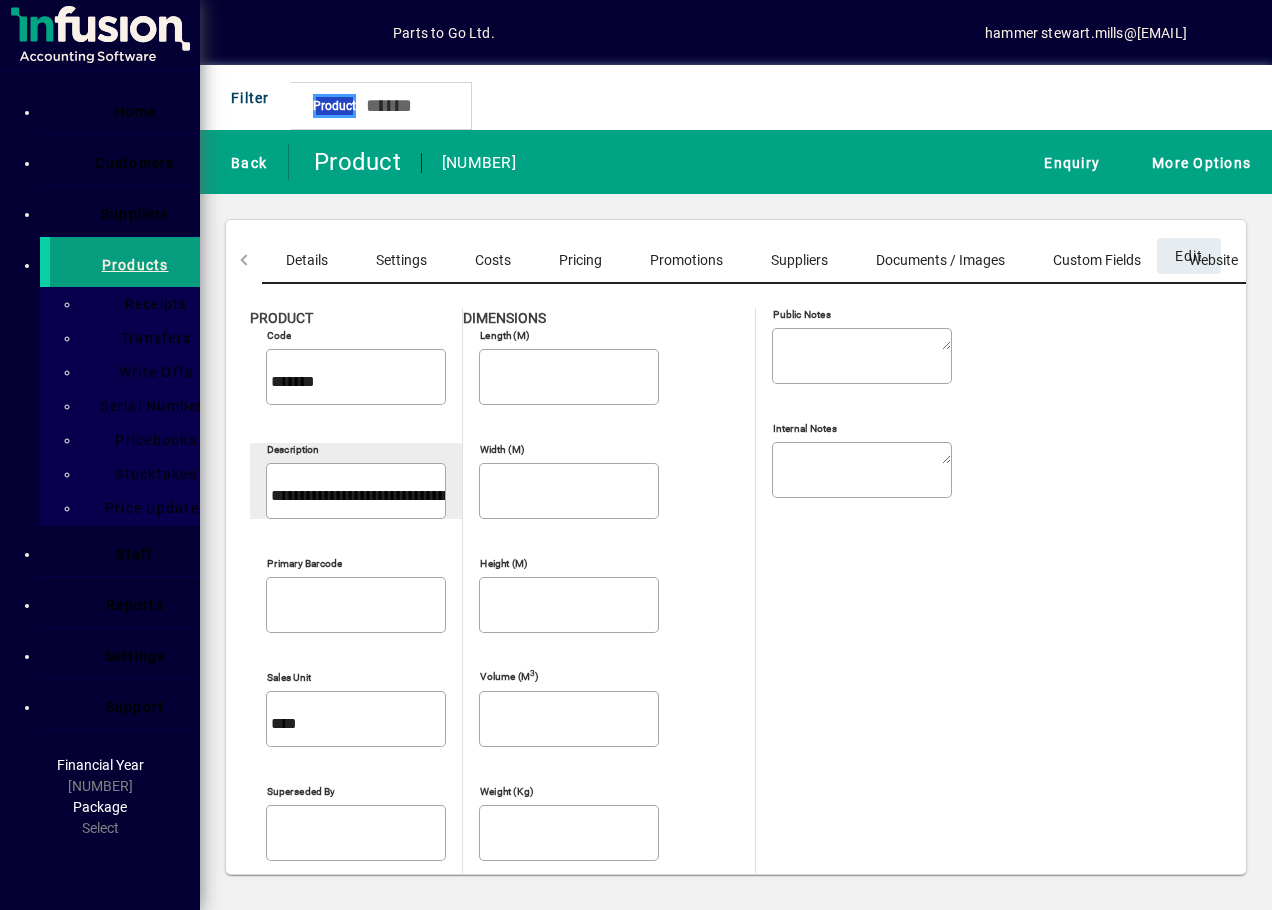 drag, startPoint x: 538, startPoint y: 451, endPoint x: 451, endPoint y: 439, distance: 87.823685 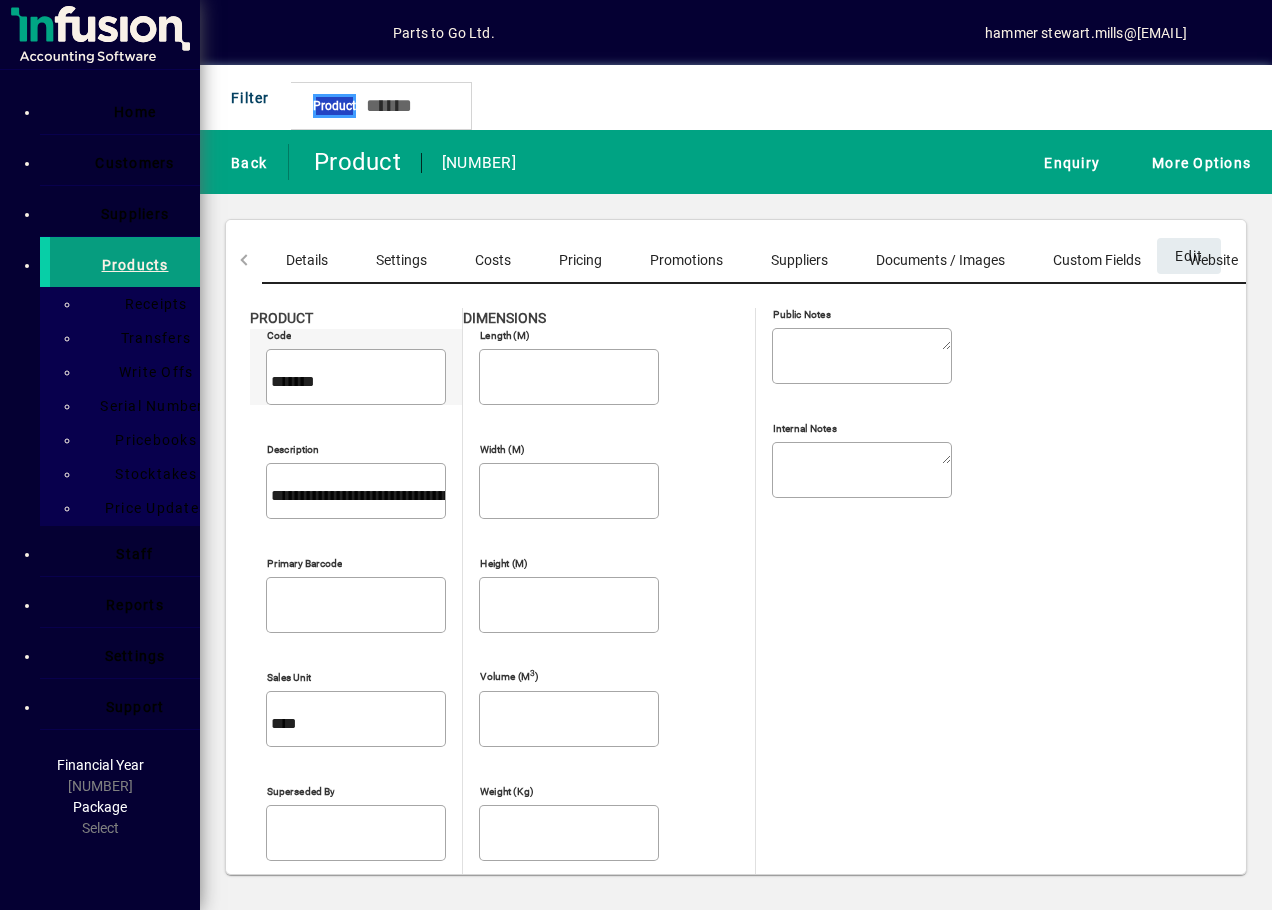 drag, startPoint x: 253, startPoint y: 365, endPoint x: 341, endPoint y: 371, distance: 88.20431 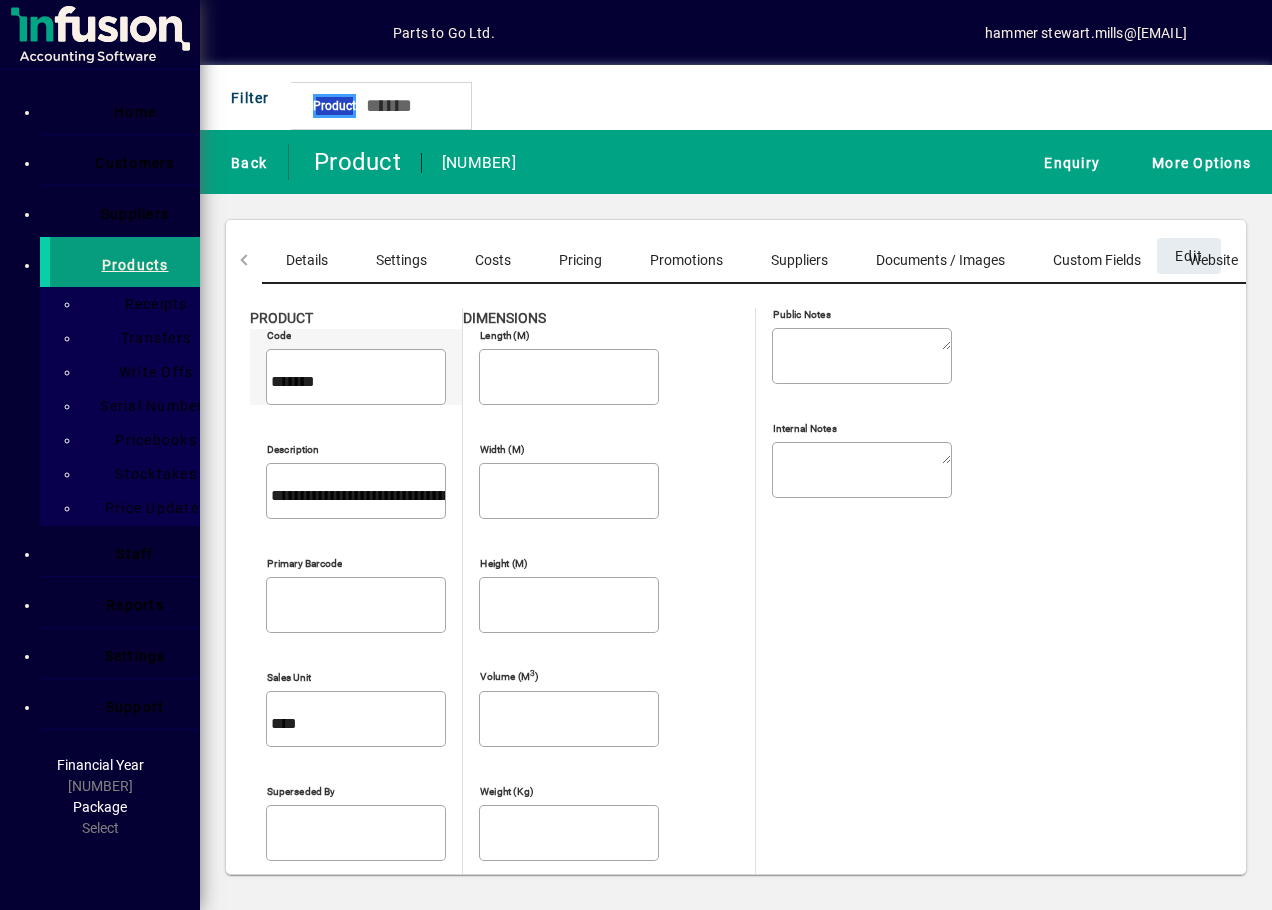 click on "Code *******" at bounding box center [356, 377] 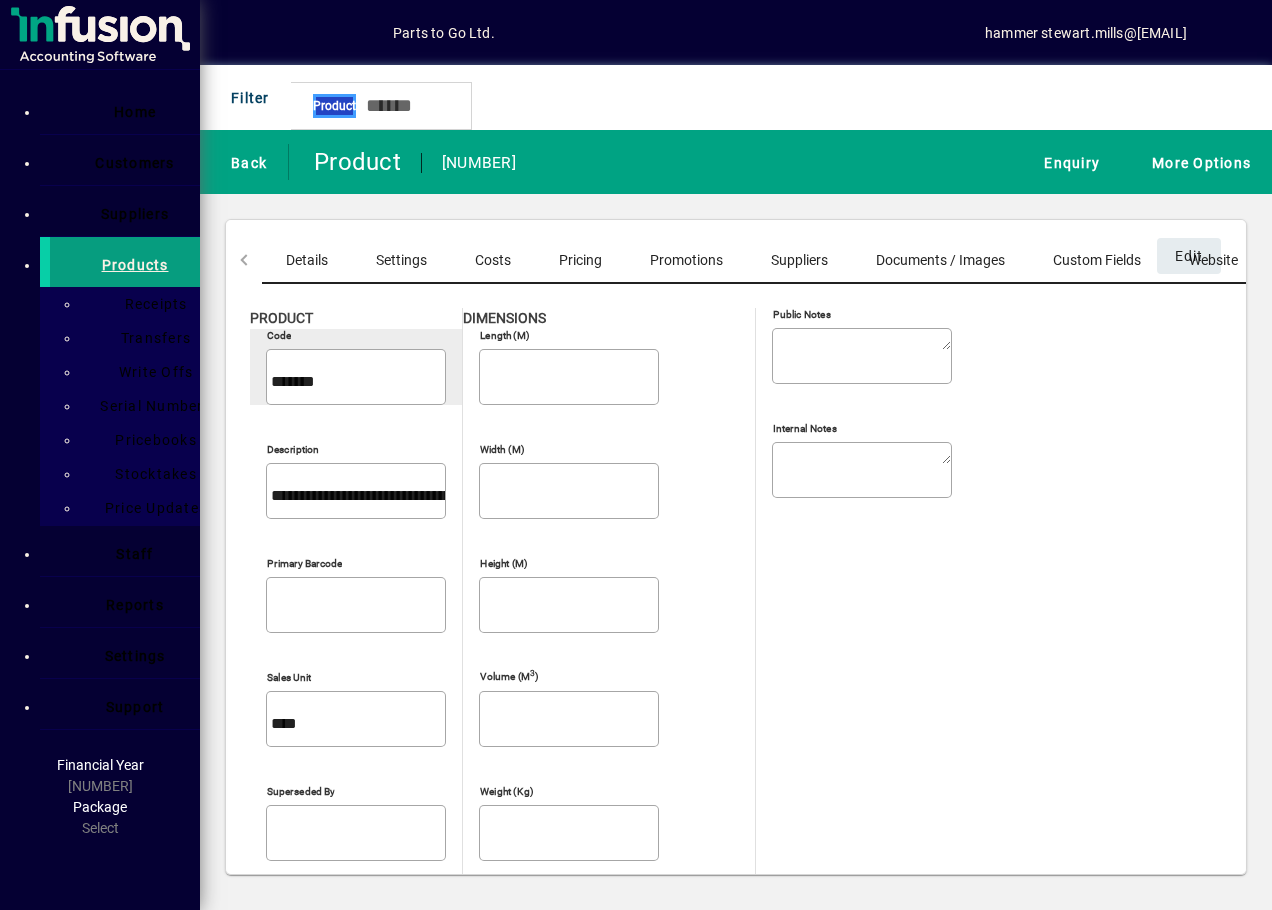 drag, startPoint x: 341, startPoint y: 371, endPoint x: 302, endPoint y: 363, distance: 39.812057 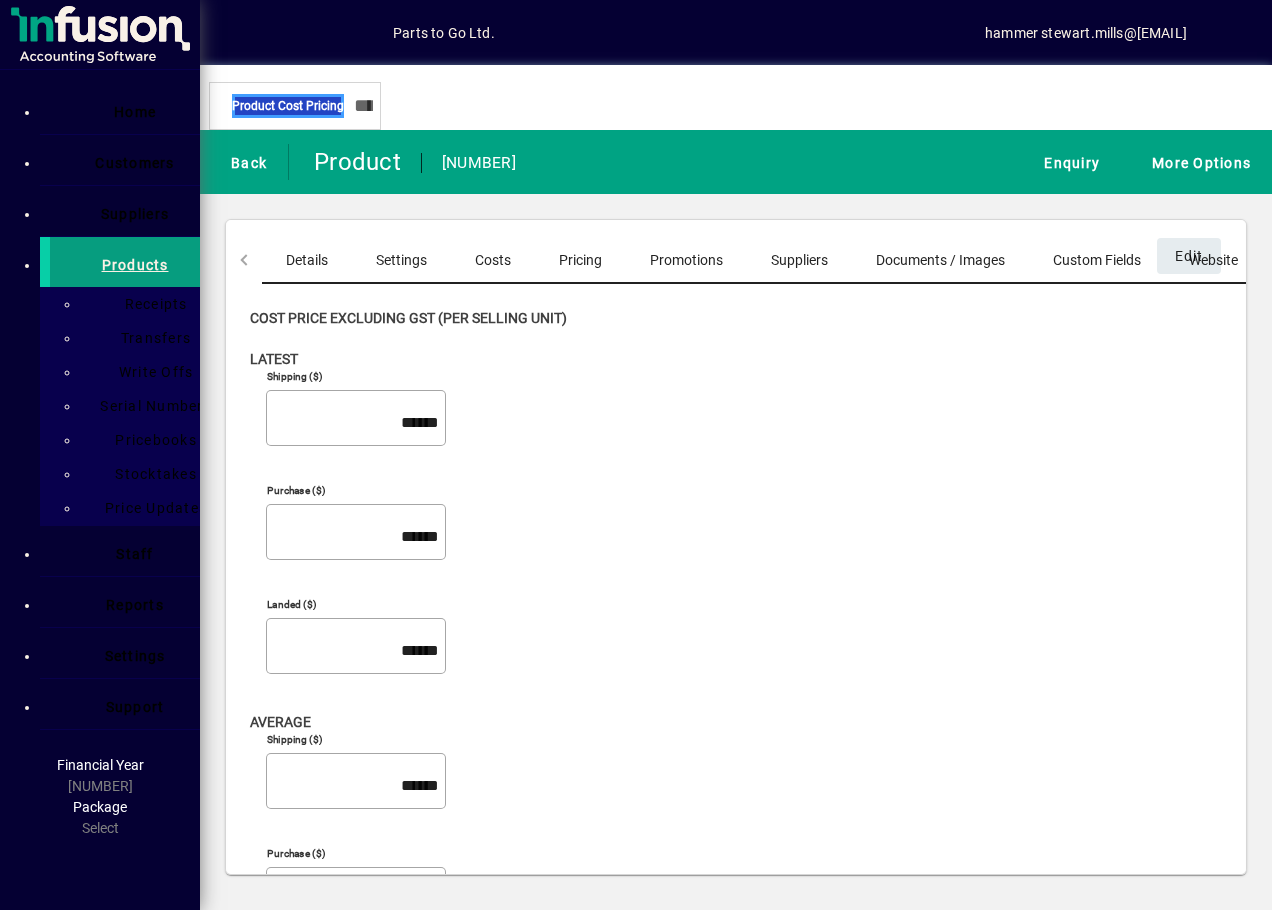 click on "Pricing" at bounding box center [580, 260] 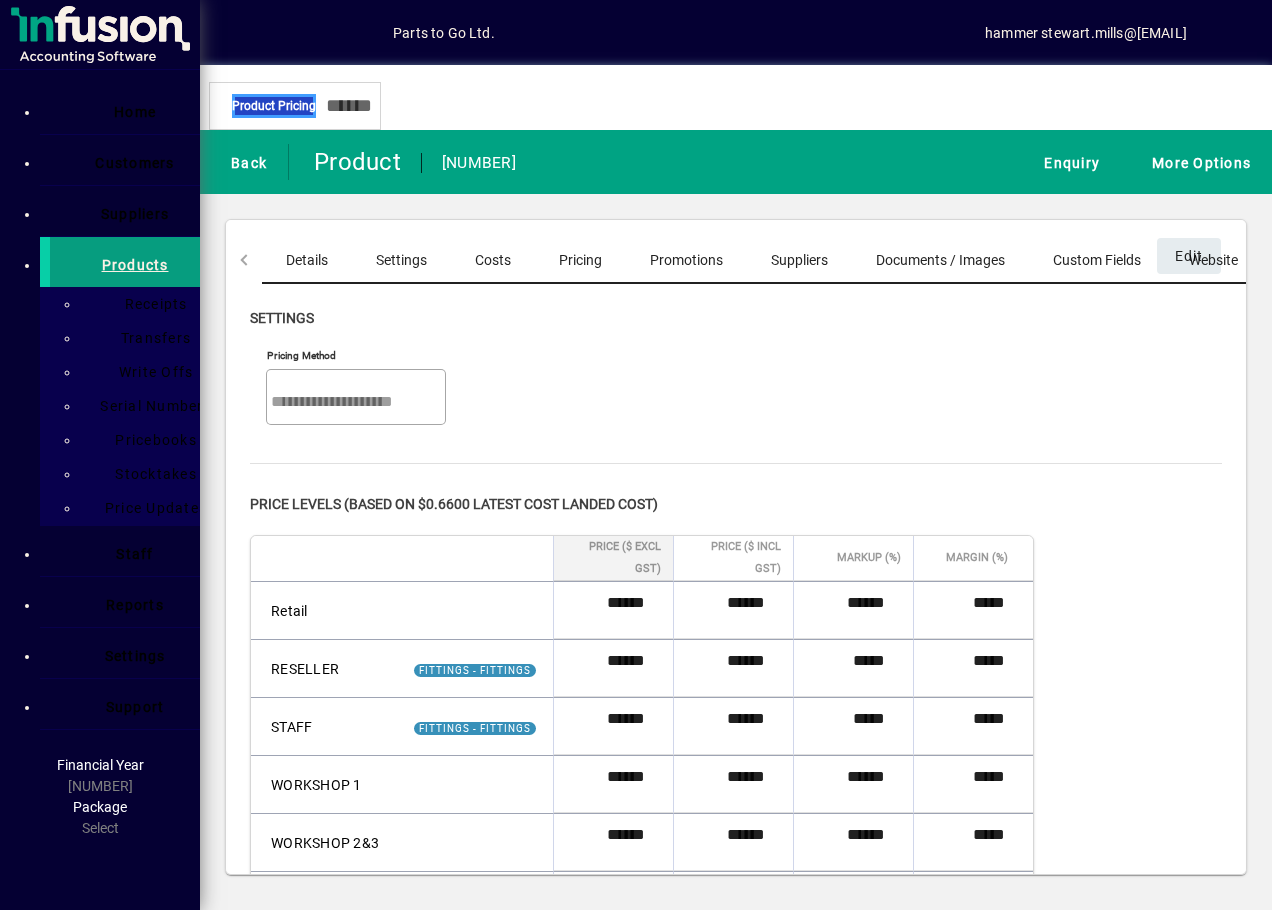 click on "[PRODUCT_CODE]" at bounding box center (307, 260) 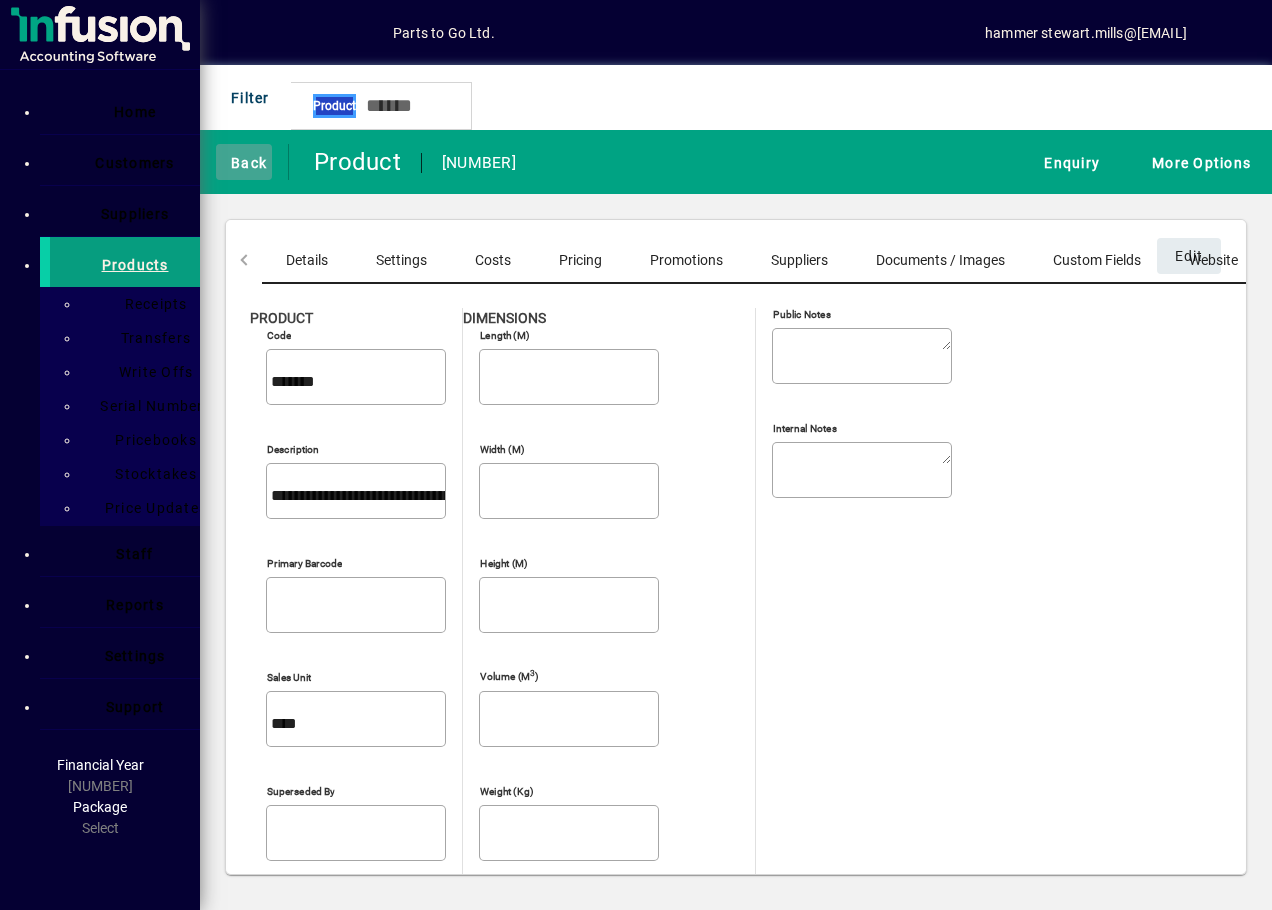 click at bounding box center [221, 161] 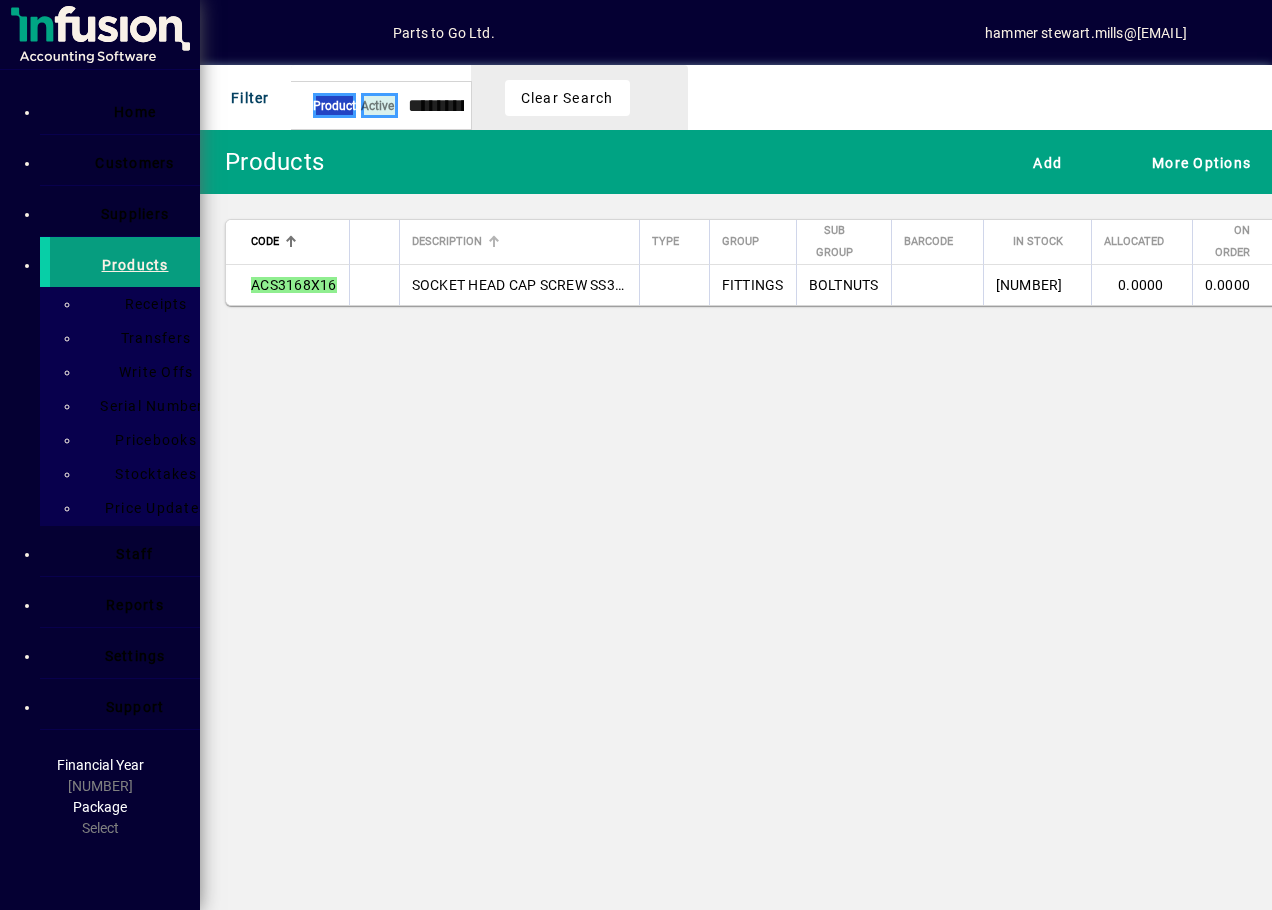 click on "[DESCRIPTION]" at bounding box center [519, 242] 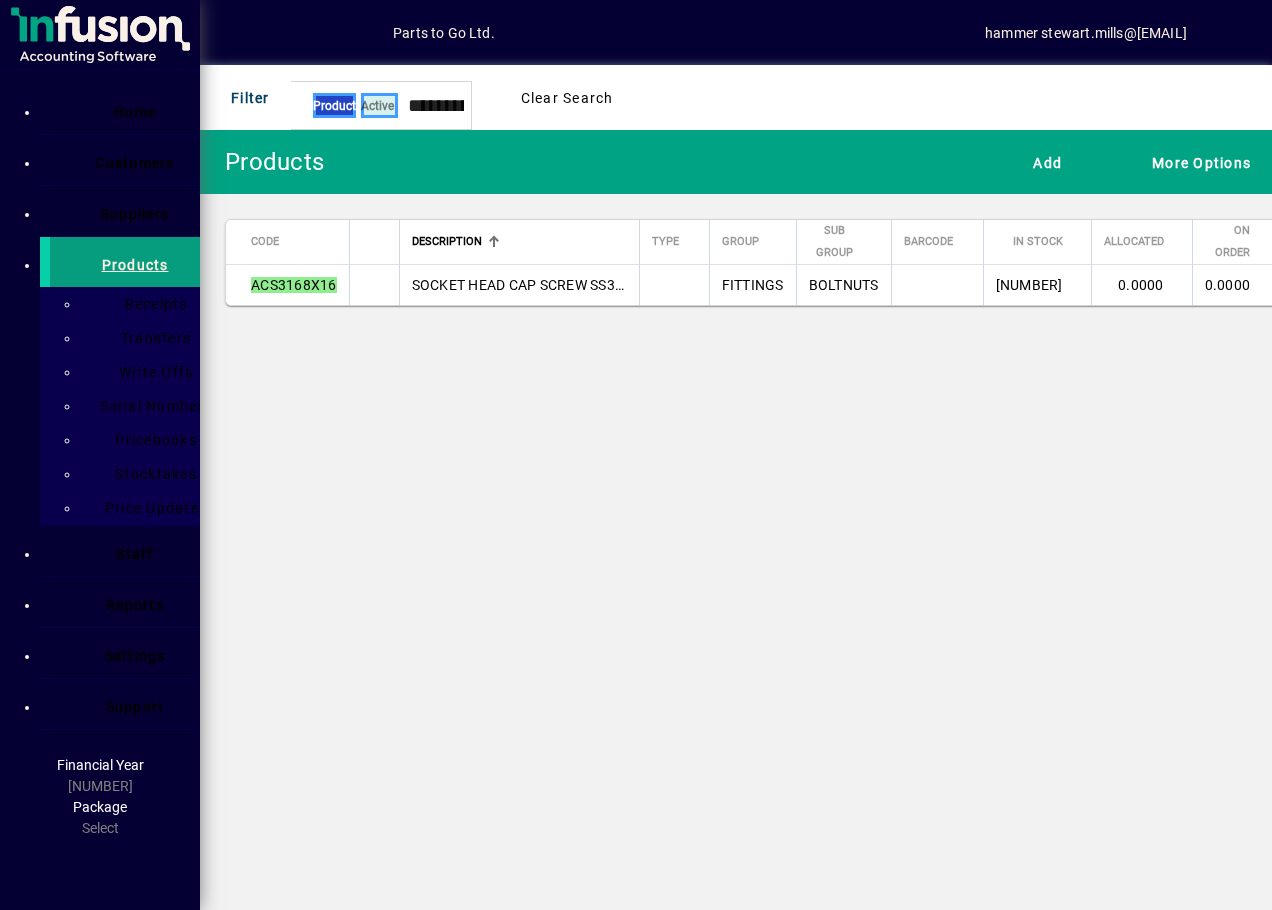 click on "SOCKET HEAD CAP SCREW SS316 M8x16" at bounding box center [100, 28] 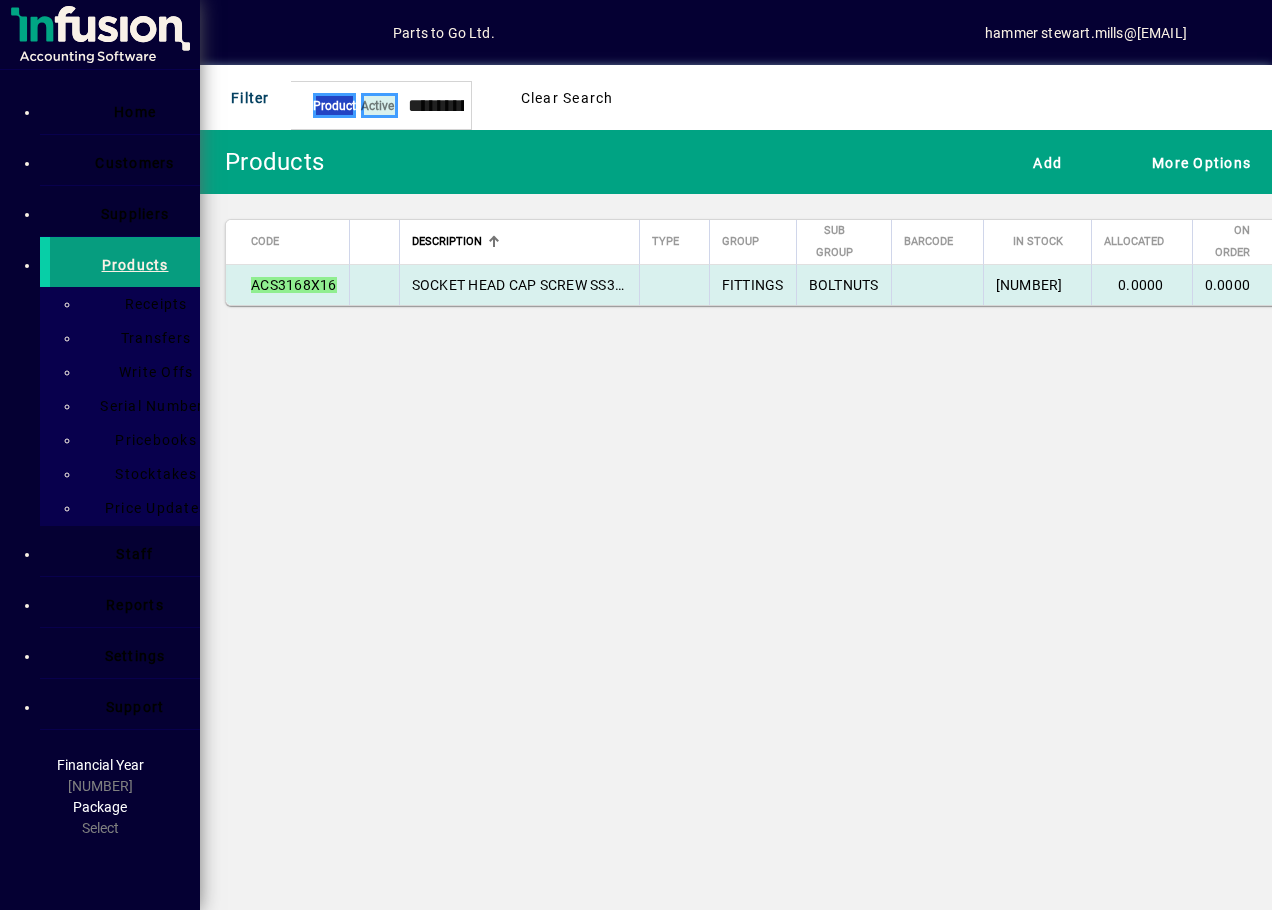 click on "SOCKET HEAD CAP SCREW SS316 M8x16" at bounding box center (545, 285) 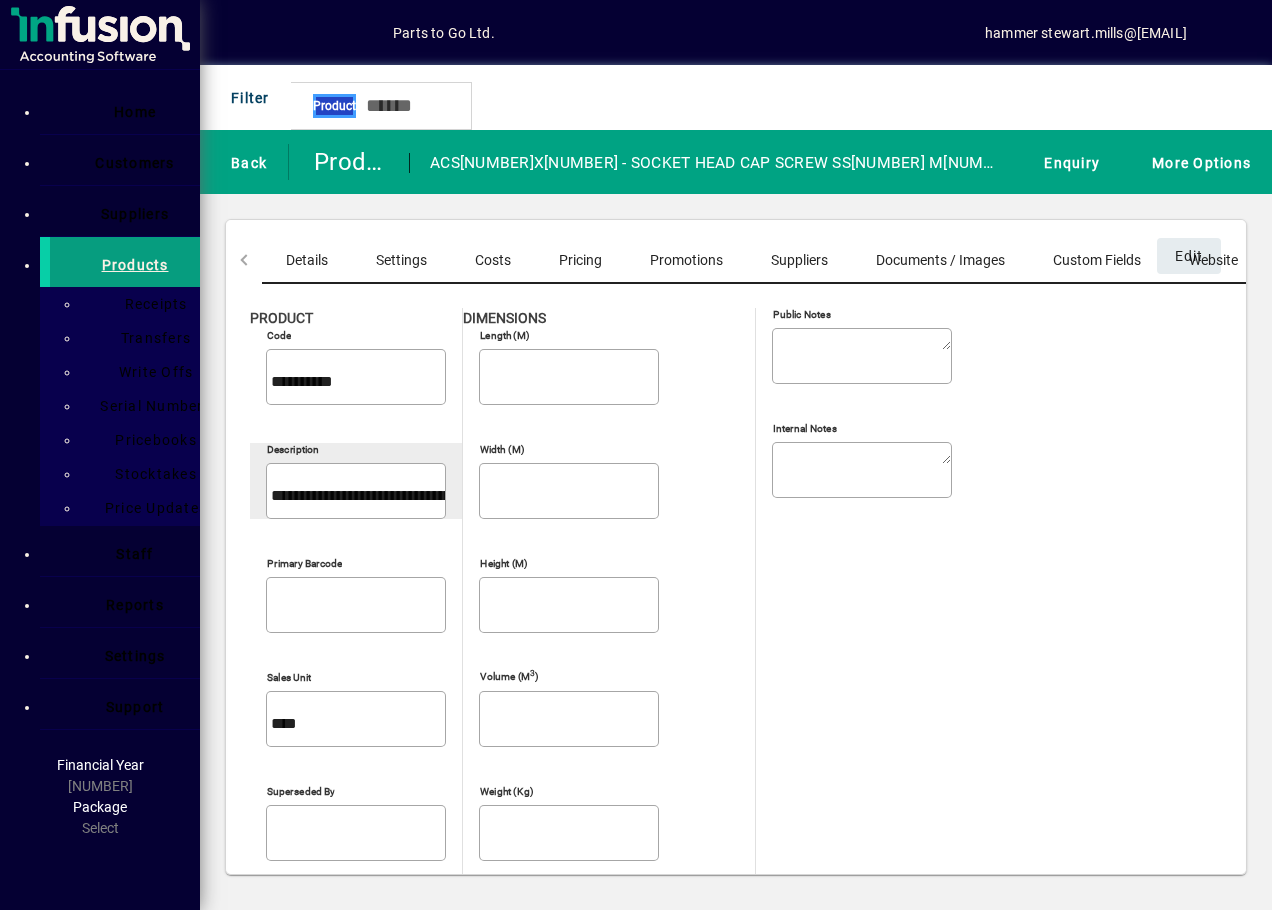 drag, startPoint x: 255, startPoint y: 434, endPoint x: 578, endPoint y: 428, distance: 323.05573 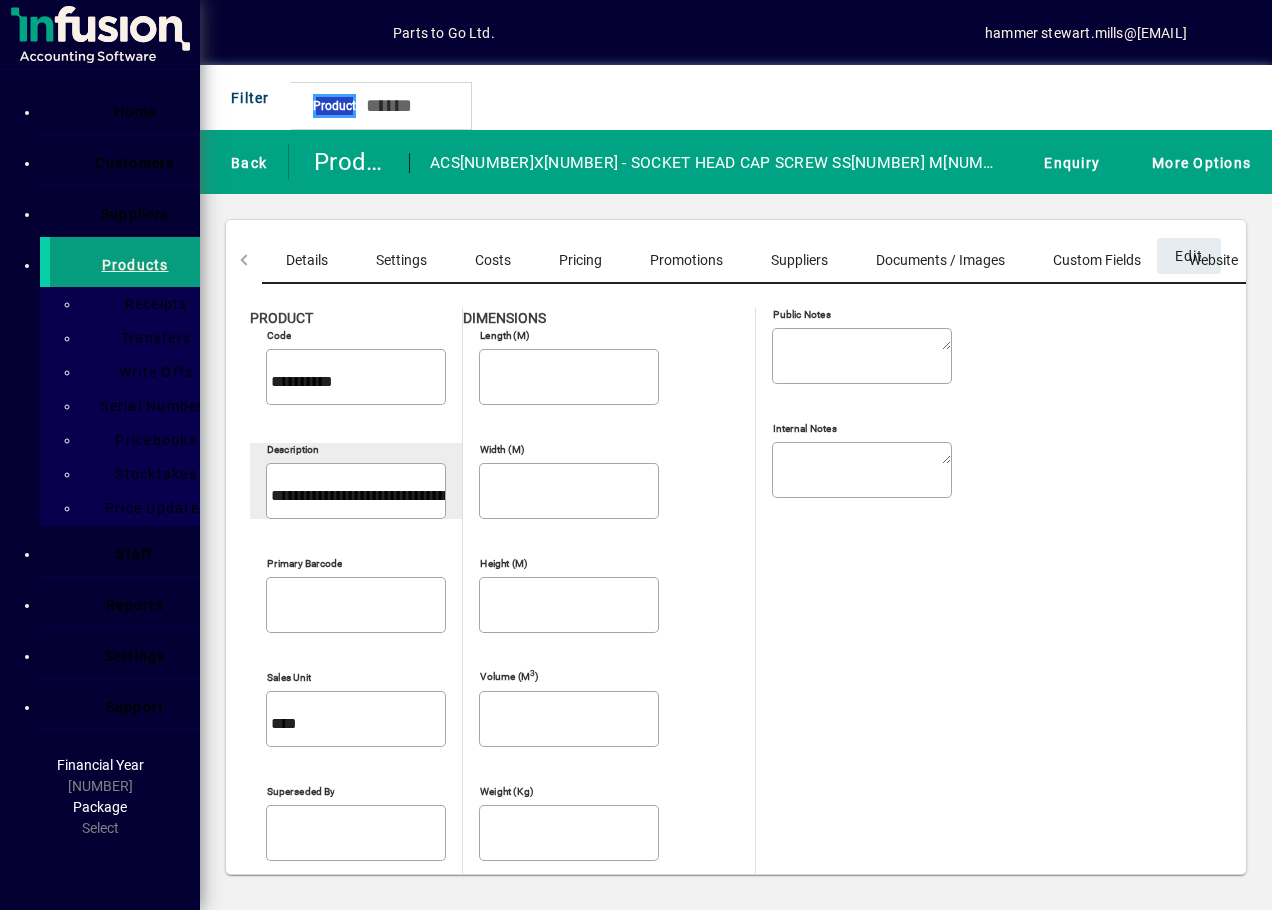 click on "**********" at bounding box center (736, 790) 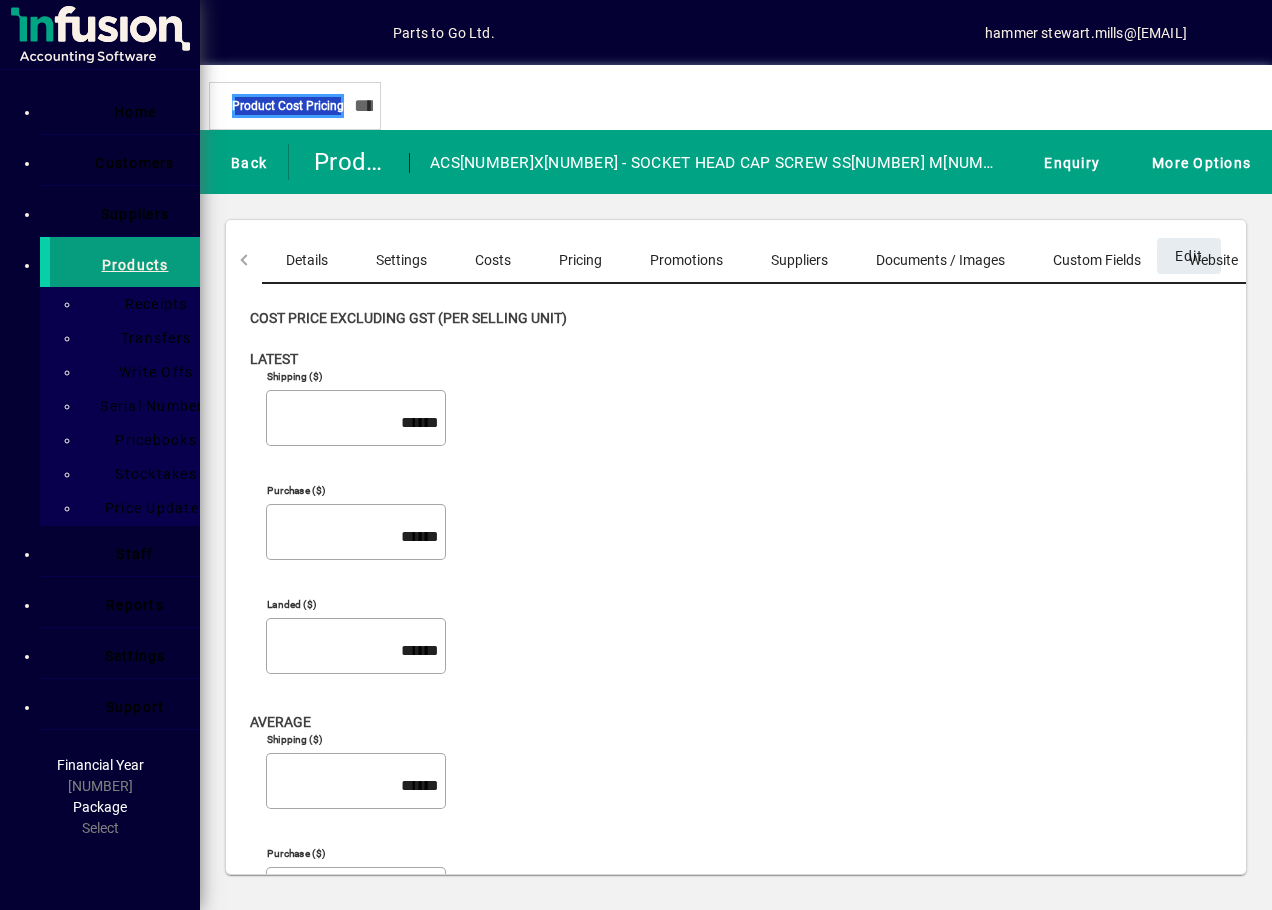 click on "Pricing" at bounding box center (580, 260) 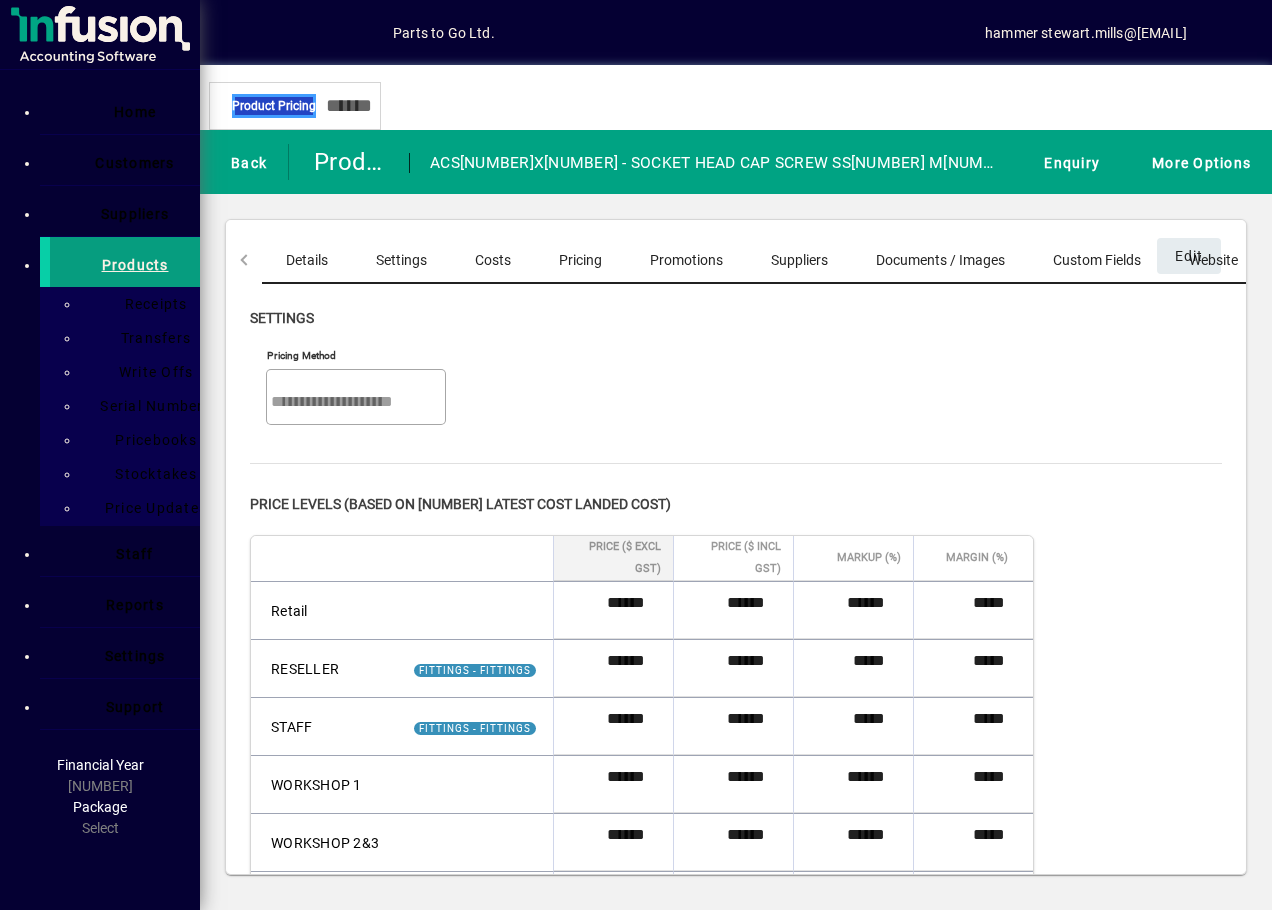 click on "[PRODUCT_CODE]" at bounding box center [307, 260] 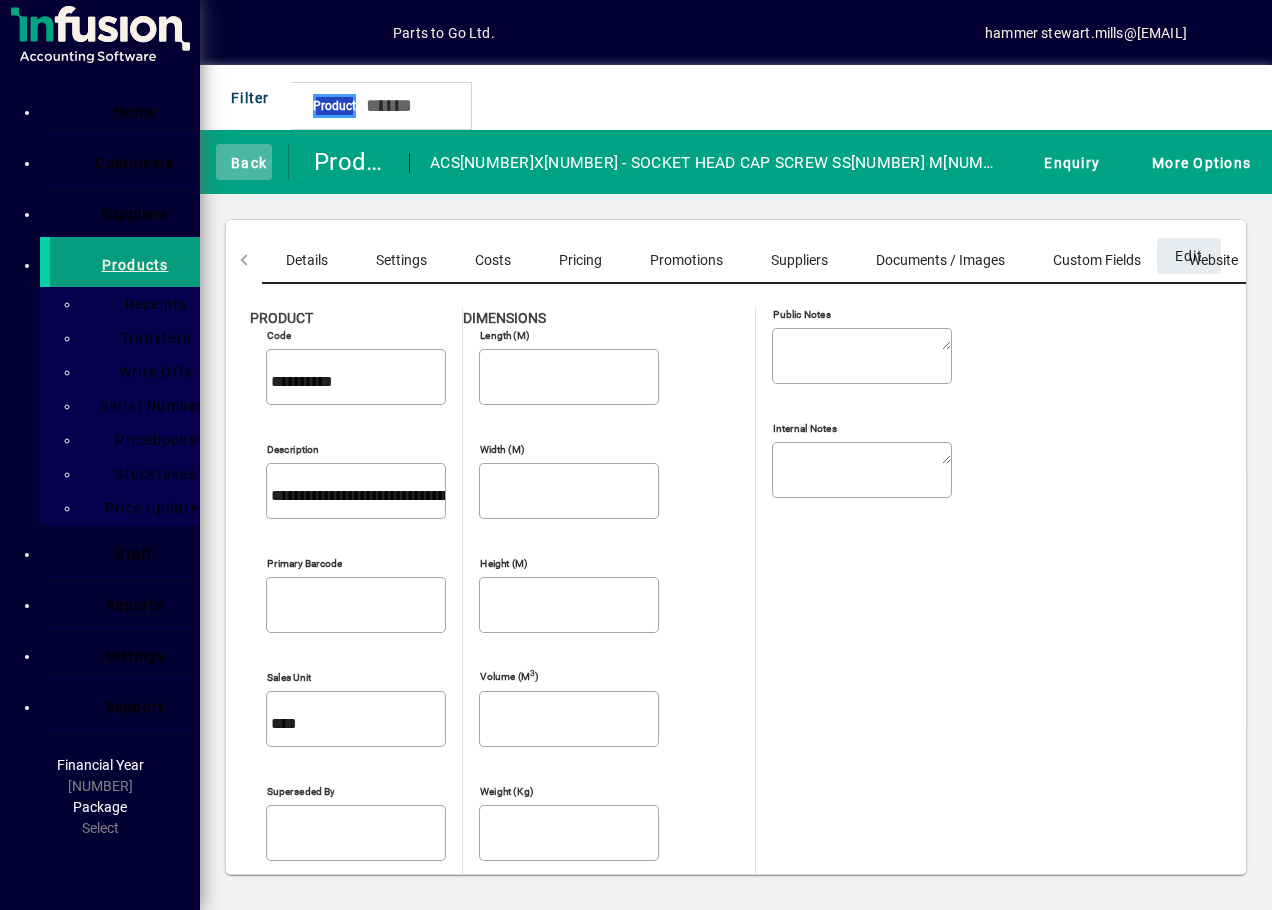 click at bounding box center [221, 161] 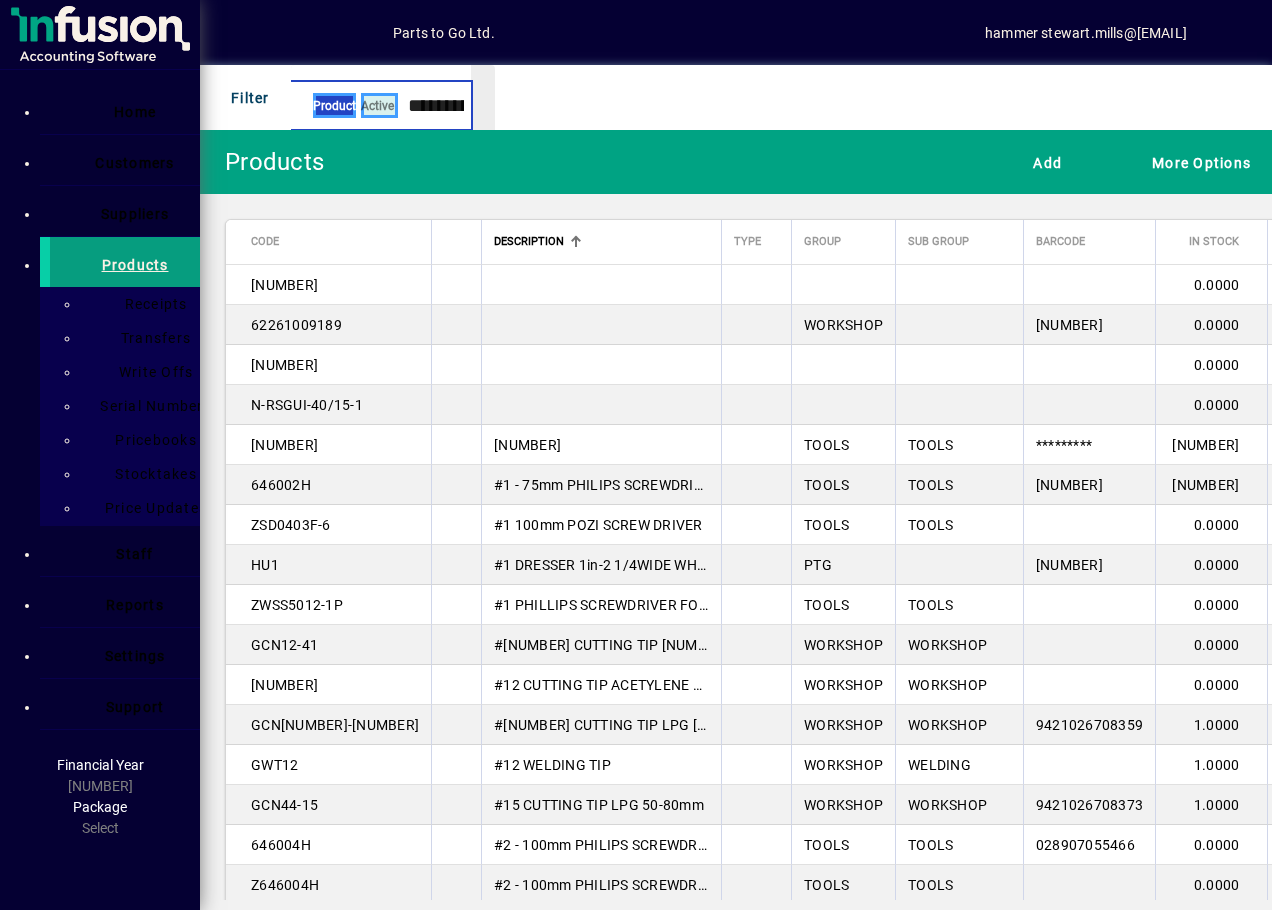 type on "**********" 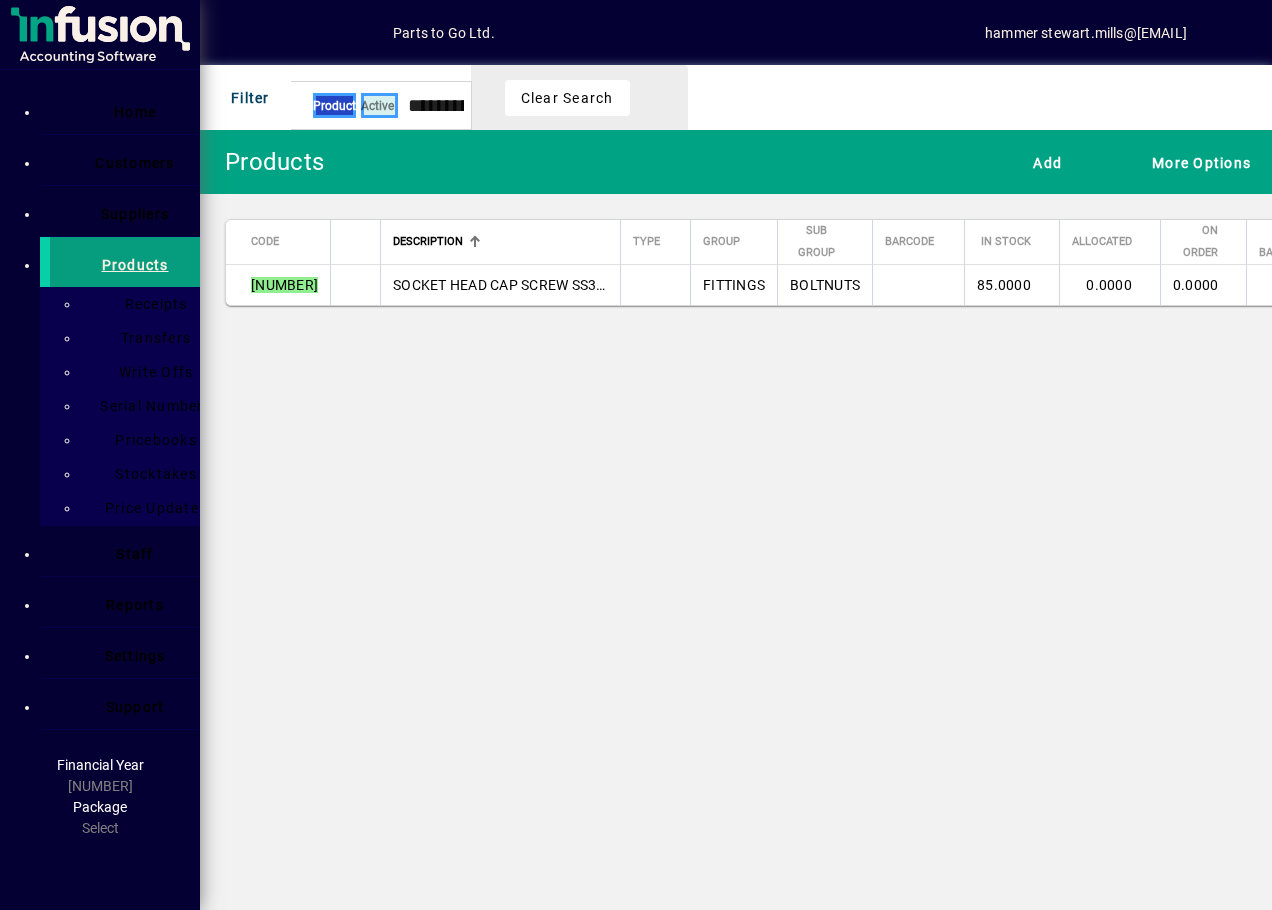 click on "SOCKET HEAD CAP SCREW SS316 M8x30" at bounding box center (500, 285) 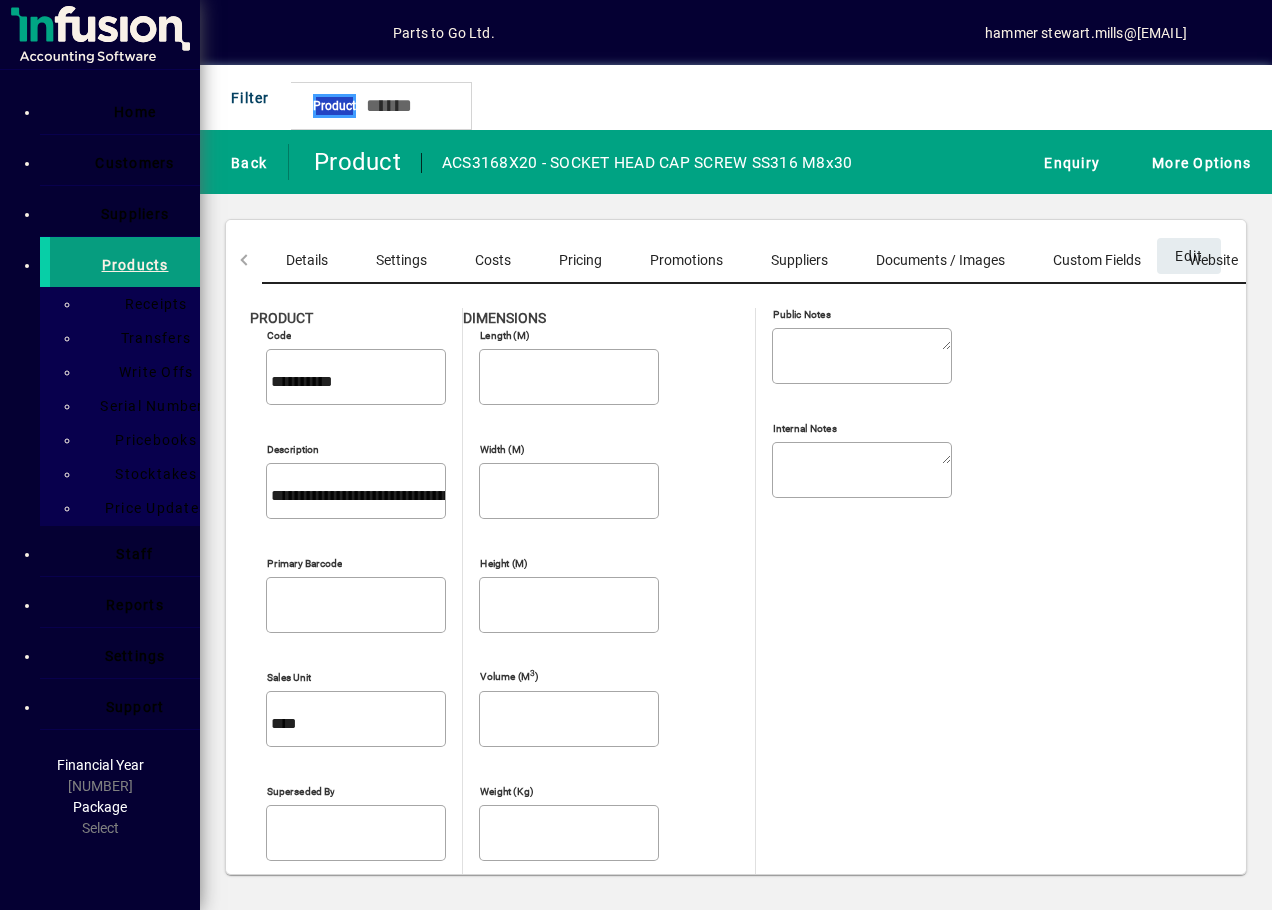 drag, startPoint x: 251, startPoint y: 431, endPoint x: 575, endPoint y: 431, distance: 324 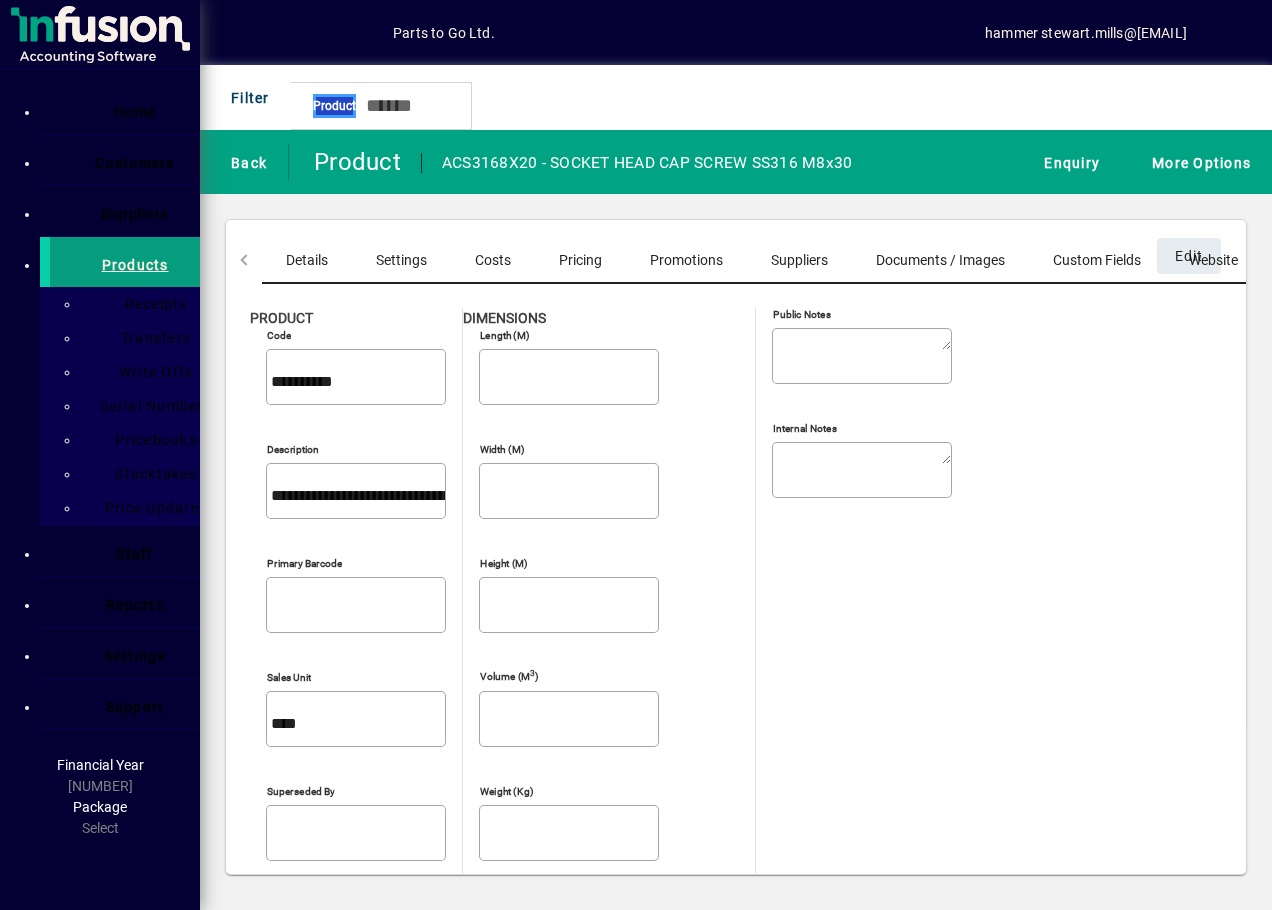 click on "**********" at bounding box center [736, 790] 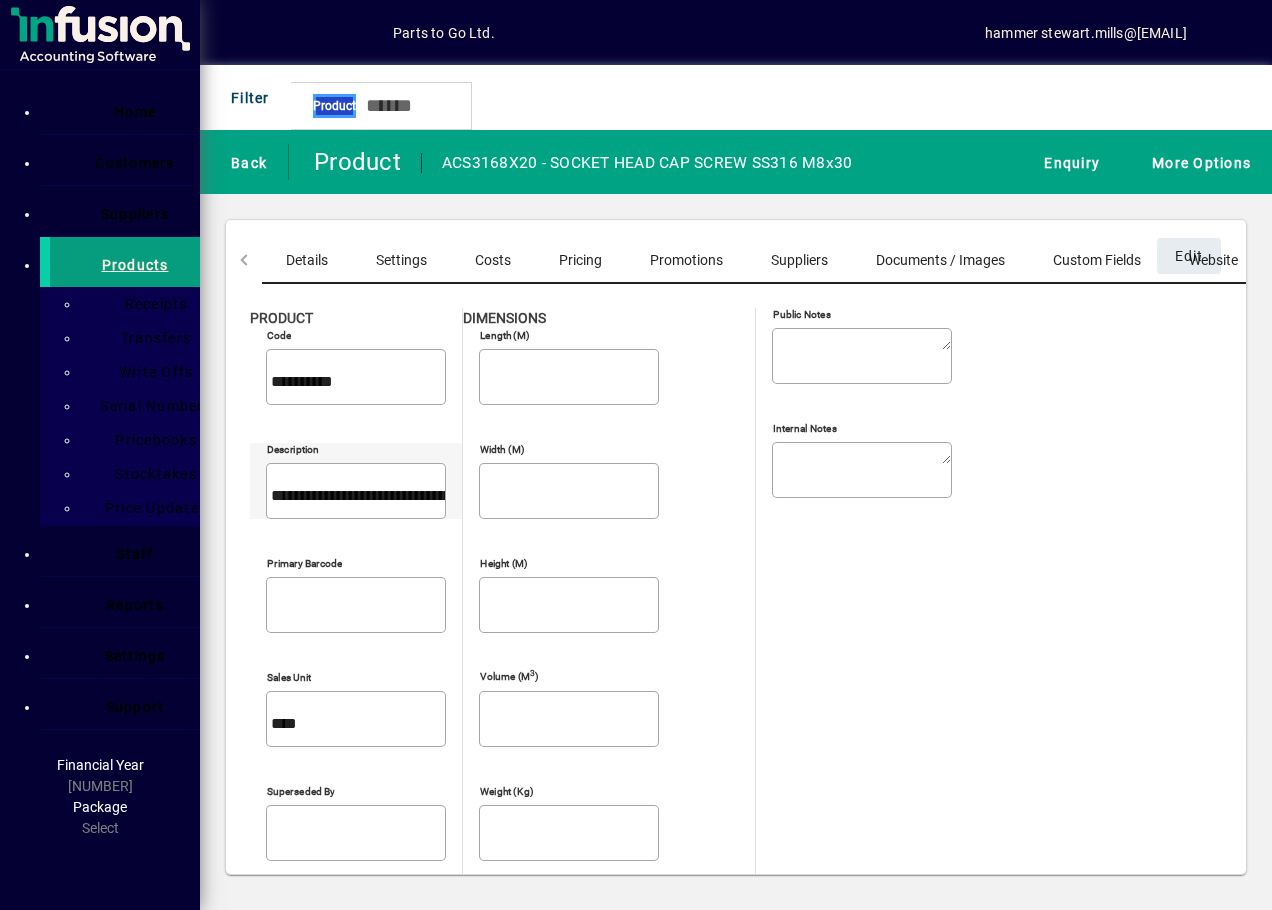 drag, startPoint x: 575, startPoint y: 431, endPoint x: 493, endPoint y: 428, distance: 82.05486 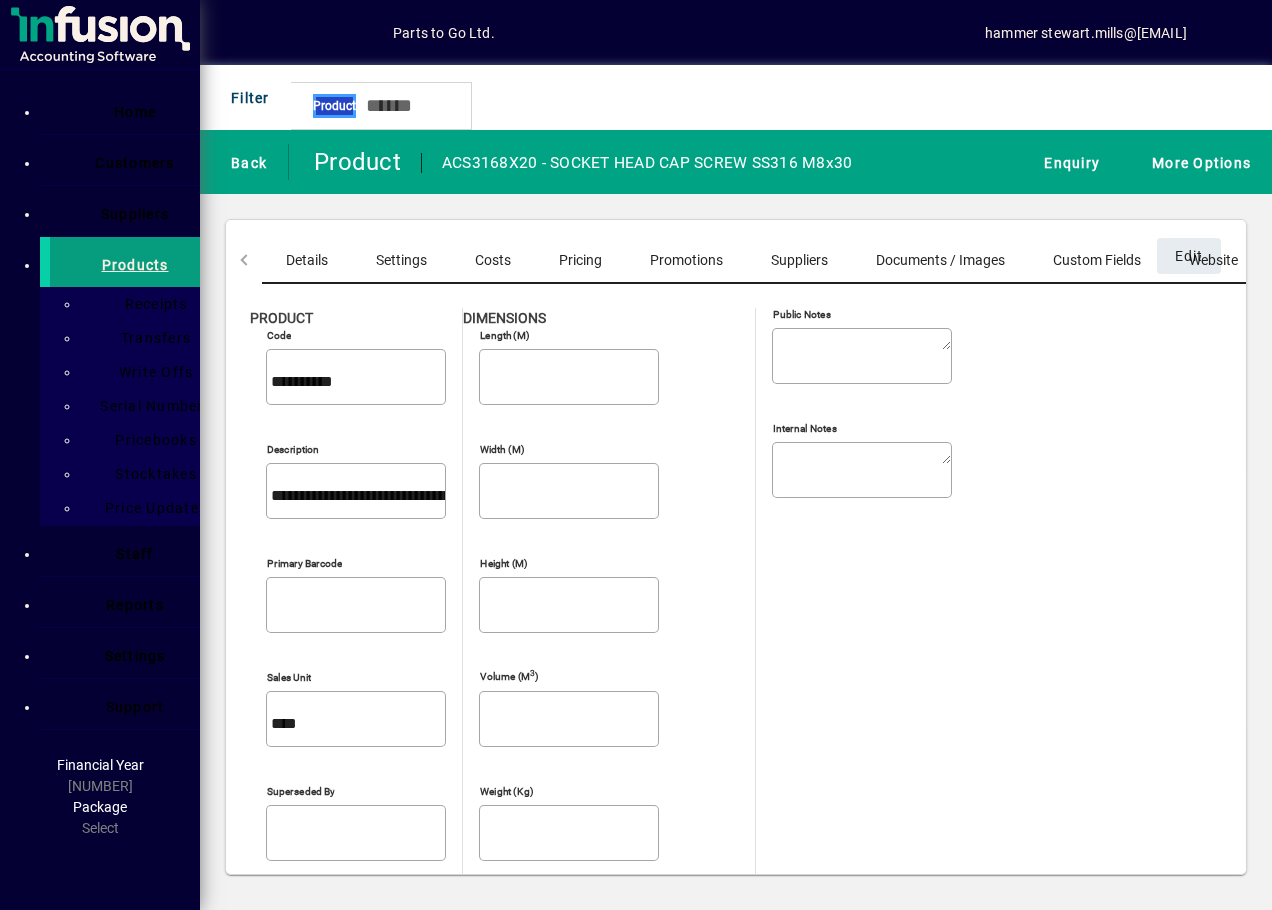 drag, startPoint x: 252, startPoint y: 364, endPoint x: 393, endPoint y: 378, distance: 141.69333 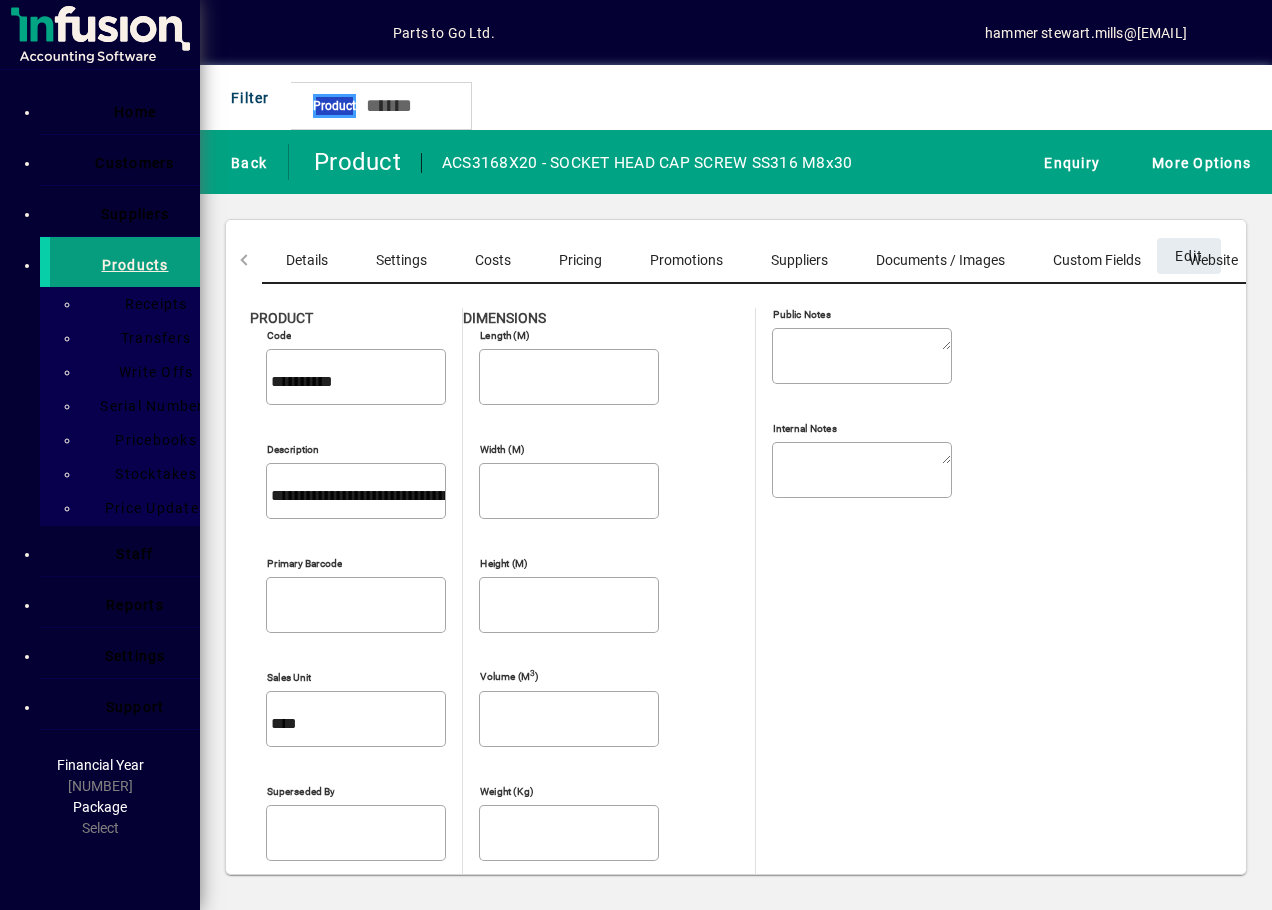 click on "Code [CODE]" at bounding box center [356, 378] 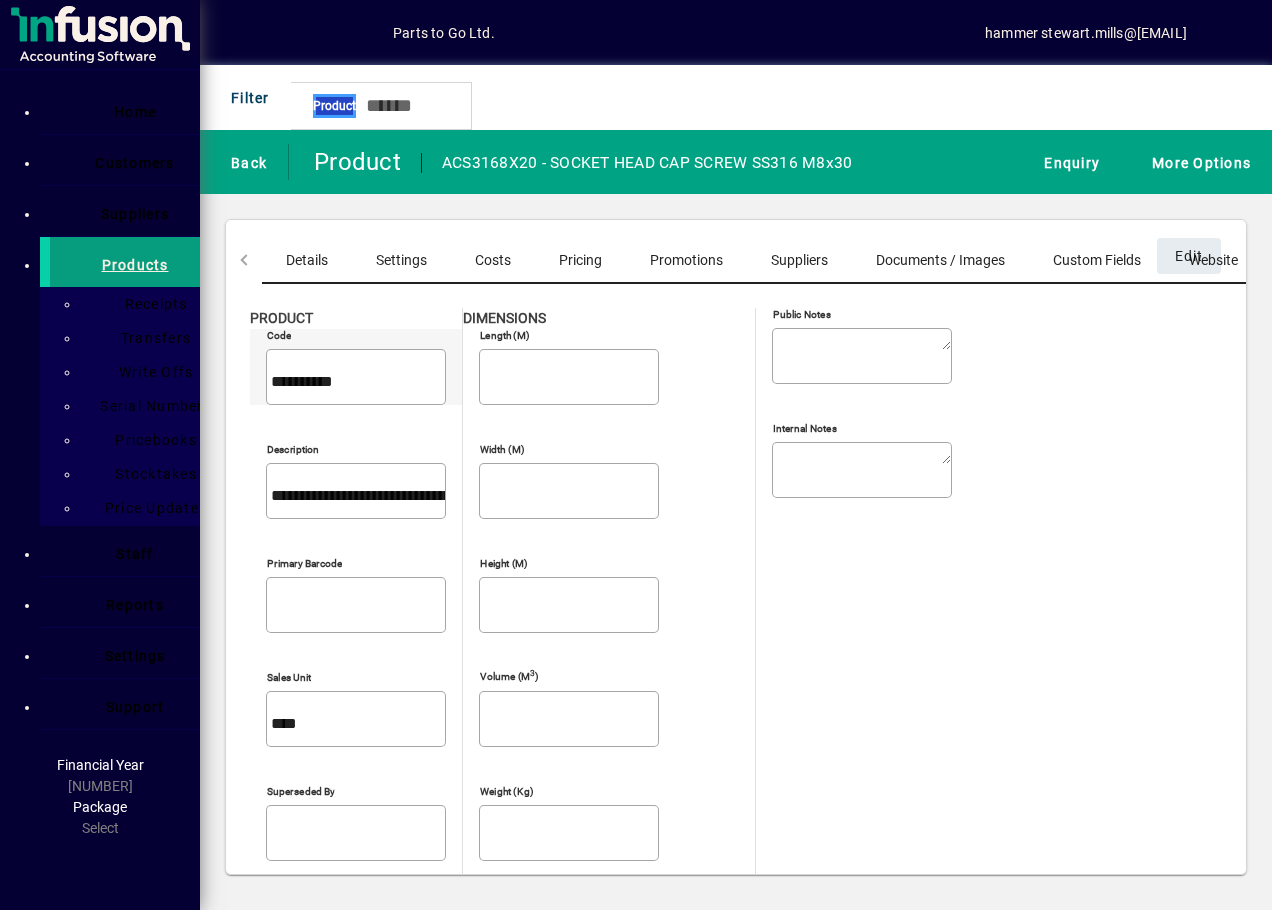 drag, startPoint x: 393, startPoint y: 378, endPoint x: 316, endPoint y: 364, distance: 78.26238 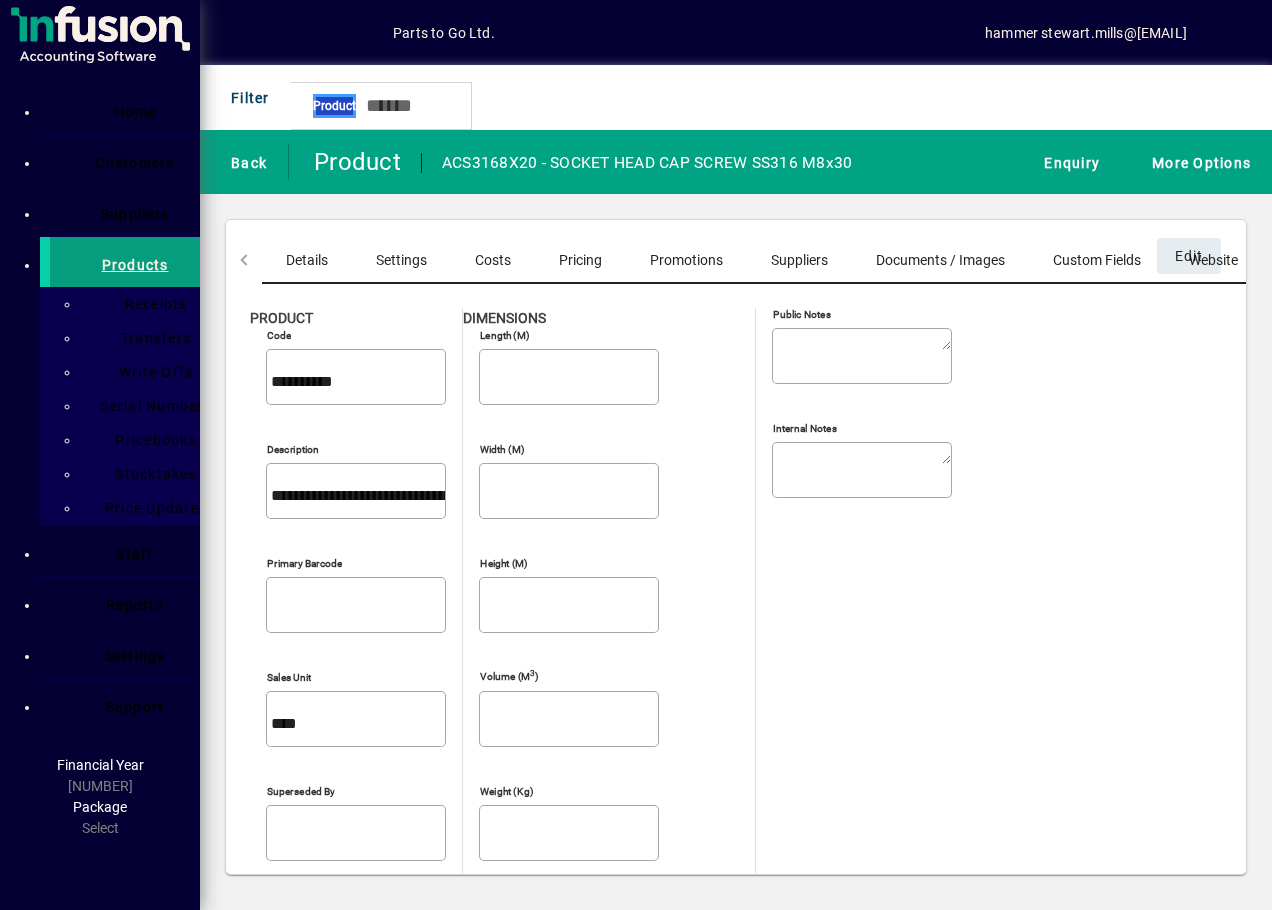 click on "Costs" at bounding box center (493, 260) 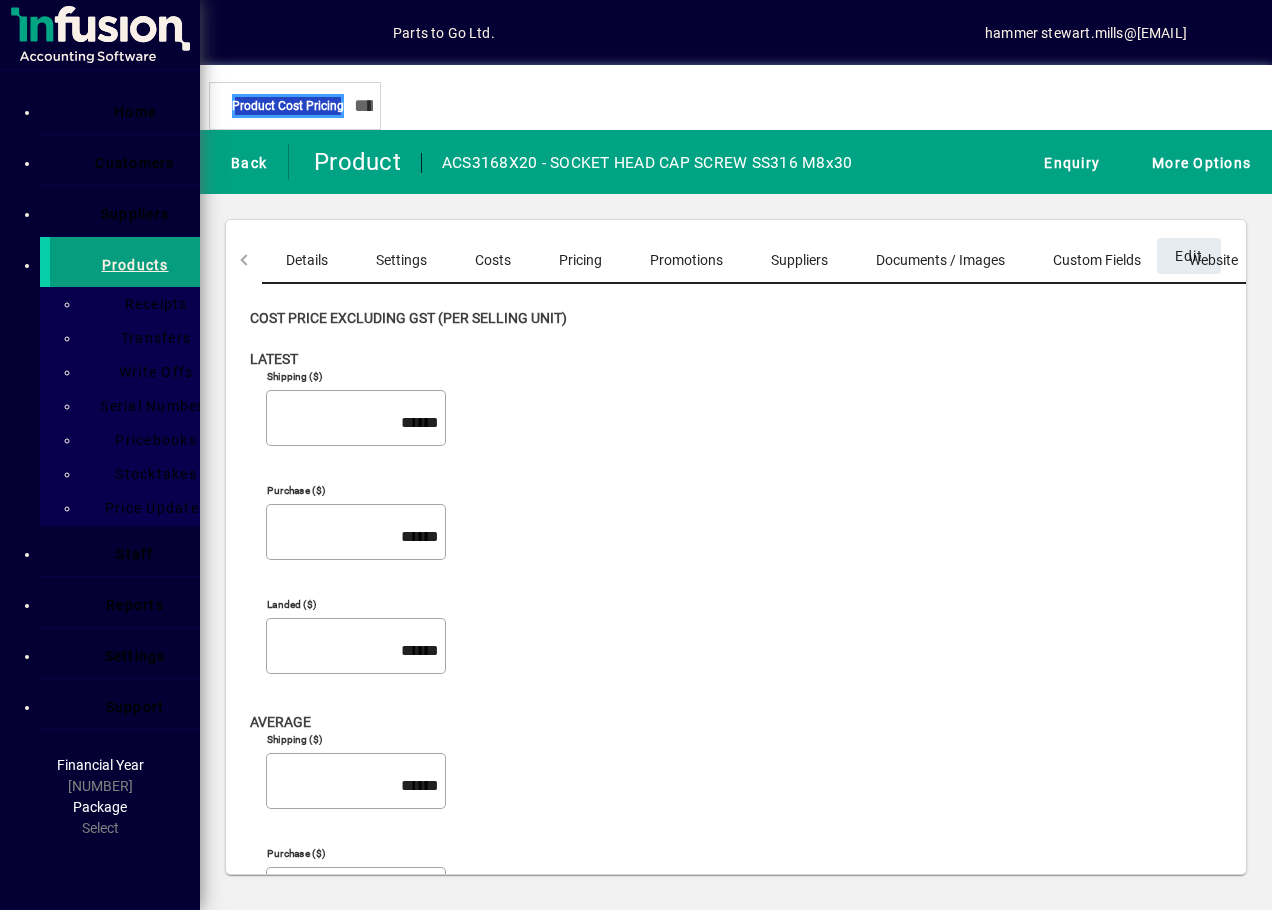 click on "Pricing" at bounding box center [580, 260] 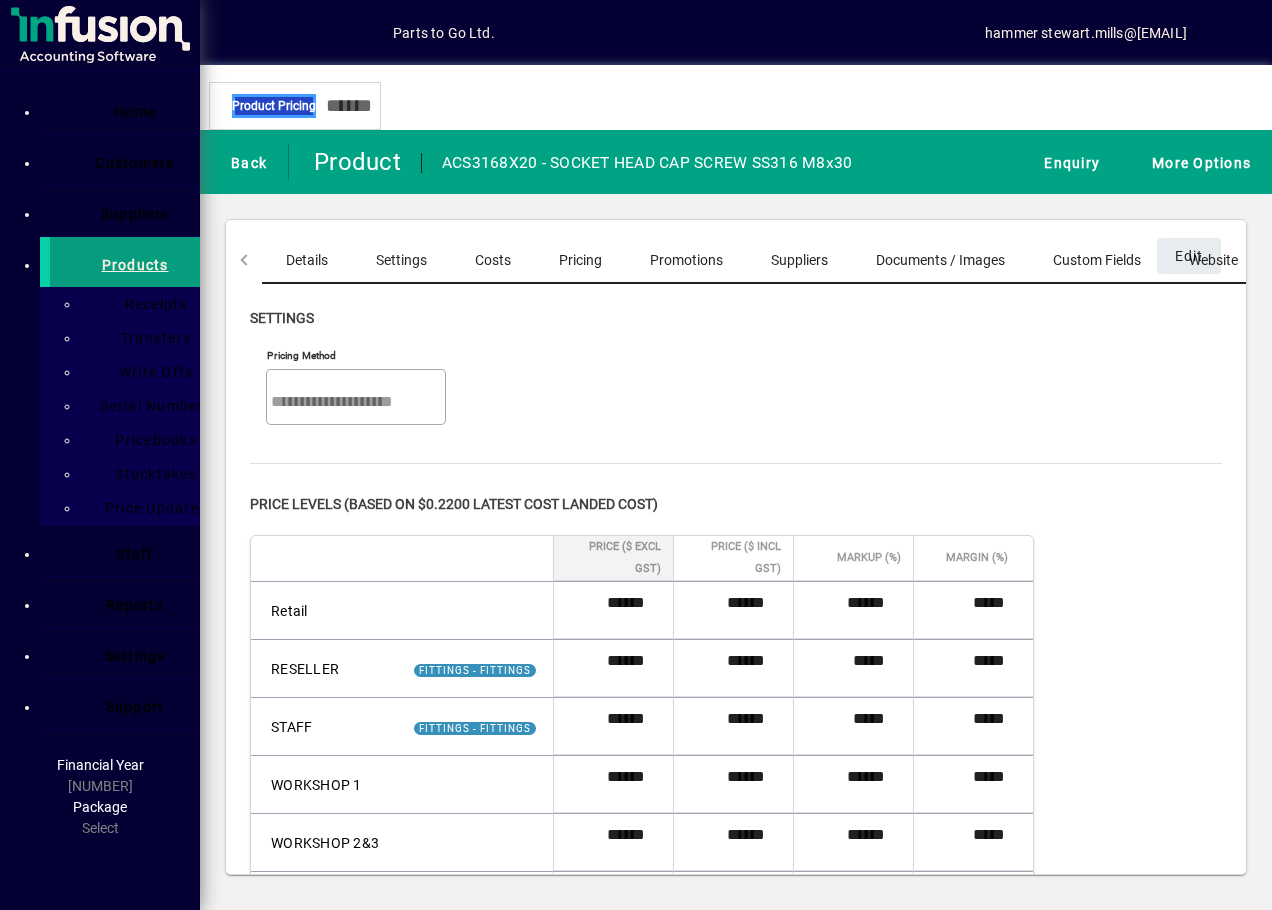 click on "[PRODUCT_CODE]" at bounding box center (307, 260) 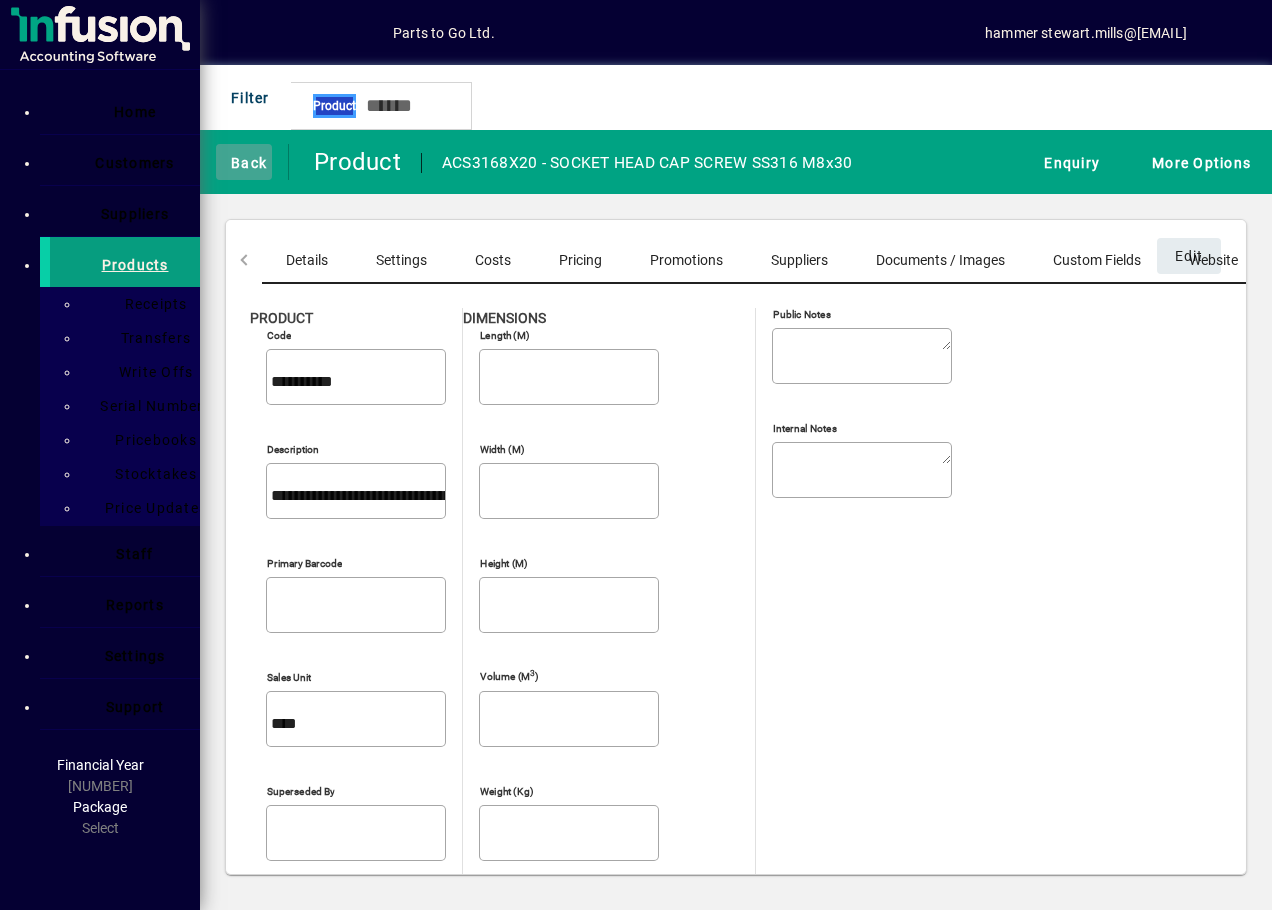 click at bounding box center [221, 161] 